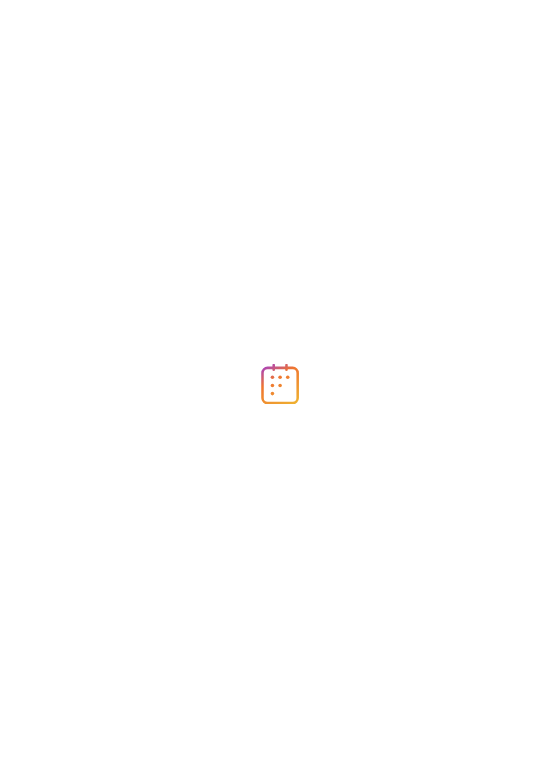 scroll, scrollTop: 0, scrollLeft: 0, axis: both 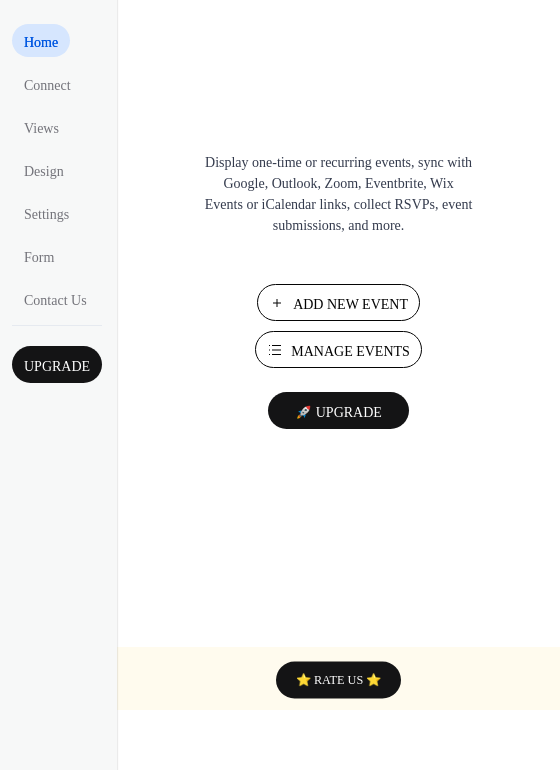 click on "Manage Events" at bounding box center (350, 351) 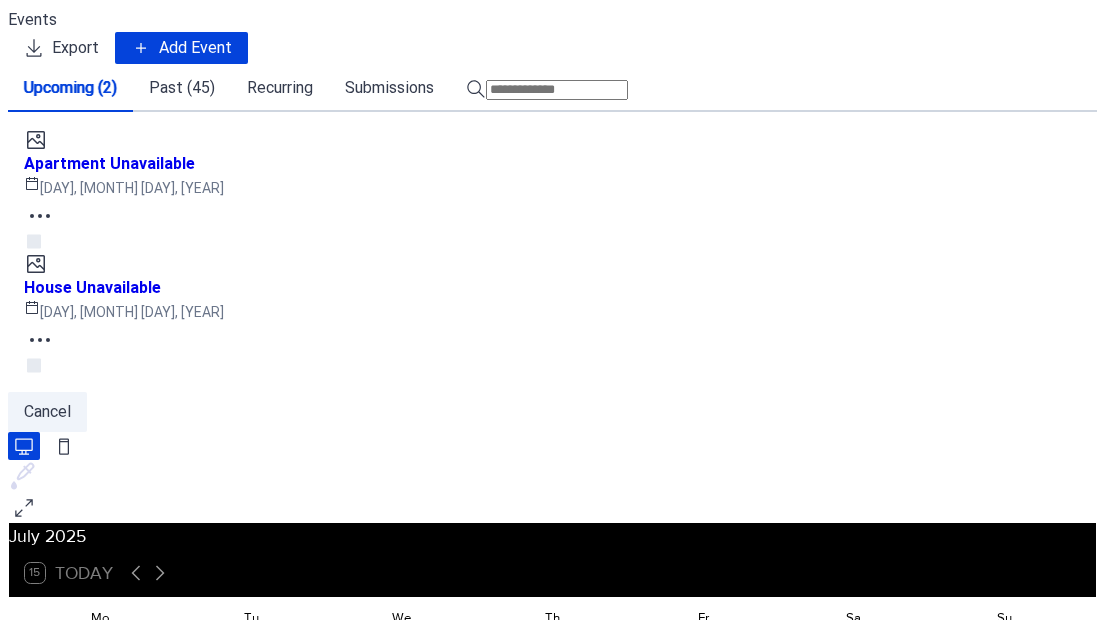scroll, scrollTop: 0, scrollLeft: 0, axis: both 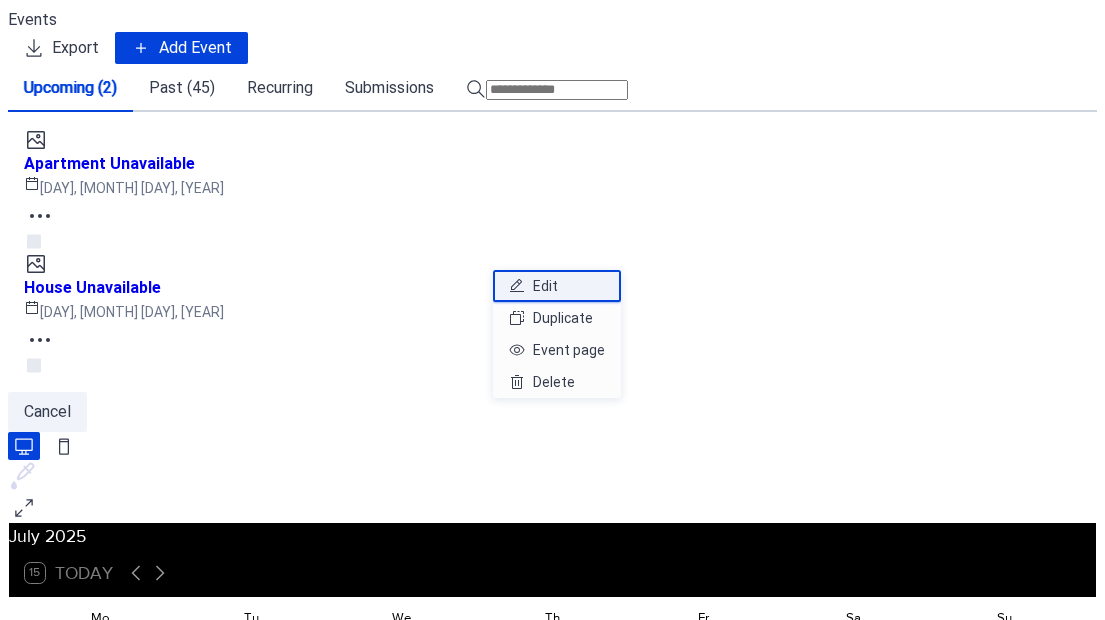 click on "Edit" at bounding box center [557, 286] 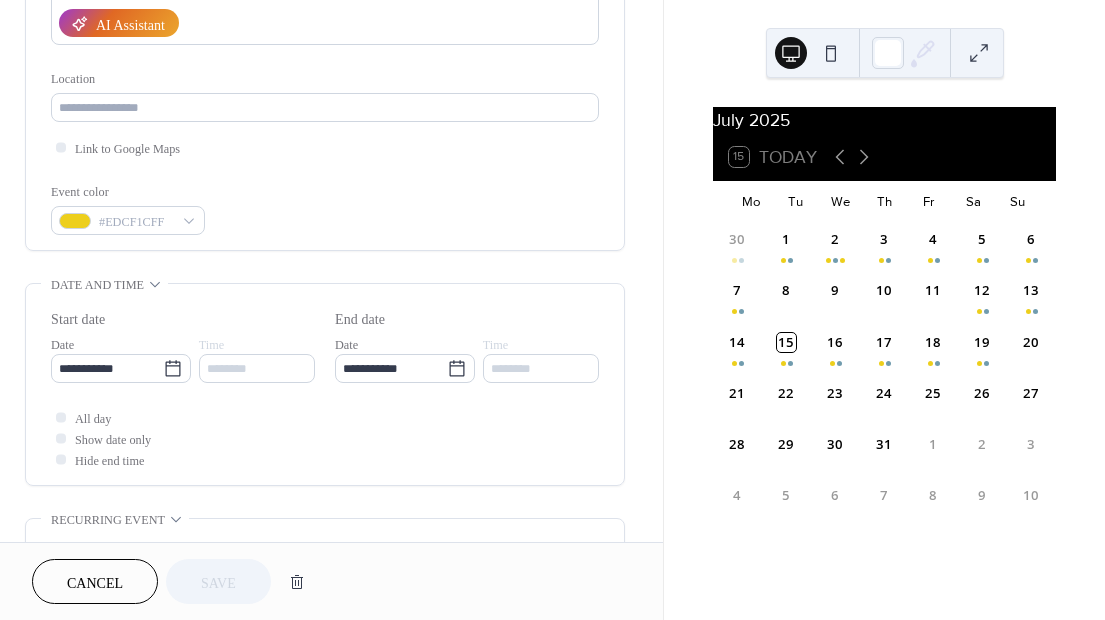 scroll, scrollTop: 415, scrollLeft: 0, axis: vertical 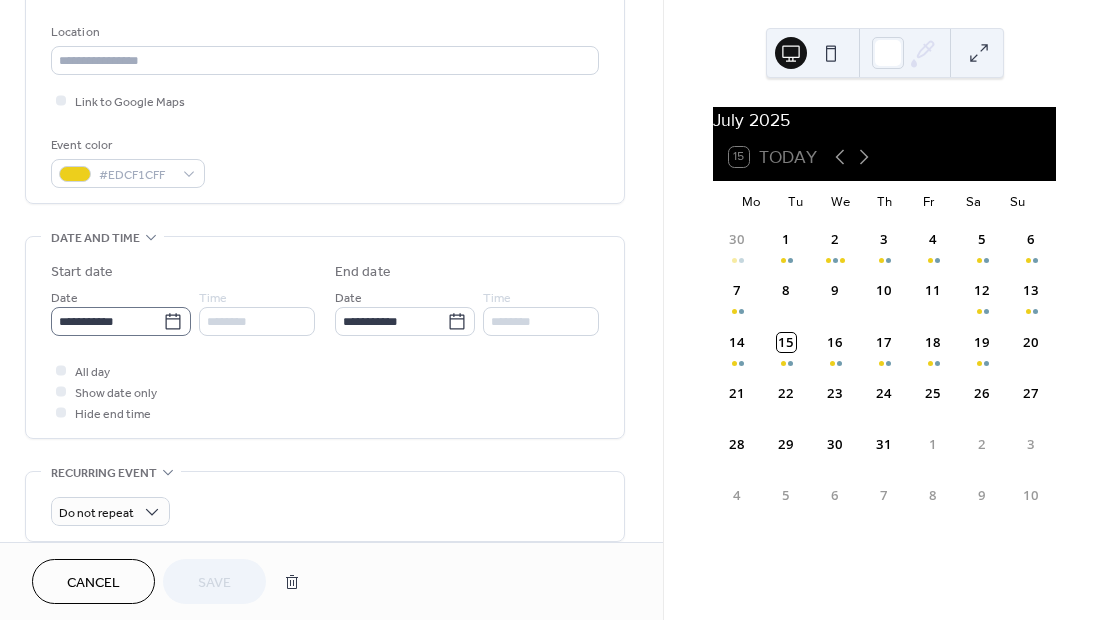click 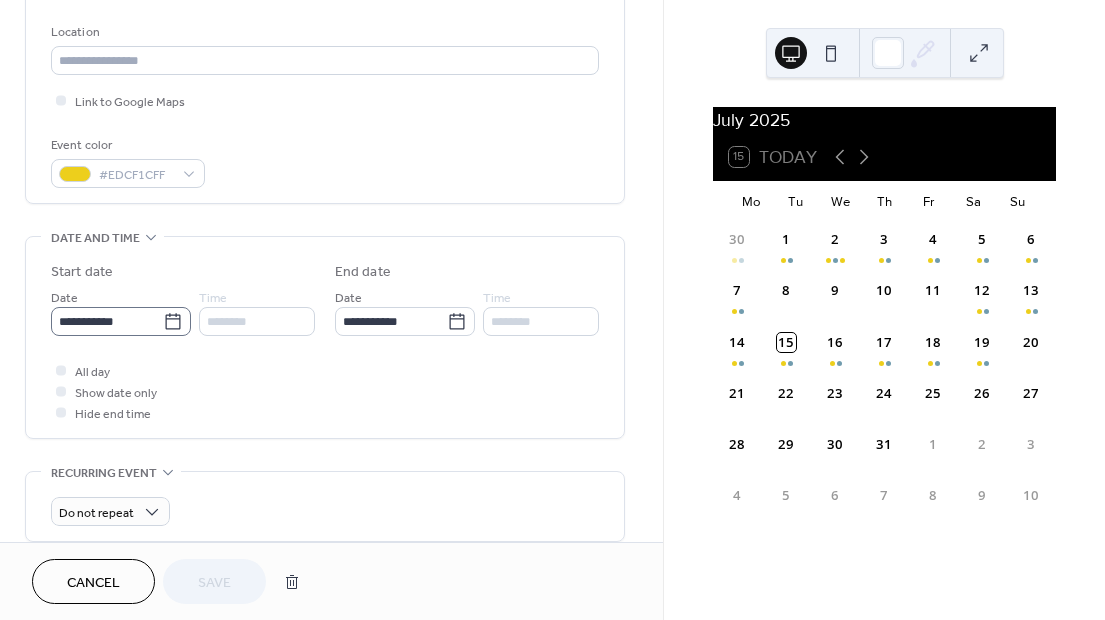 click on "**********" at bounding box center (107, 321) 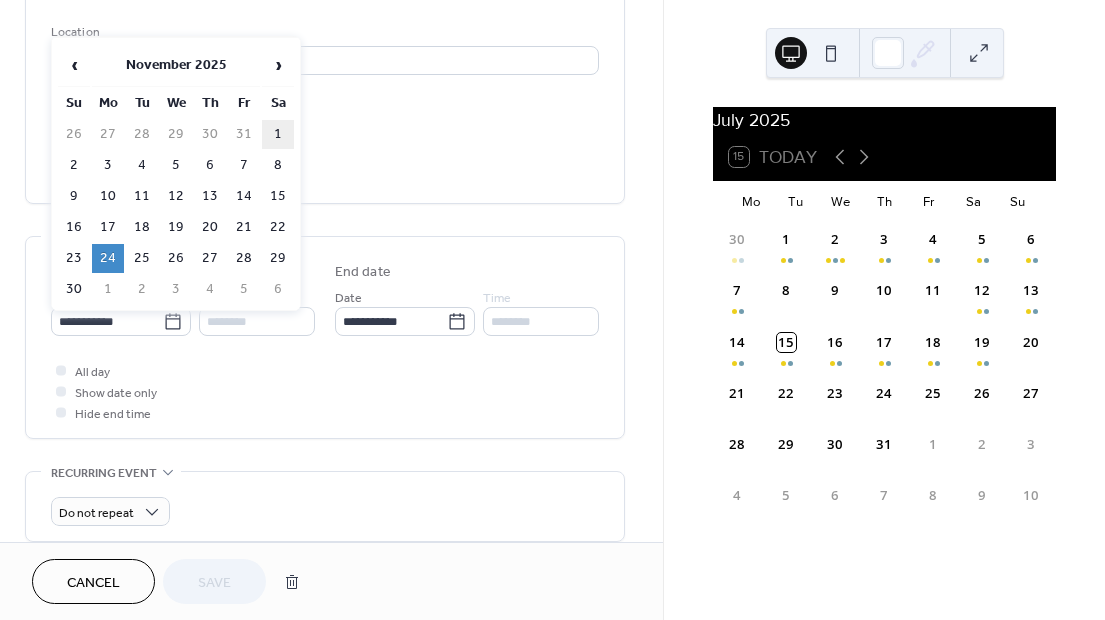 click on "1" at bounding box center (278, 134) 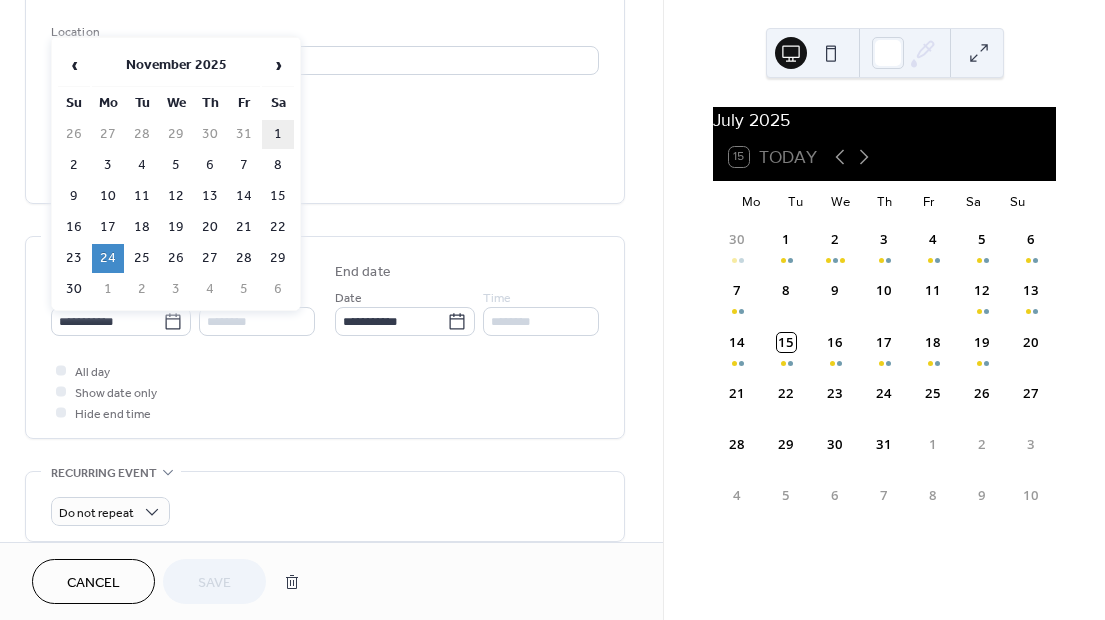 type on "********" 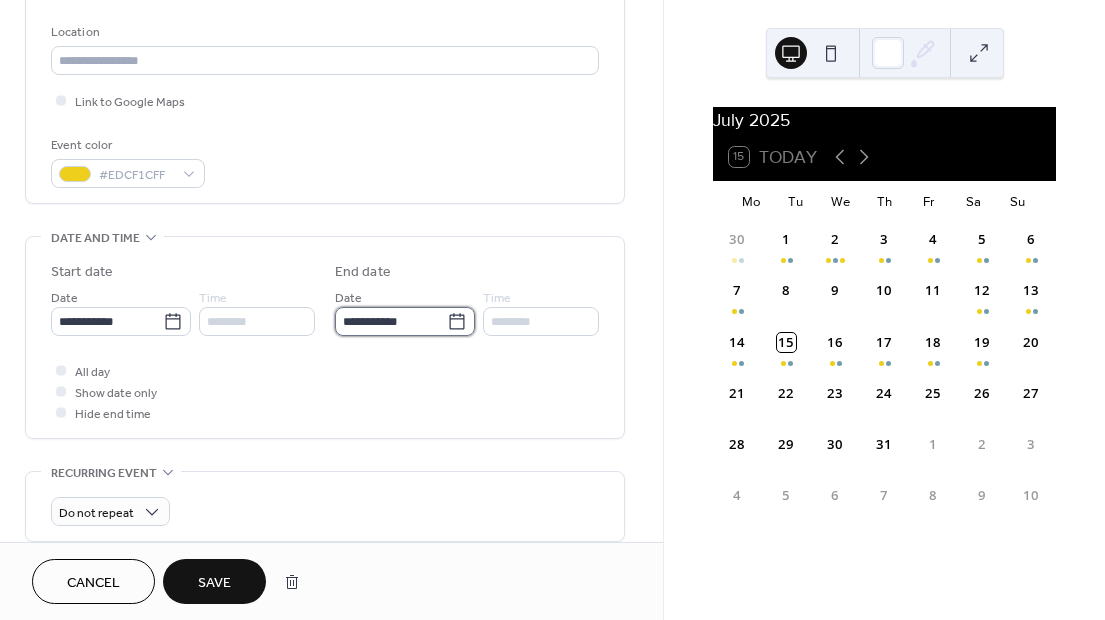 click on "**********" at bounding box center [391, 321] 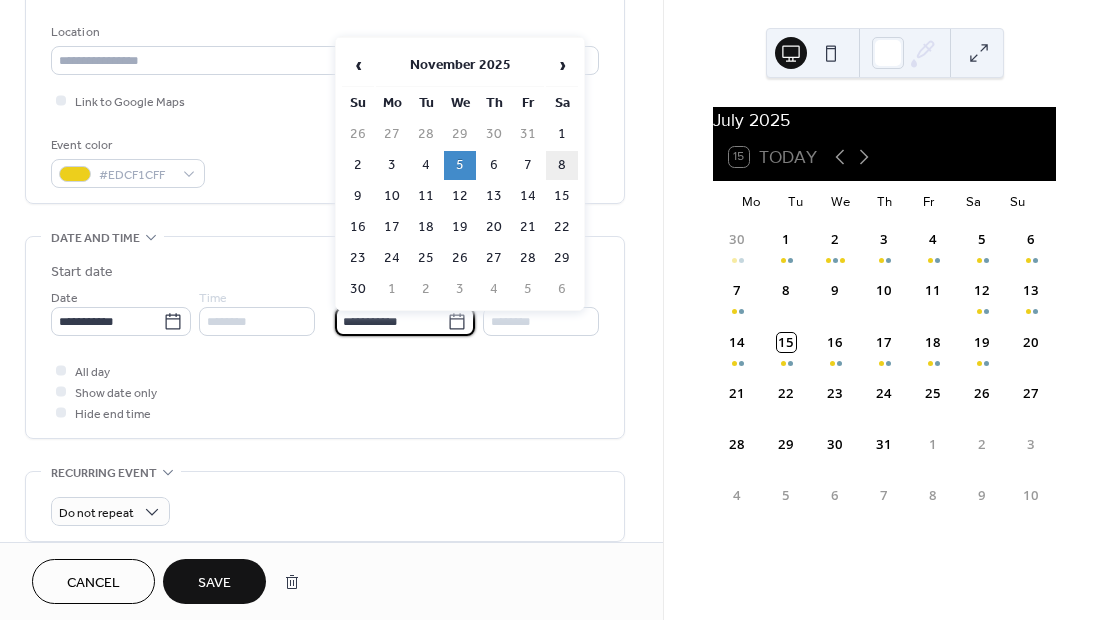click on "8" at bounding box center (562, 165) 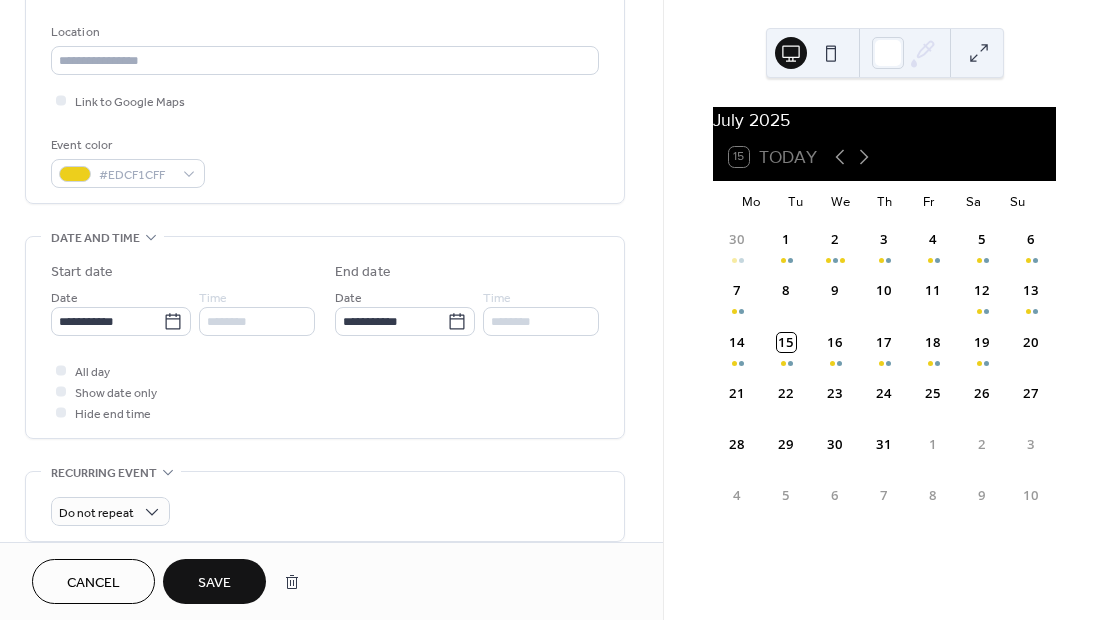 click on "Save" at bounding box center (214, 583) 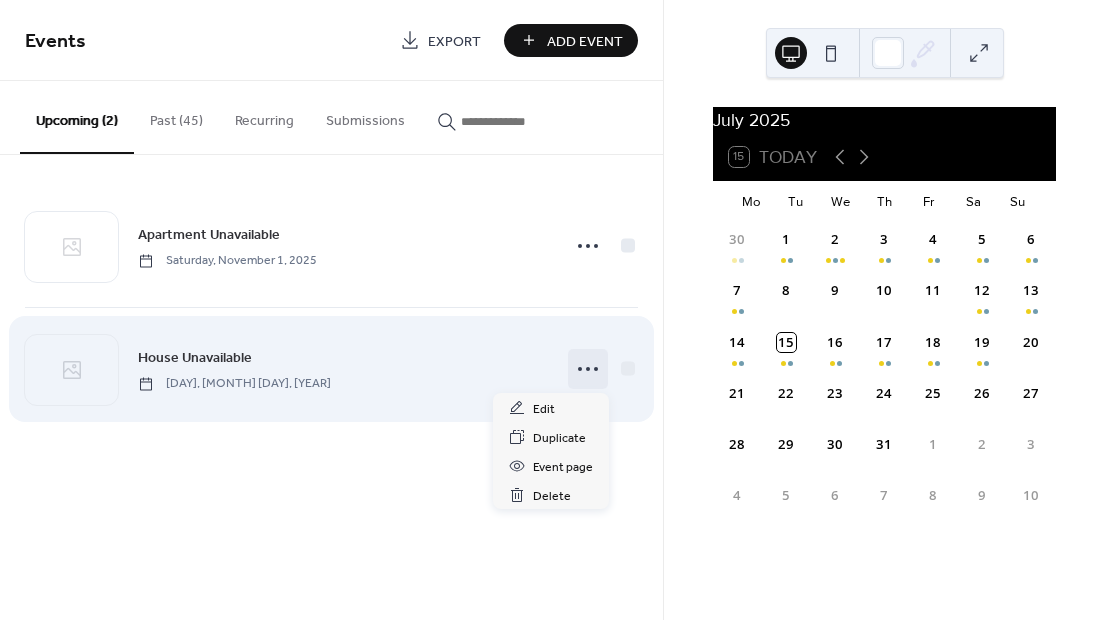 click 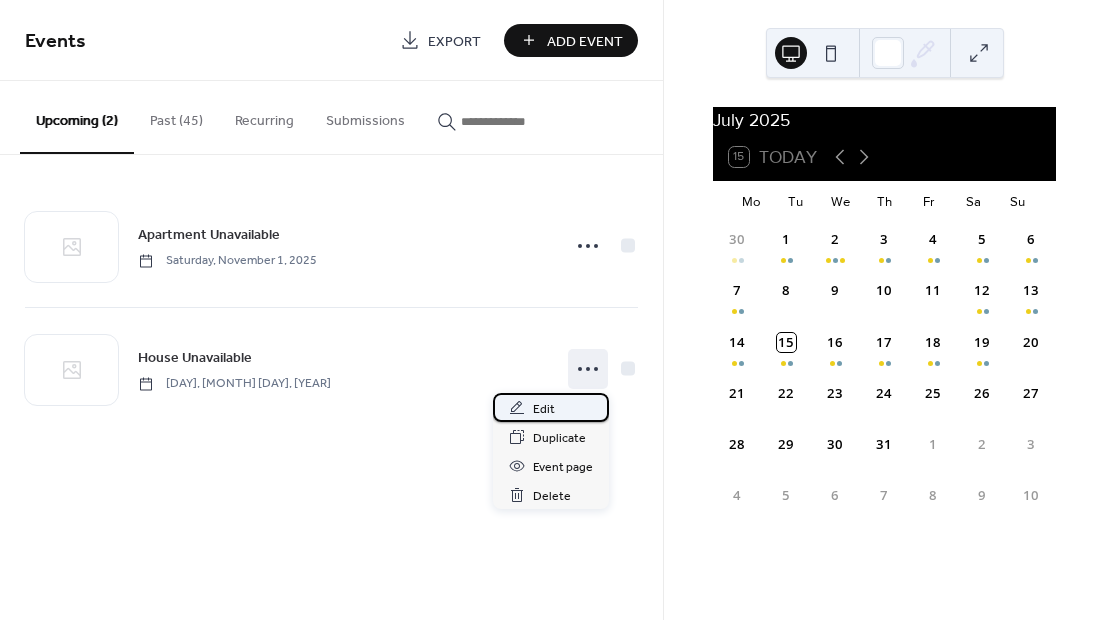click on "Edit" at bounding box center [551, 407] 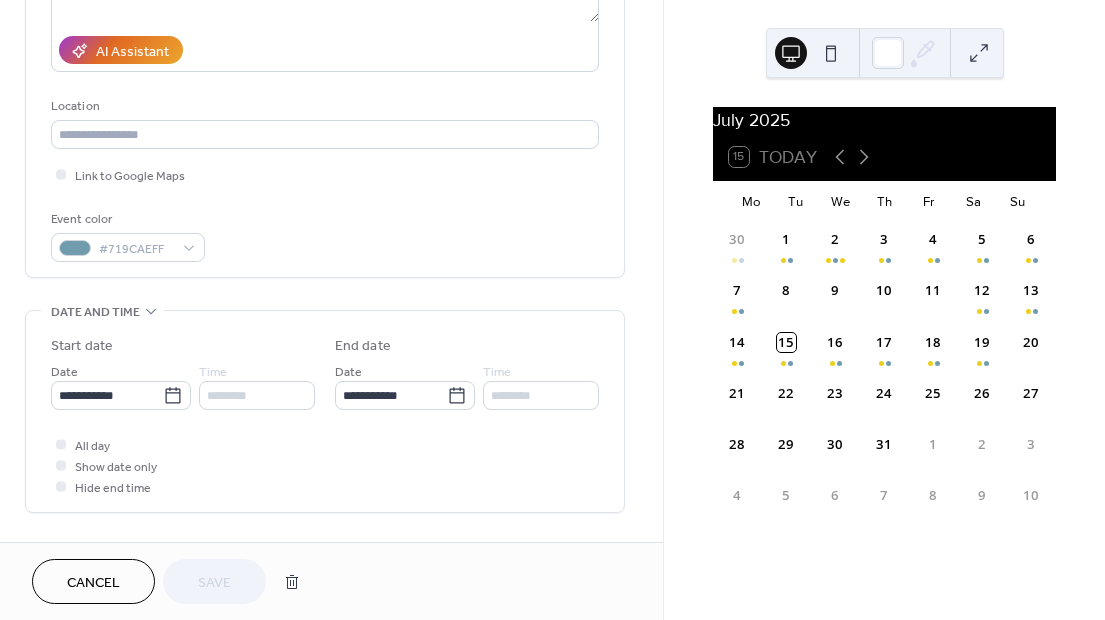 scroll, scrollTop: 360, scrollLeft: 0, axis: vertical 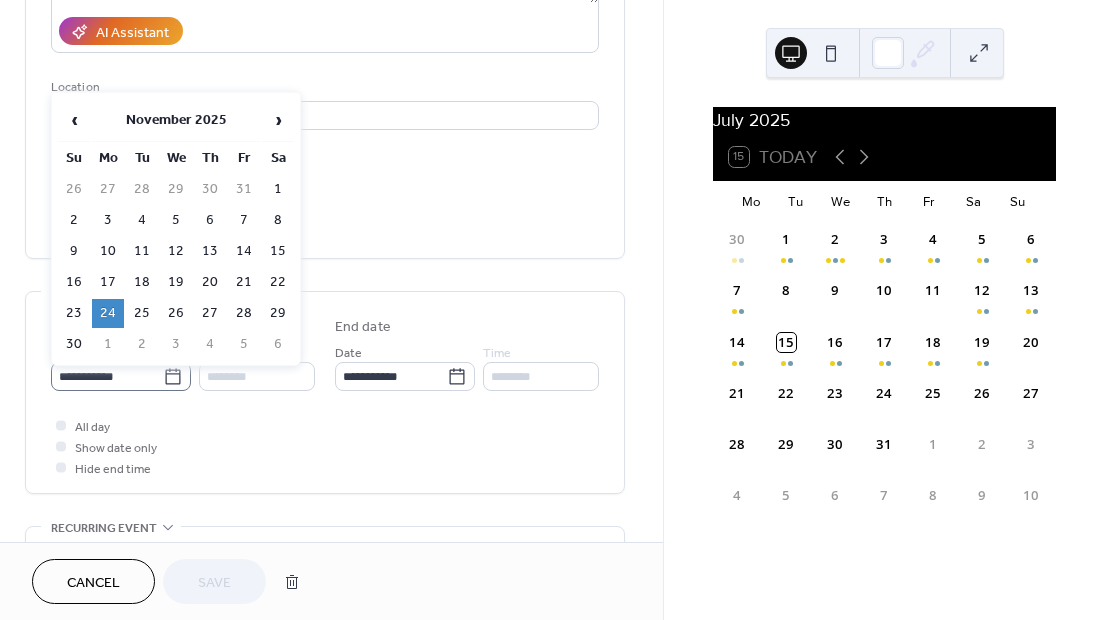 click 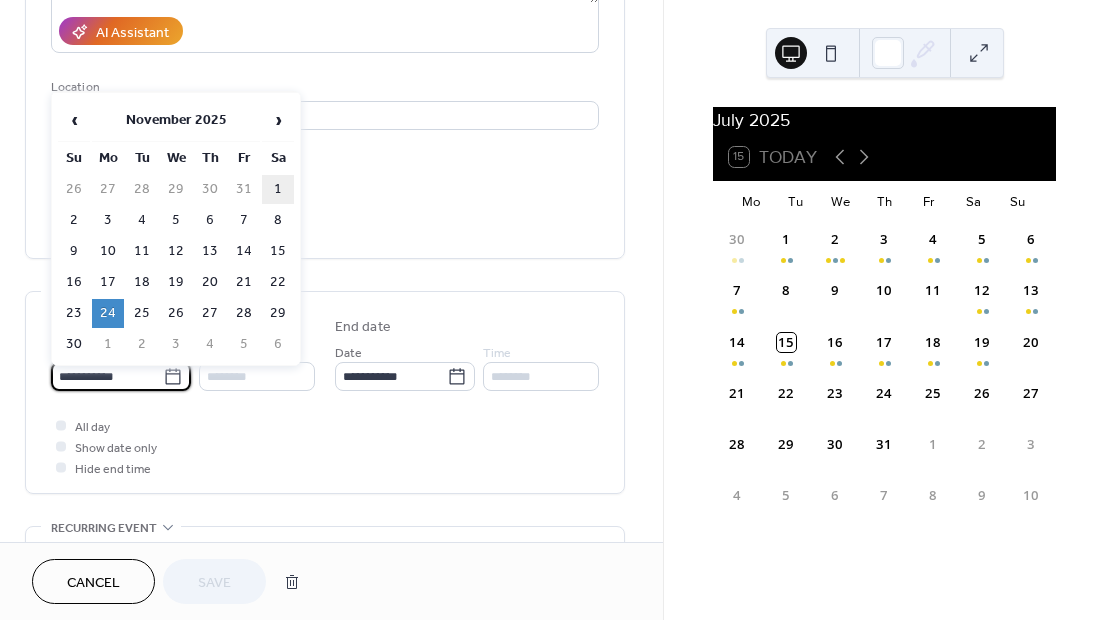click on "1" at bounding box center (278, 189) 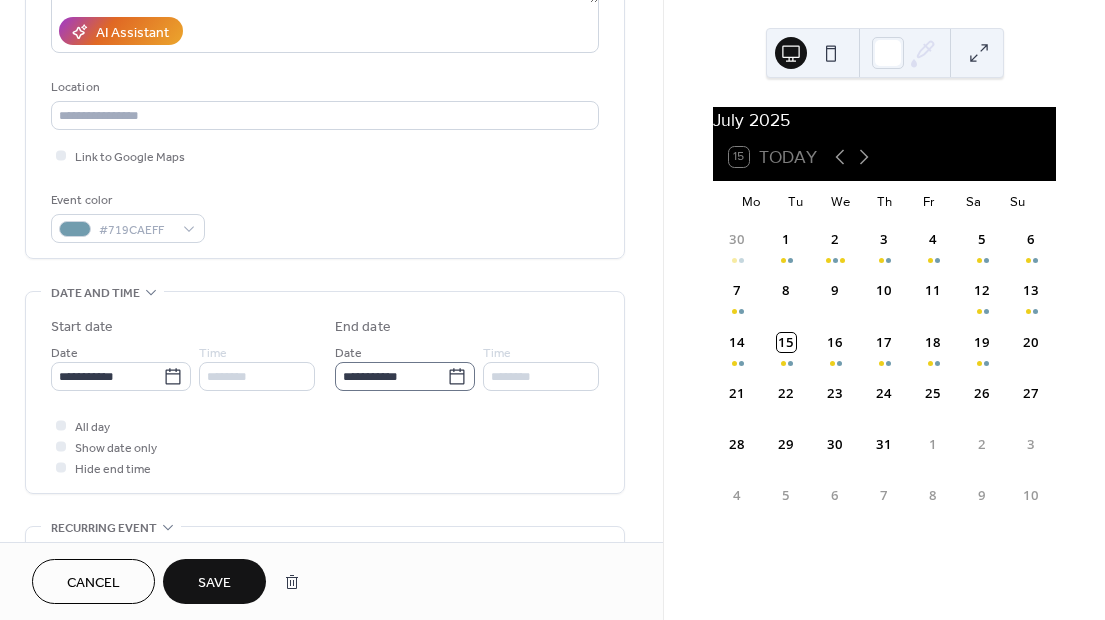 click 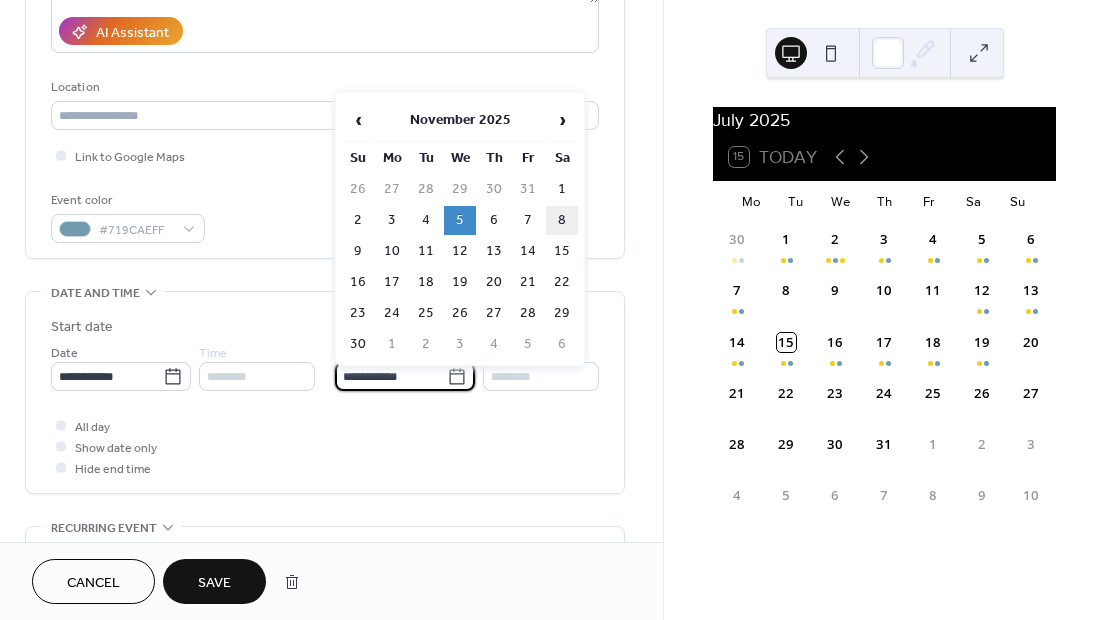 click on "8" at bounding box center (562, 220) 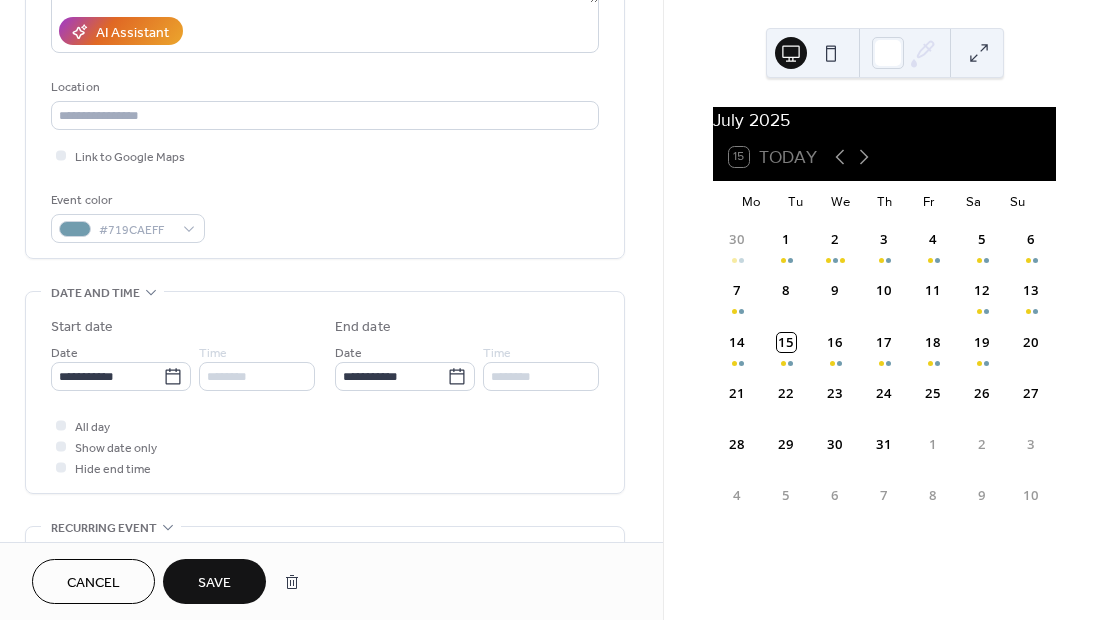 click on "Save" at bounding box center [214, 581] 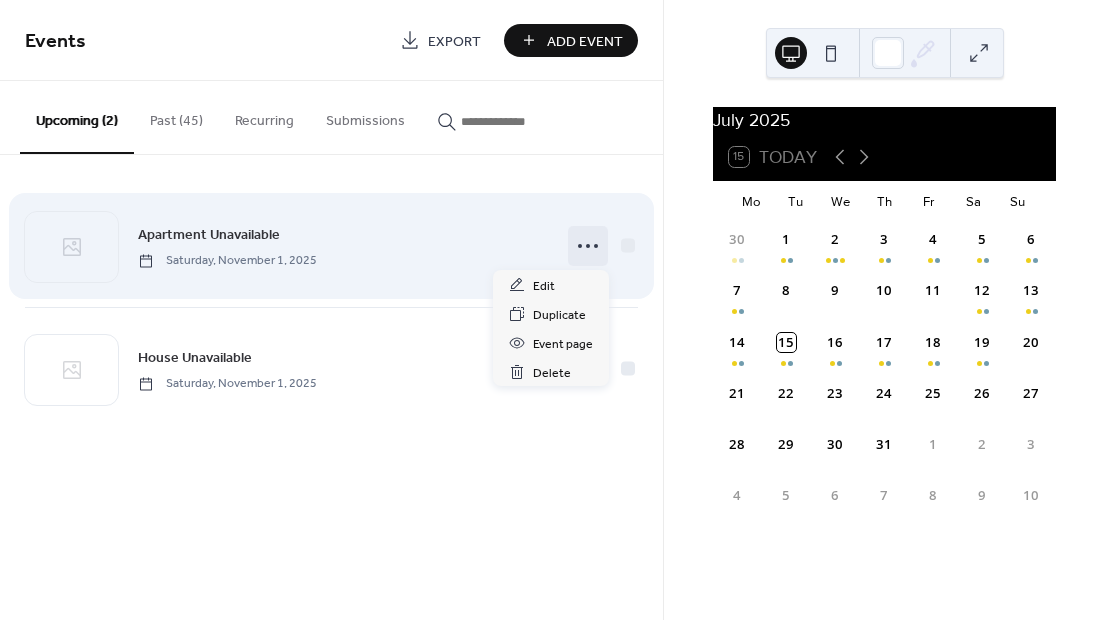 click 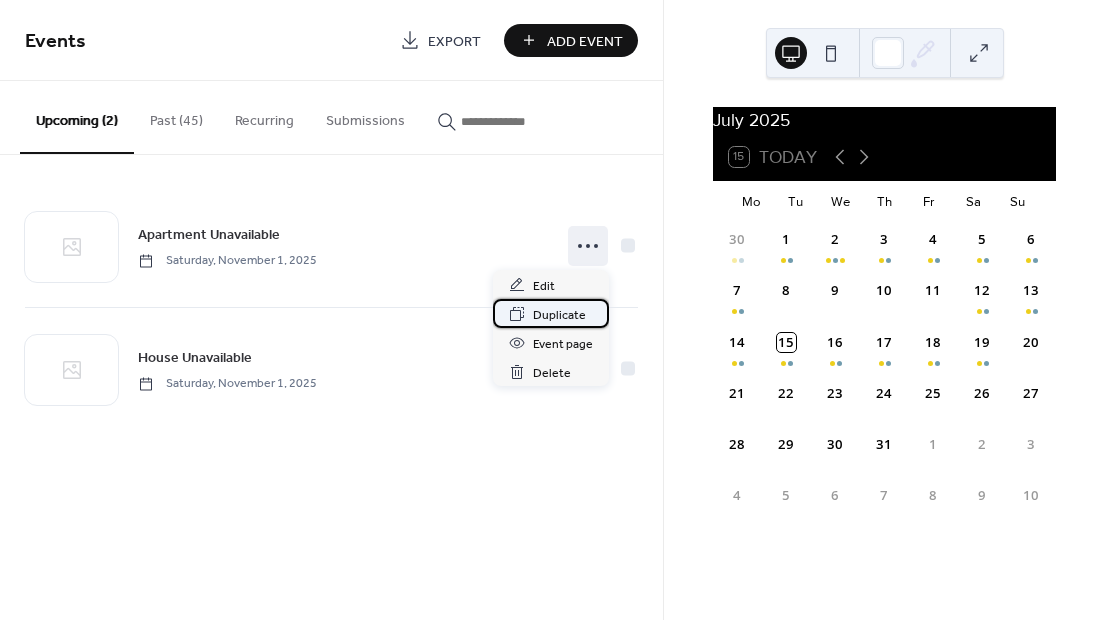 click on "Duplicate" at bounding box center (559, 315) 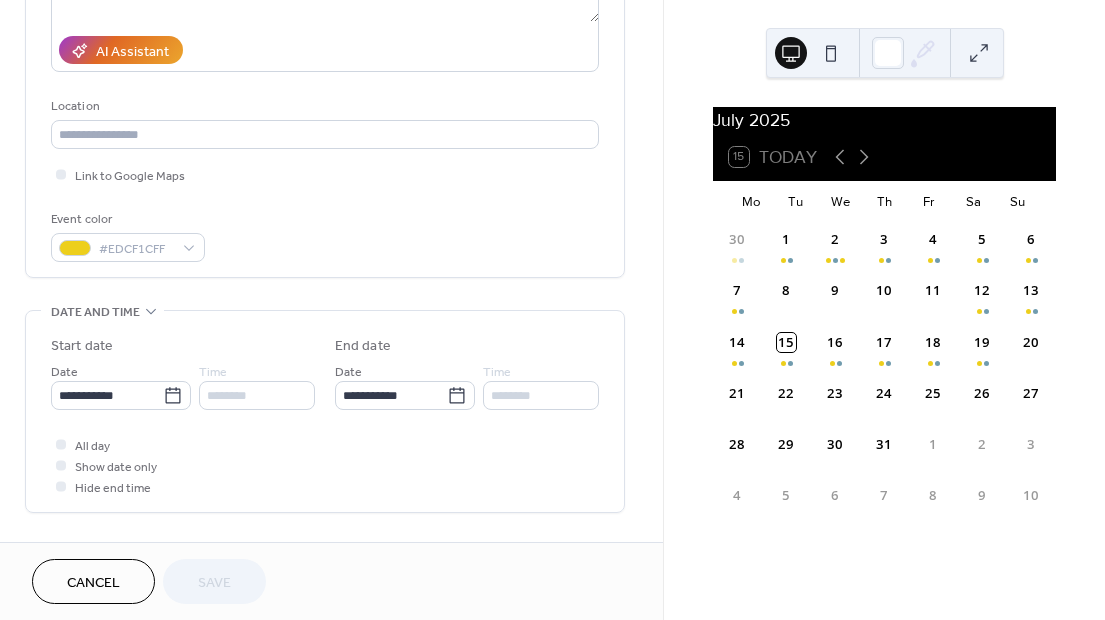 scroll, scrollTop: 346, scrollLeft: 0, axis: vertical 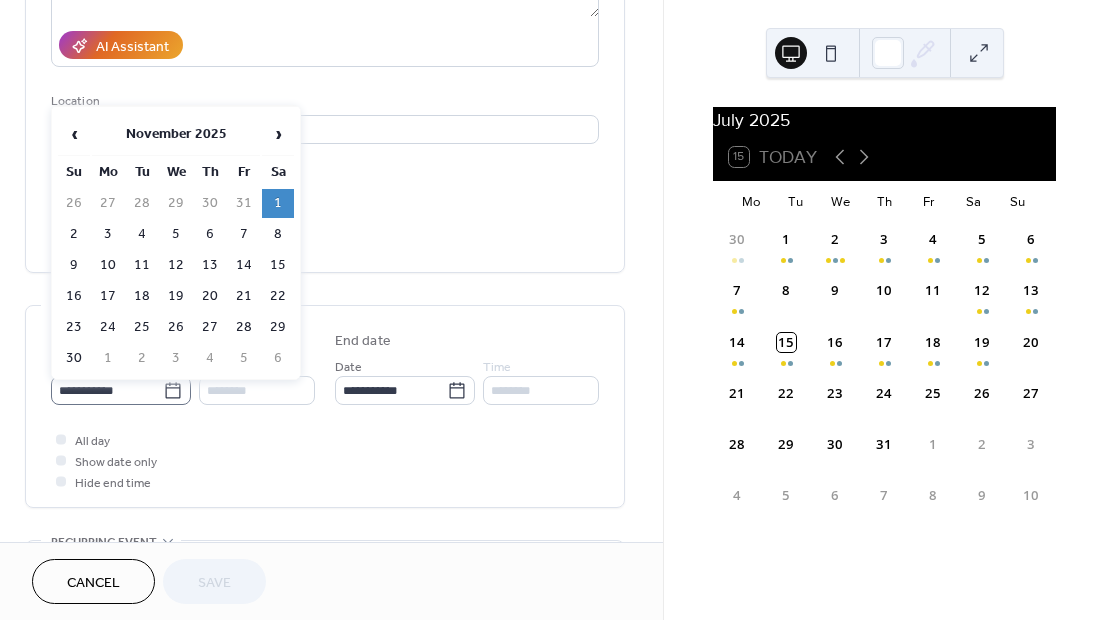 click 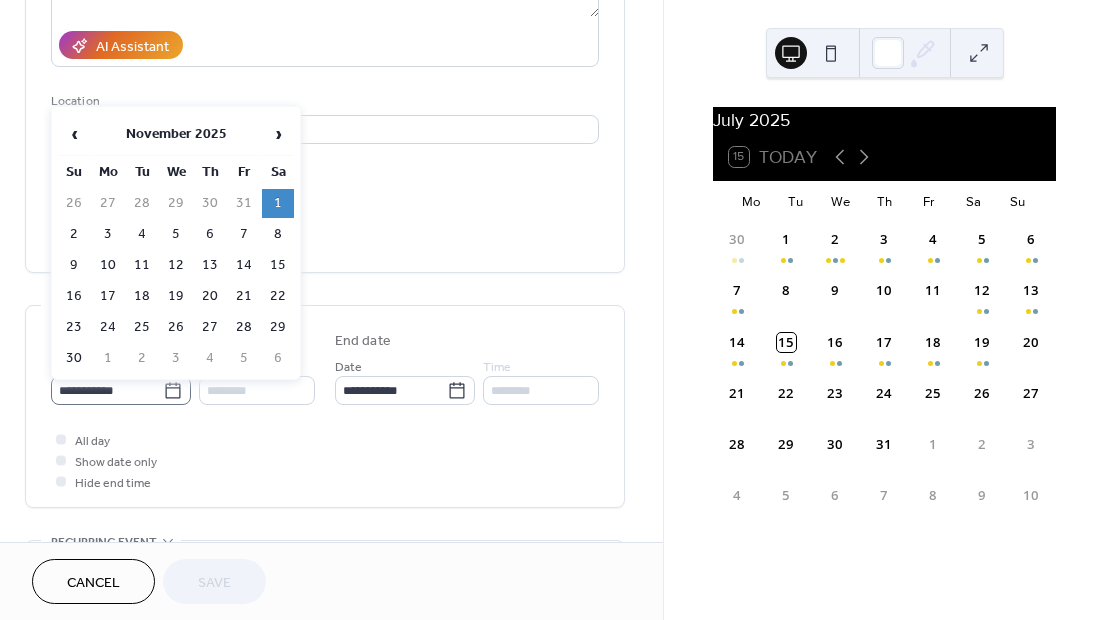 click on "**********" at bounding box center (107, 390) 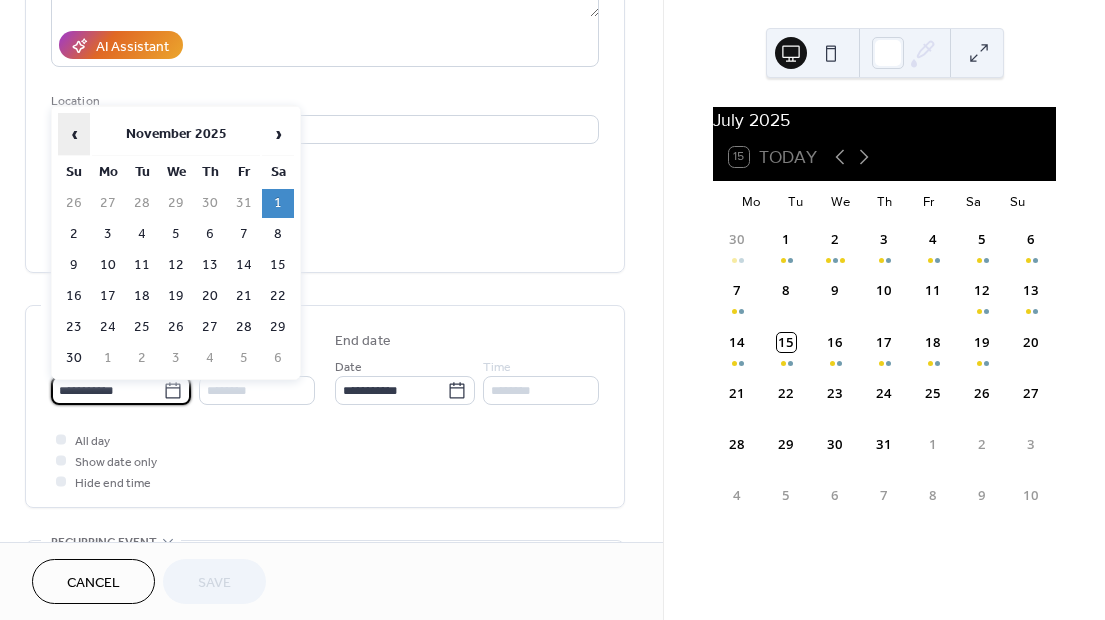 click on "‹" at bounding box center (74, 134) 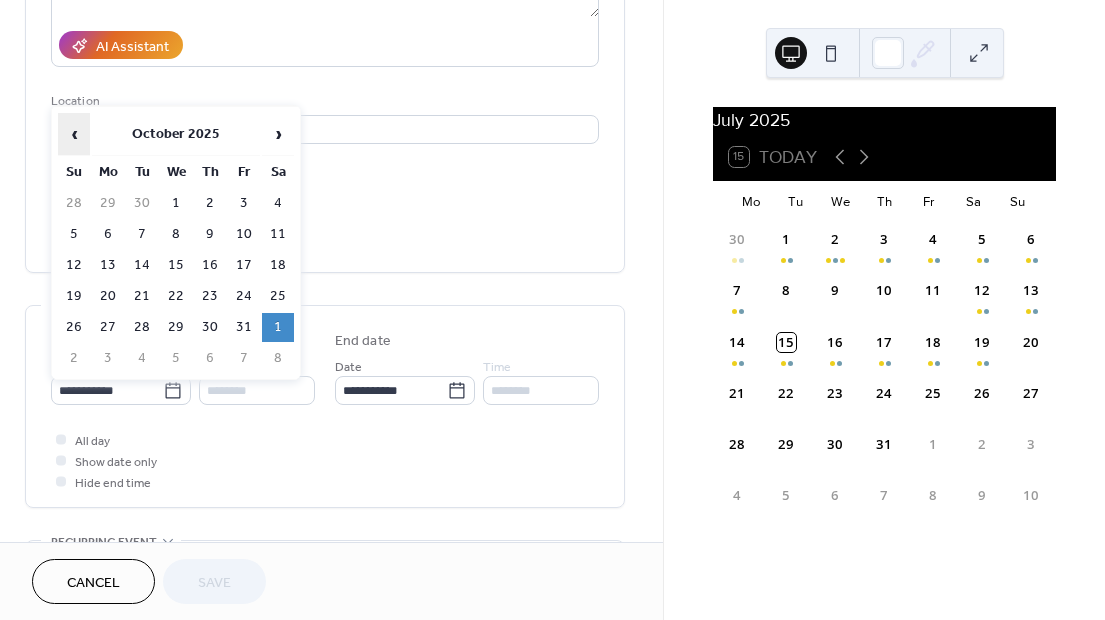 click on "‹" at bounding box center (74, 134) 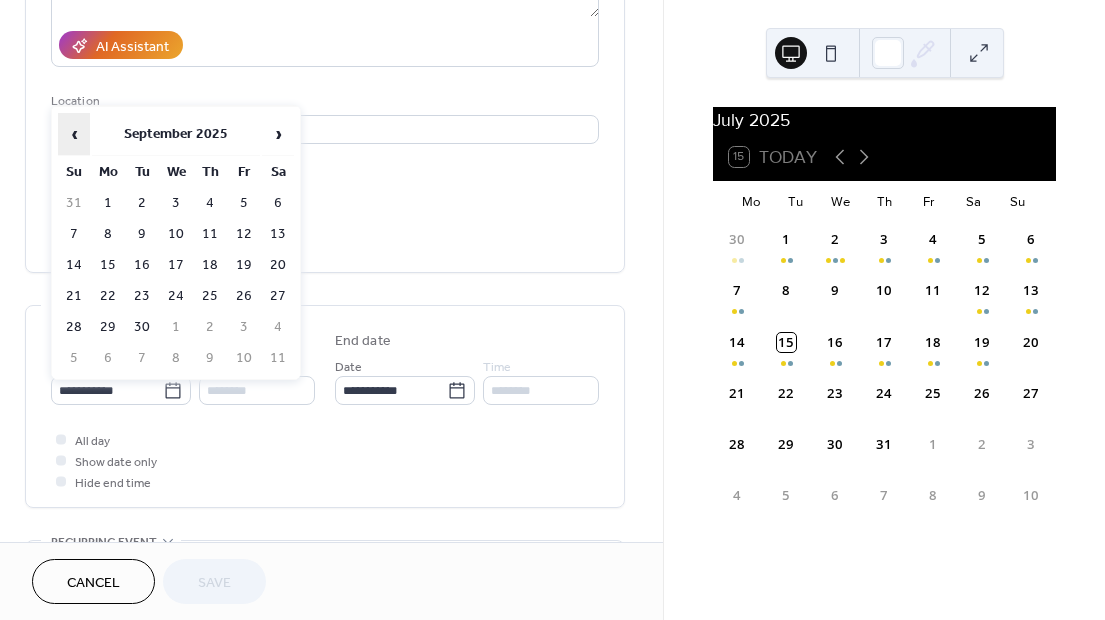 click on "‹" at bounding box center (74, 134) 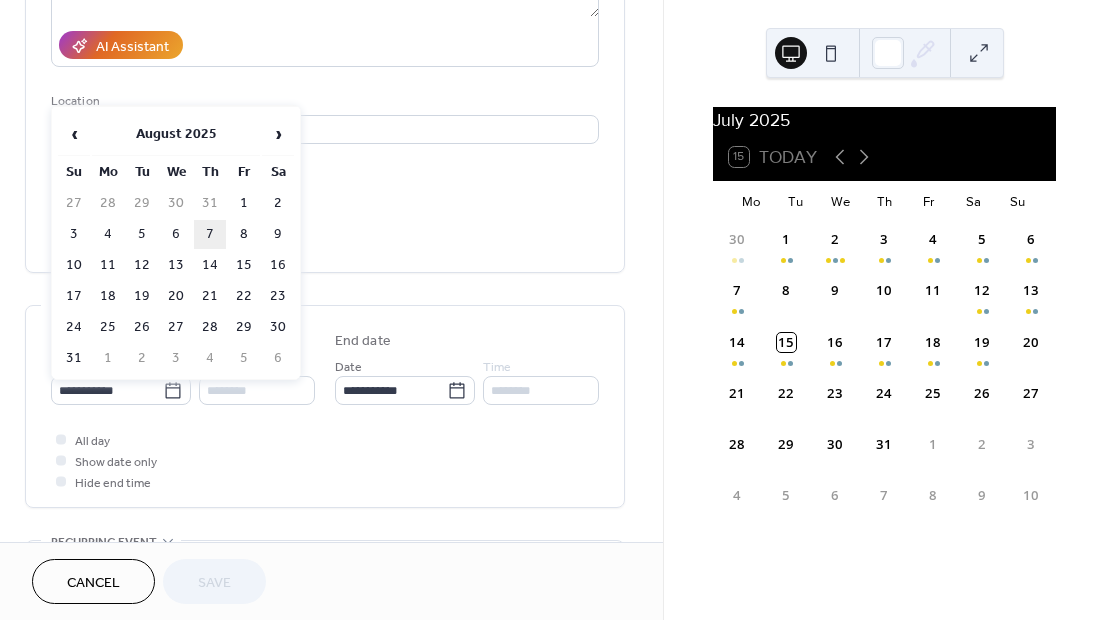 click on "7" at bounding box center (210, 234) 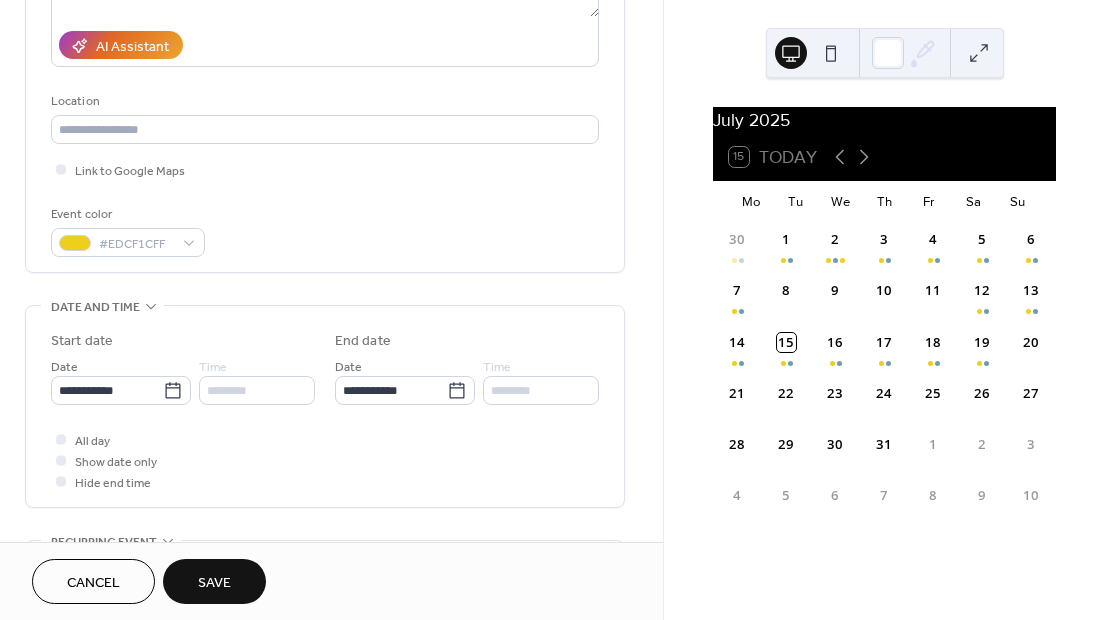 type on "**********" 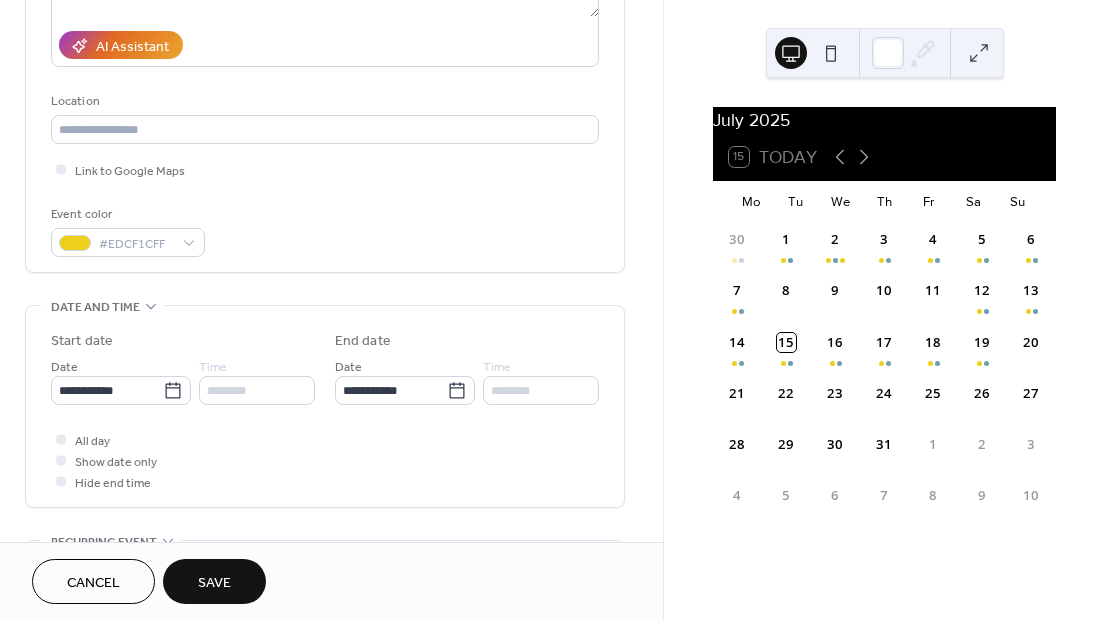 type on "**********" 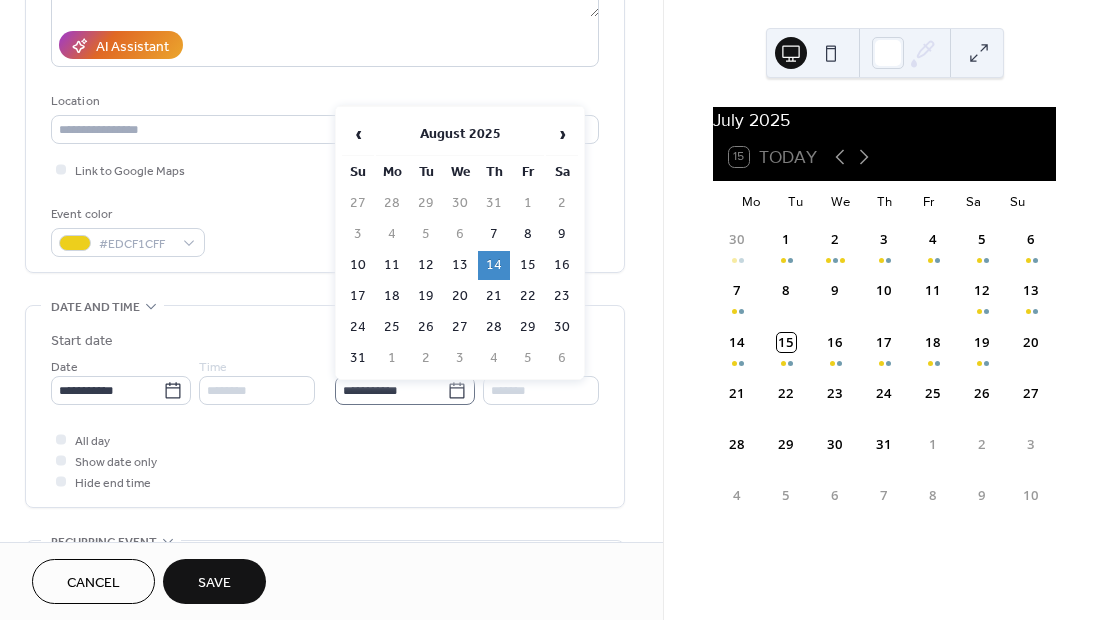 click 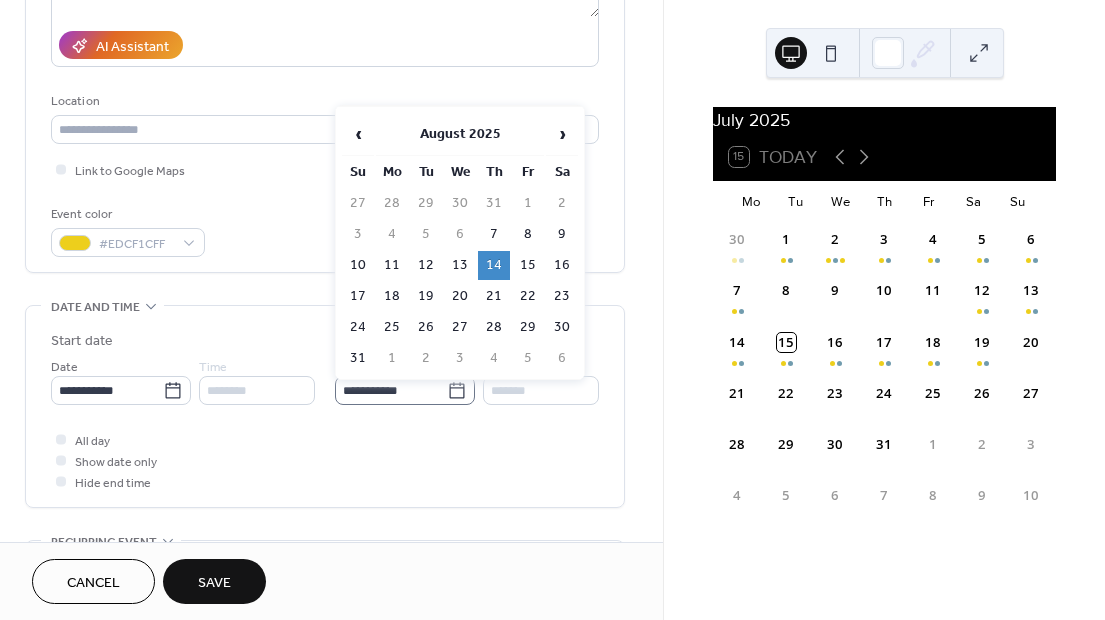 click on "**********" at bounding box center [391, 390] 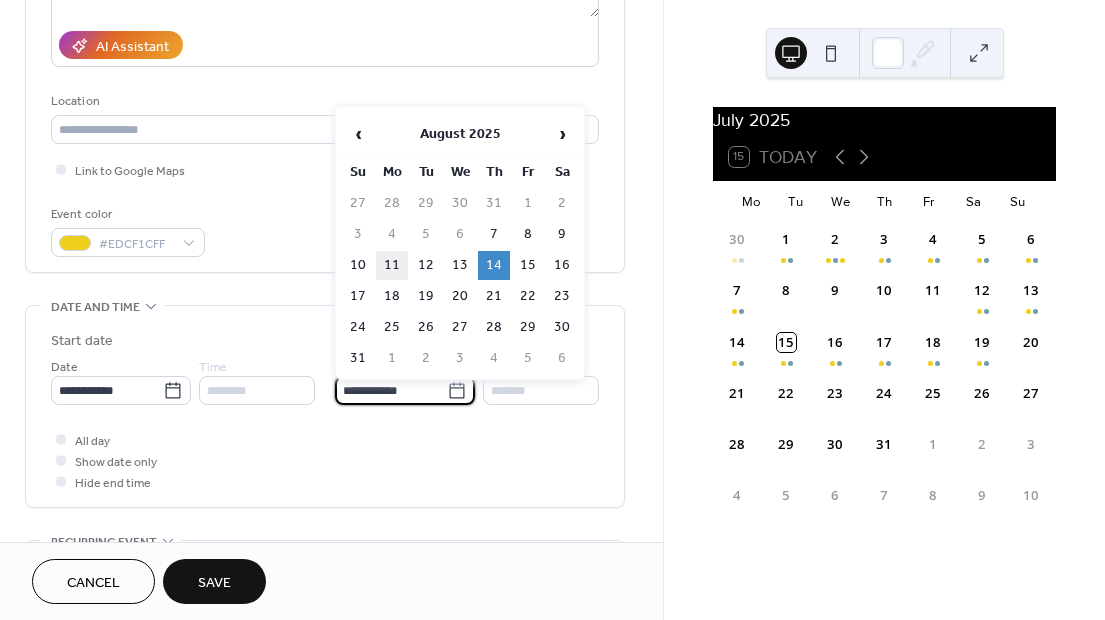 click on "11" at bounding box center (392, 265) 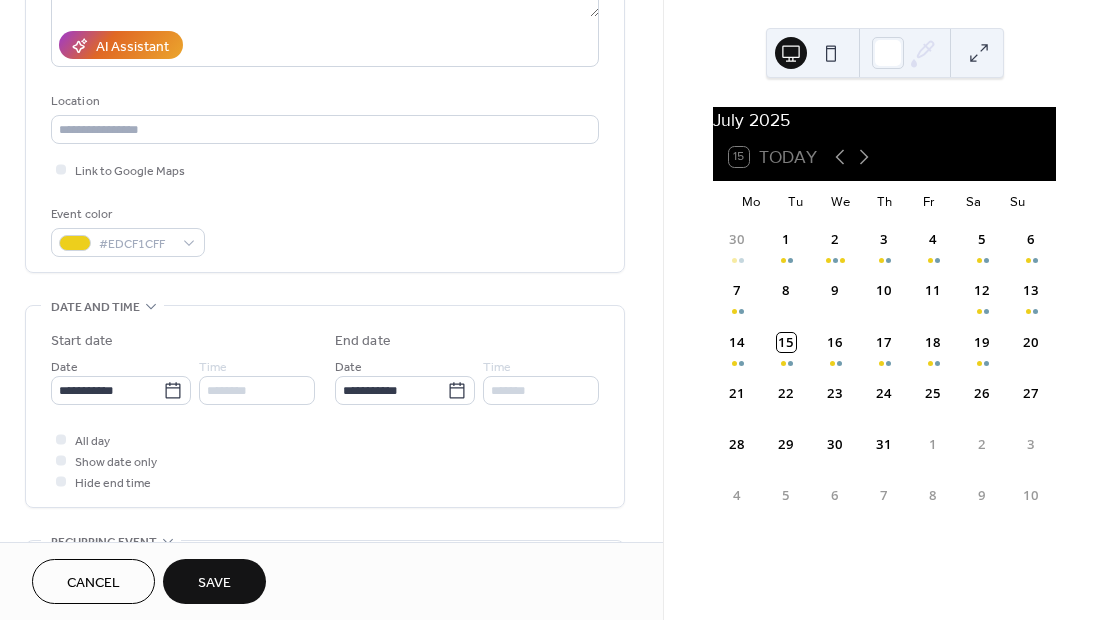 click on "Save" at bounding box center [214, 581] 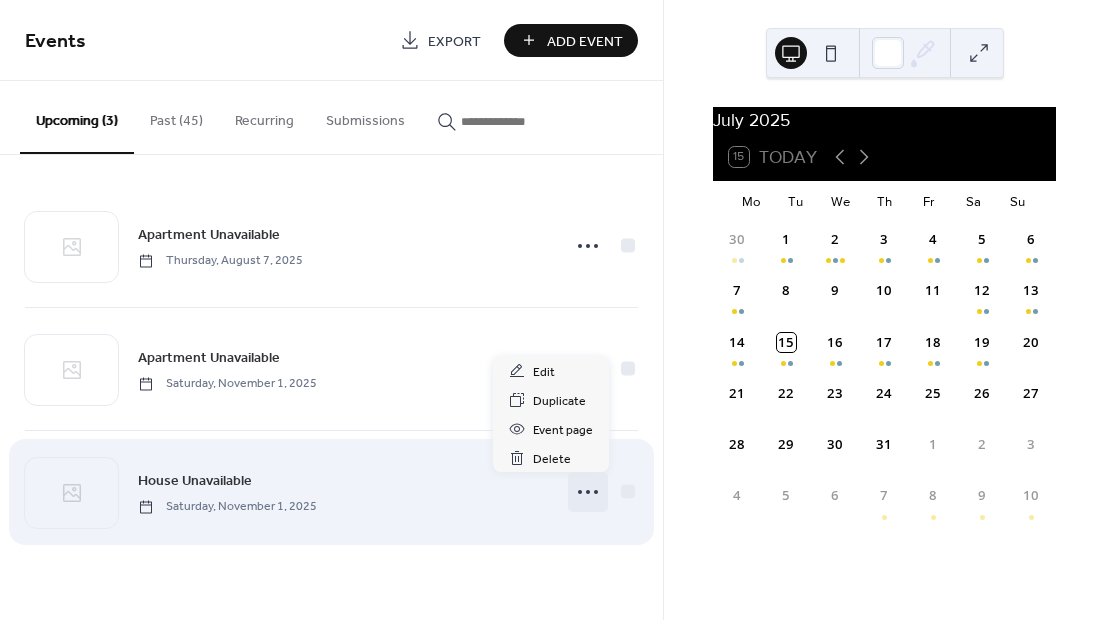 click 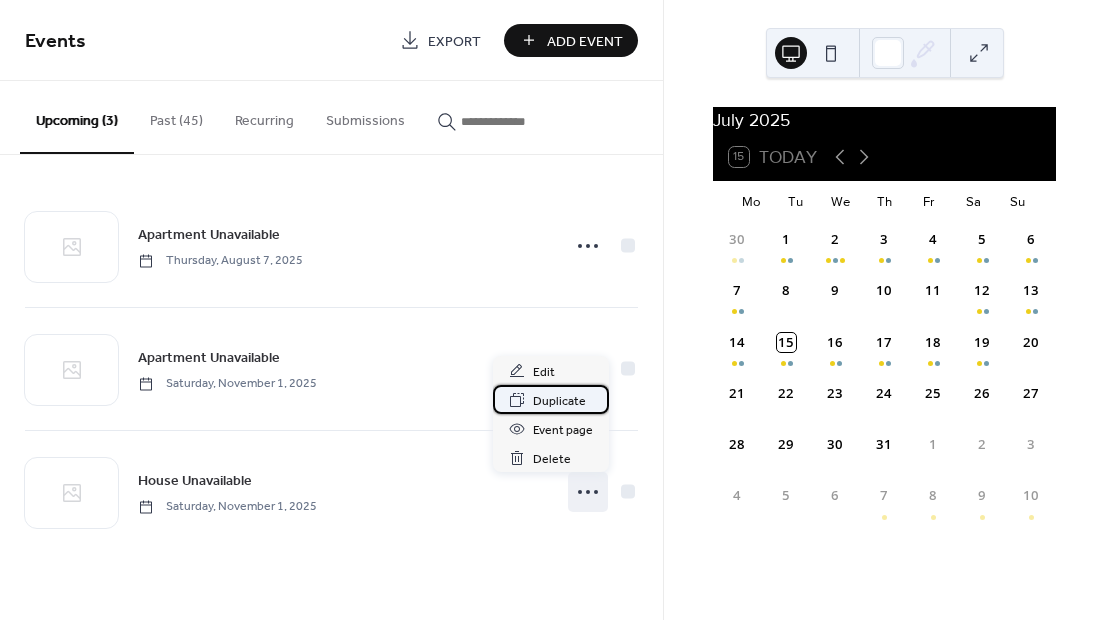 click on "Duplicate" at bounding box center (559, 401) 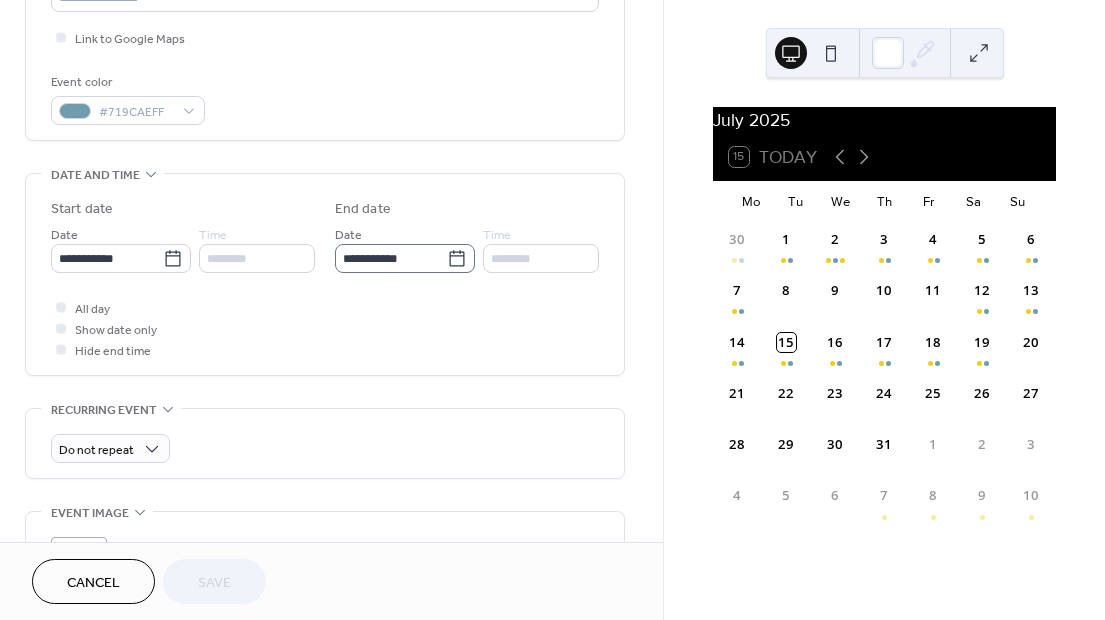 scroll, scrollTop: 494, scrollLeft: 0, axis: vertical 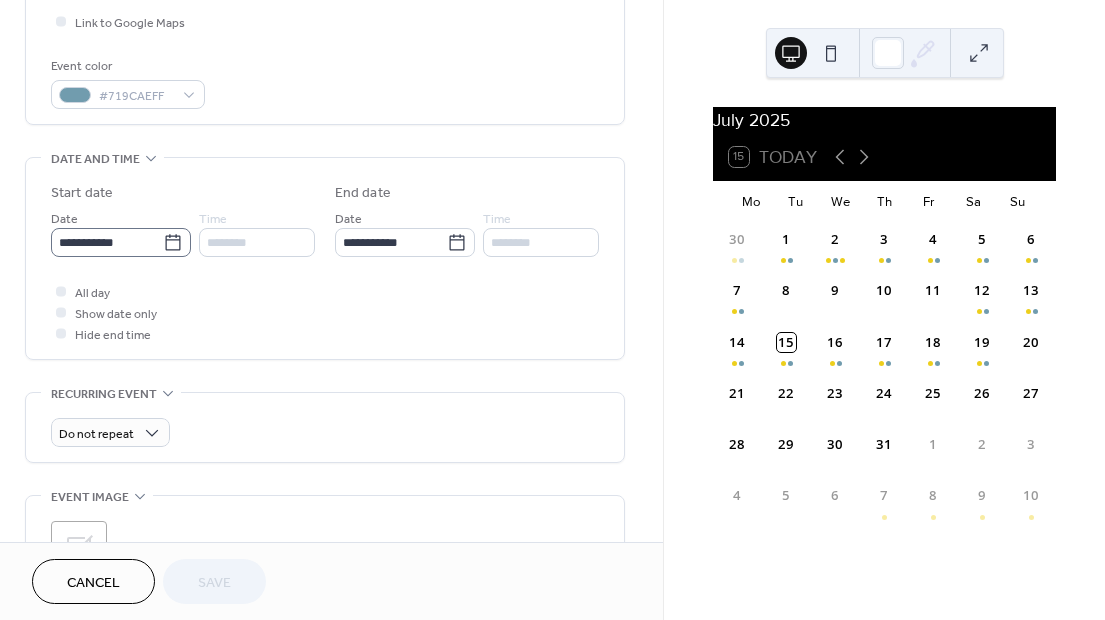 click 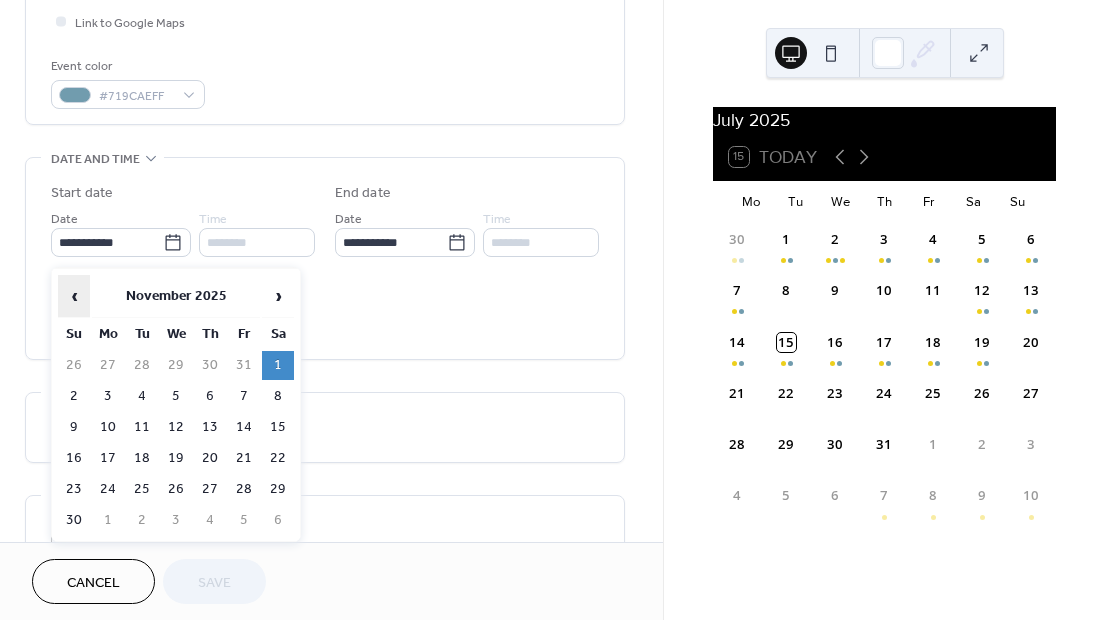 click on "‹" at bounding box center [74, 296] 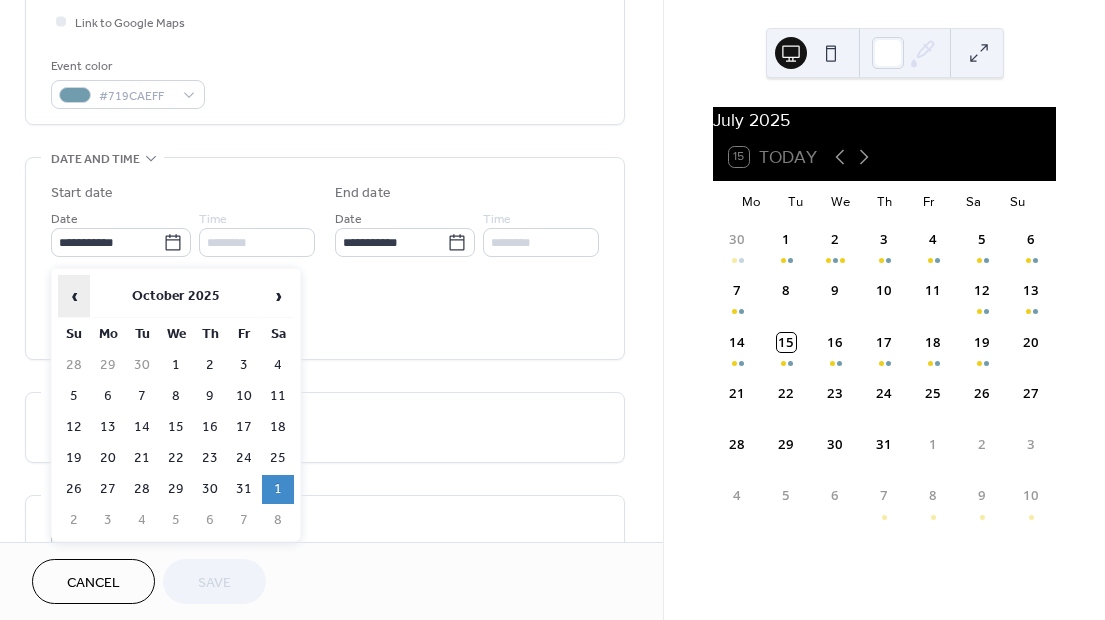 click on "‹" at bounding box center [74, 296] 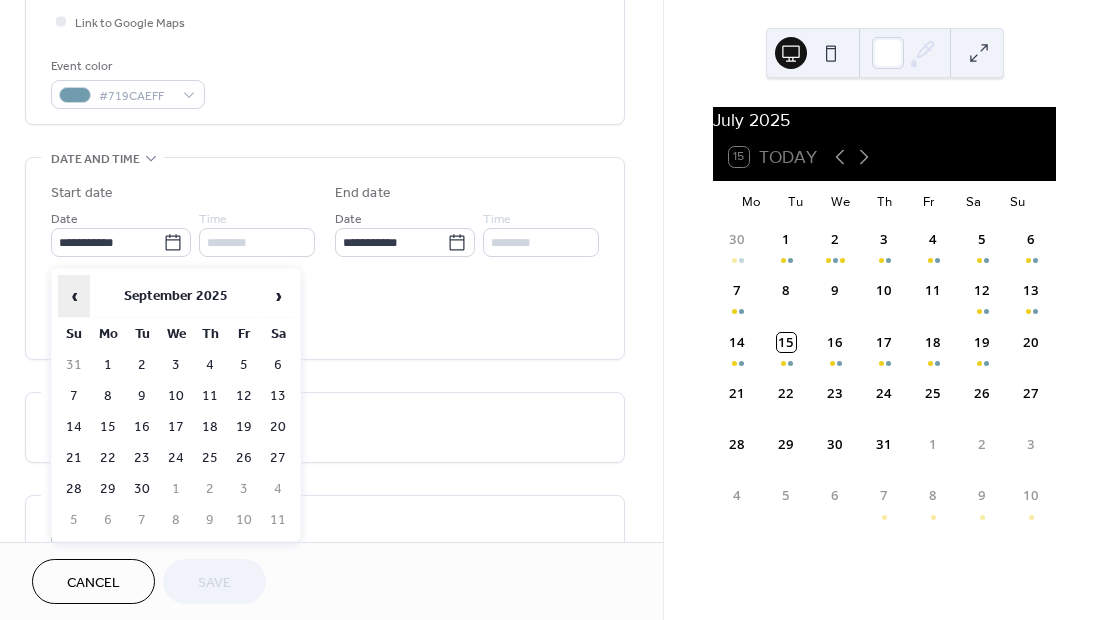 click on "‹" at bounding box center (74, 296) 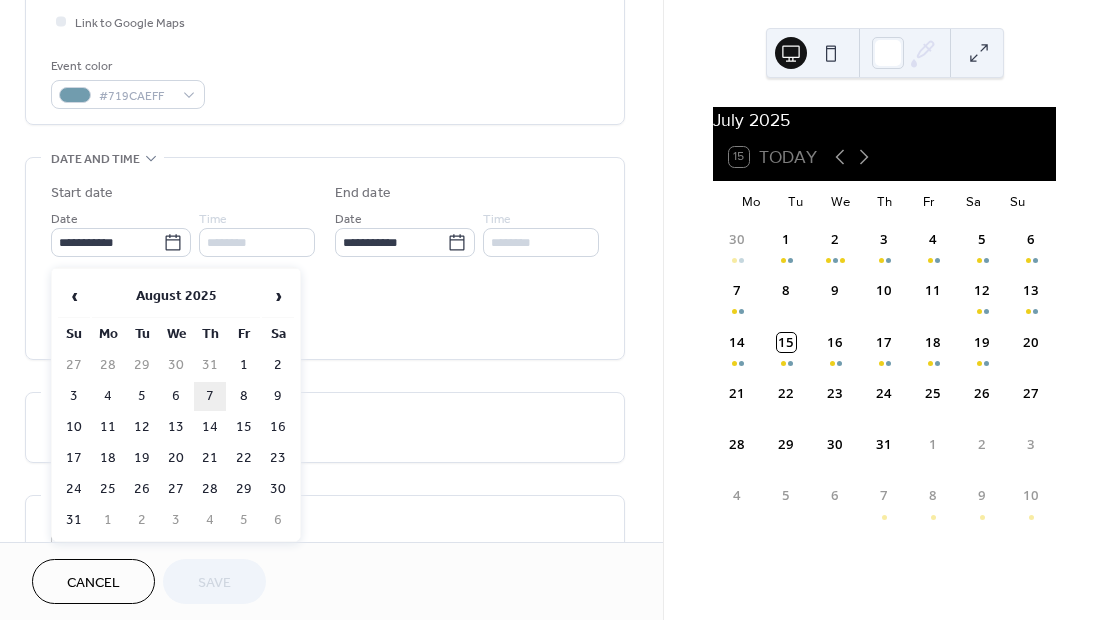 click on "7" at bounding box center (210, 396) 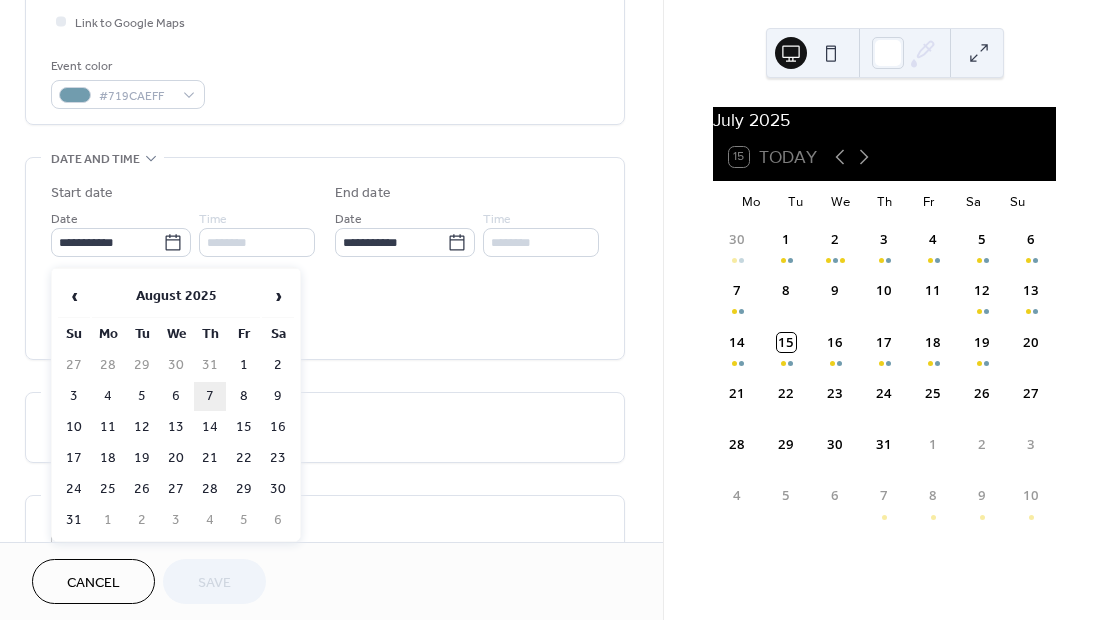 type on "**********" 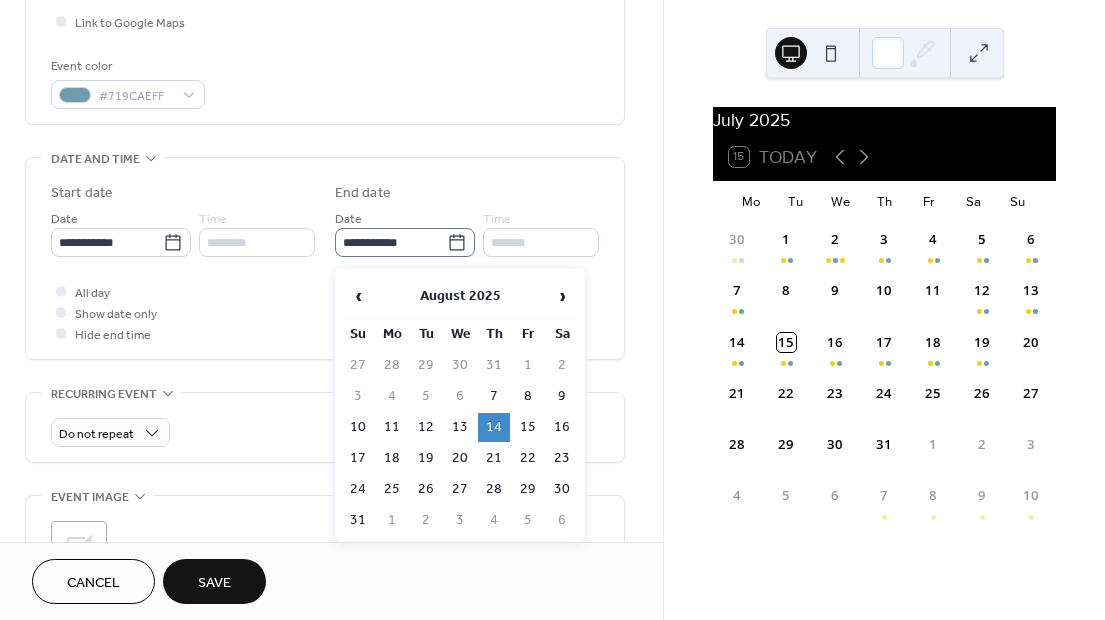 click 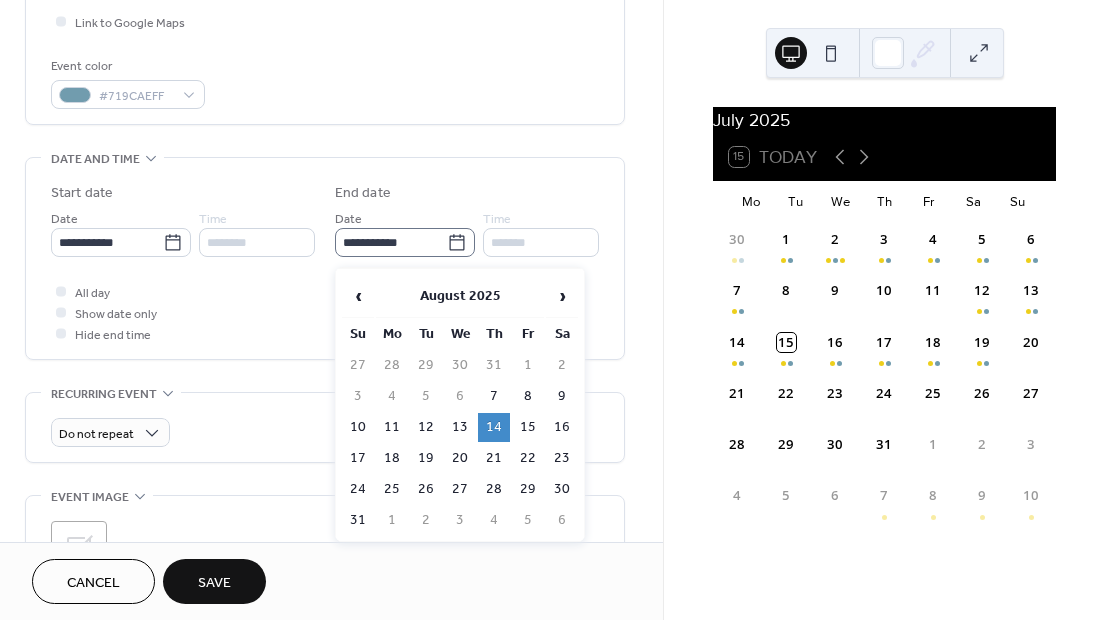 click on "**********" at bounding box center (391, 242) 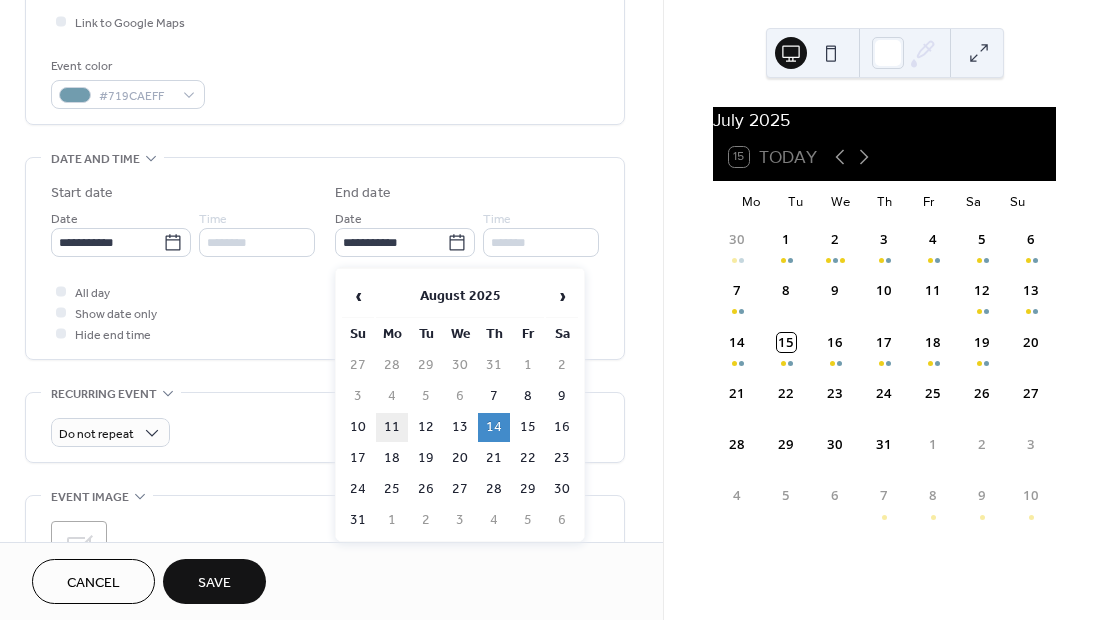 click on "11" at bounding box center (392, 427) 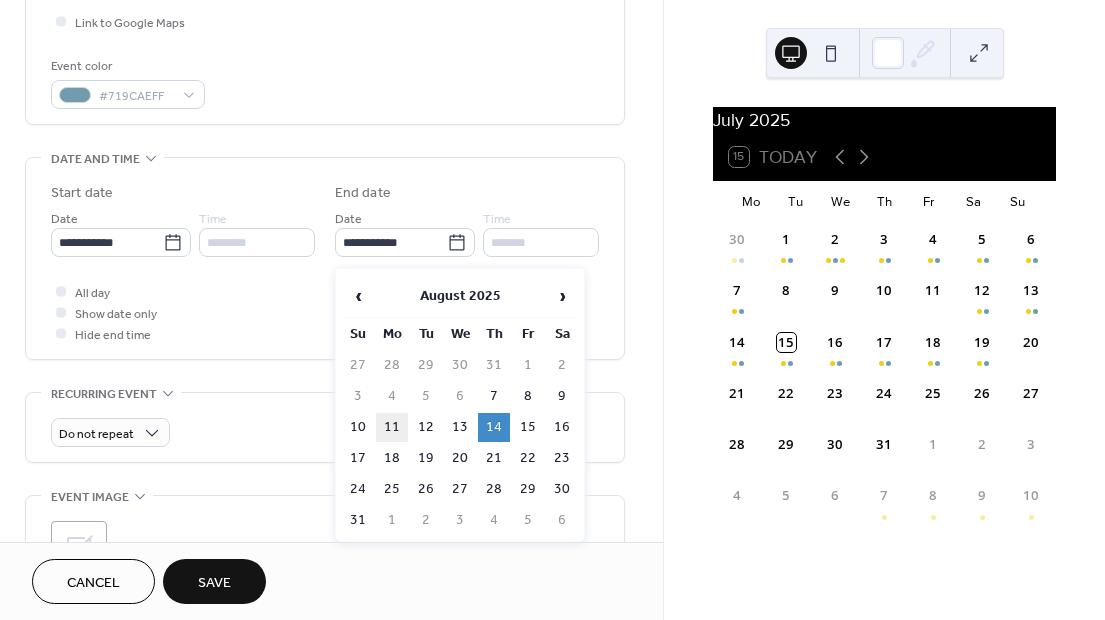 type on "**********" 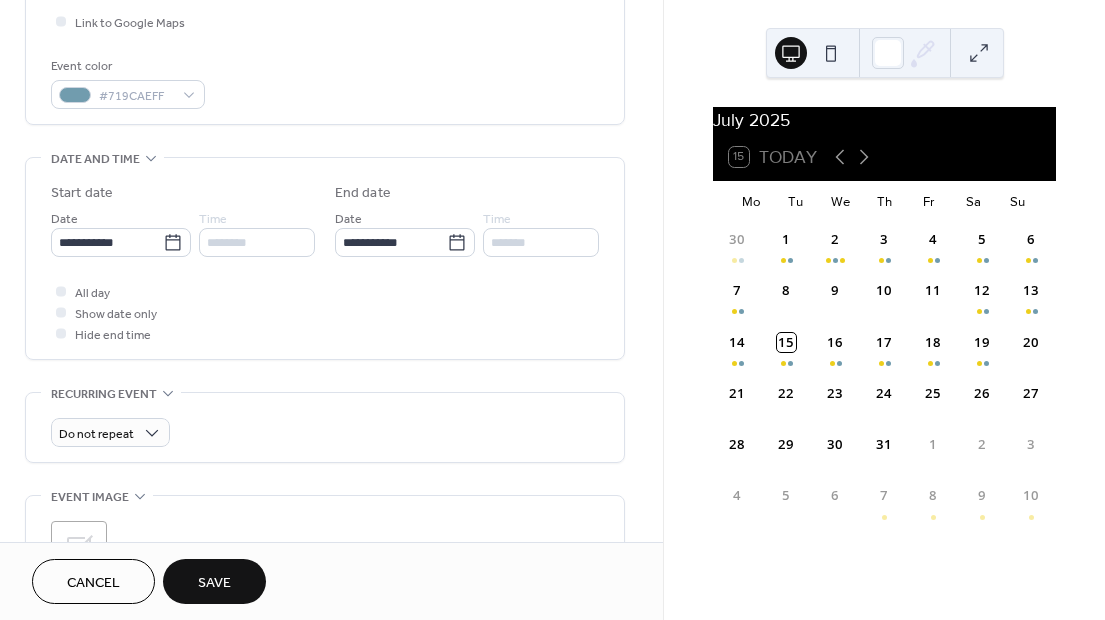 click on "Save" at bounding box center [214, 583] 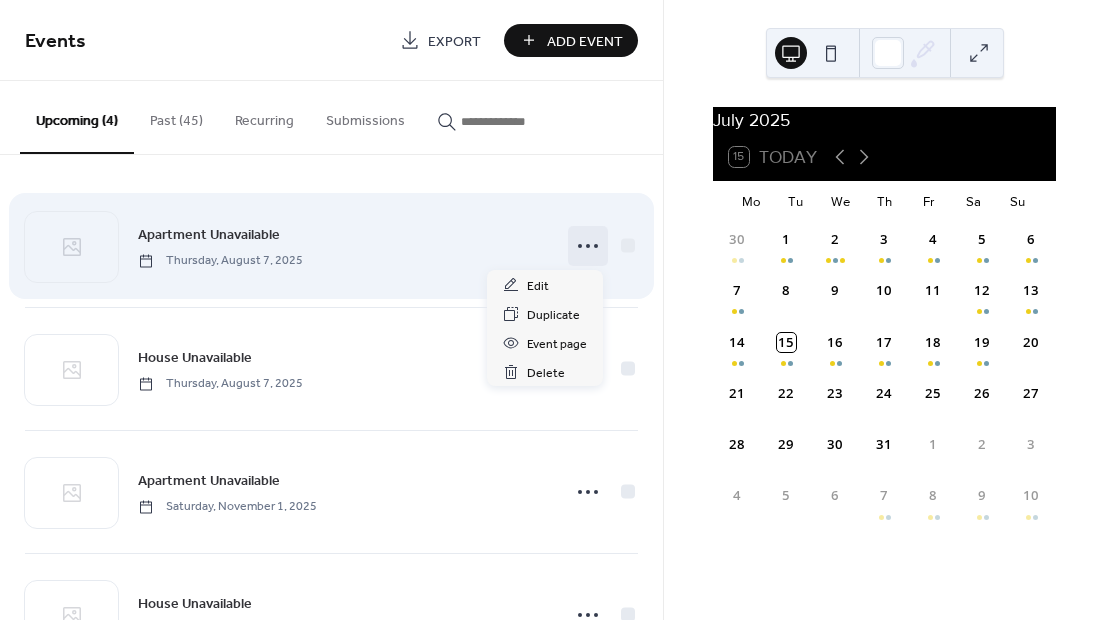click 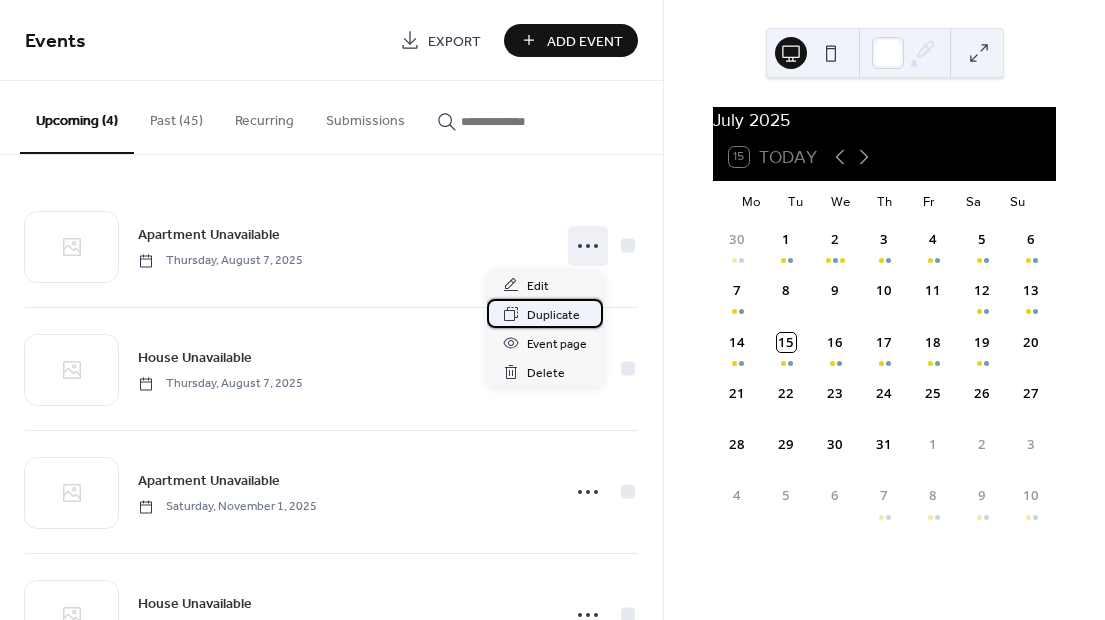 click on "Duplicate" at bounding box center (553, 315) 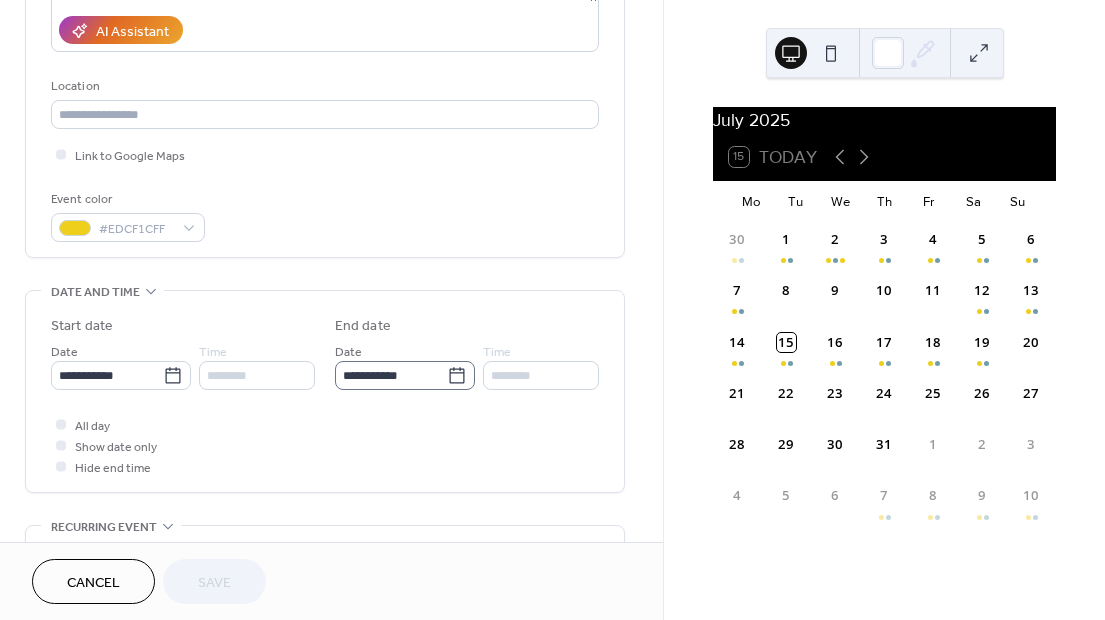 scroll, scrollTop: 362, scrollLeft: 0, axis: vertical 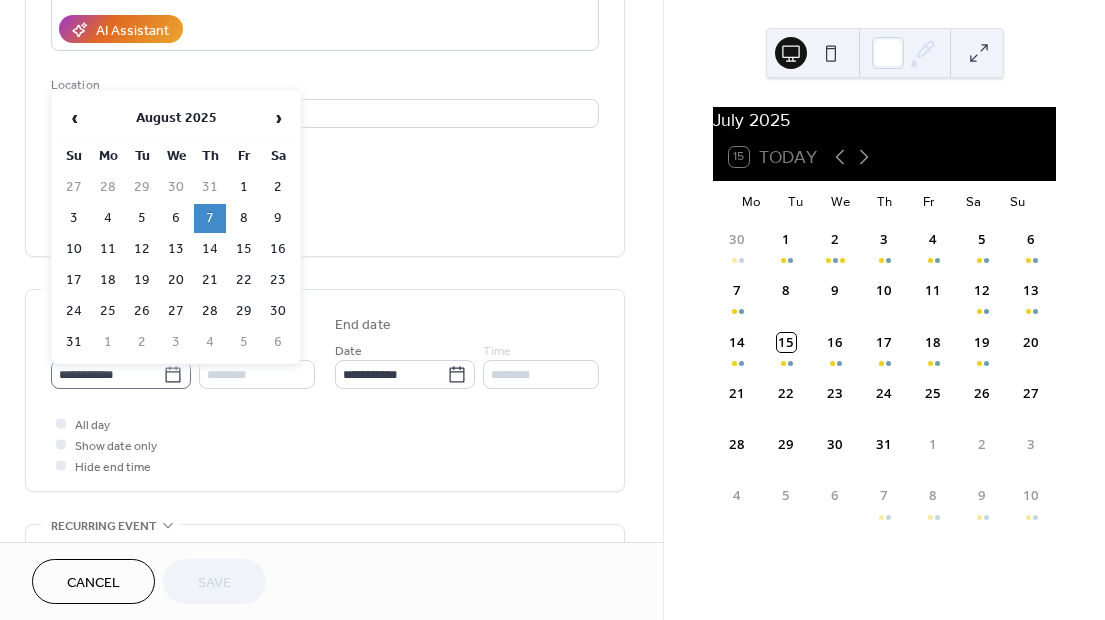 click 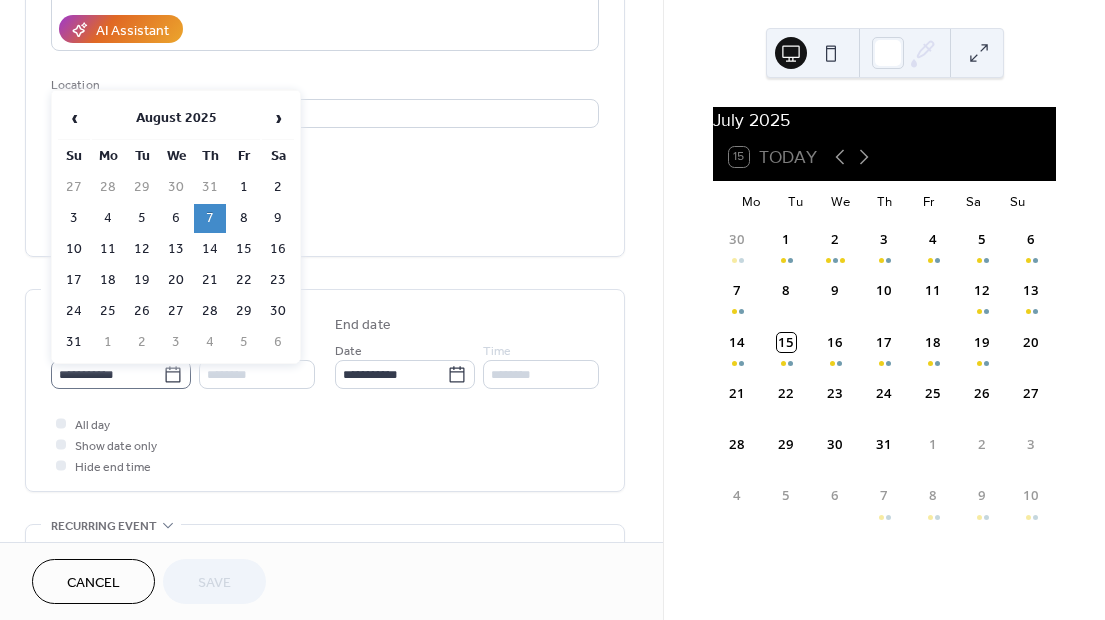 click on "**********" at bounding box center [107, 374] 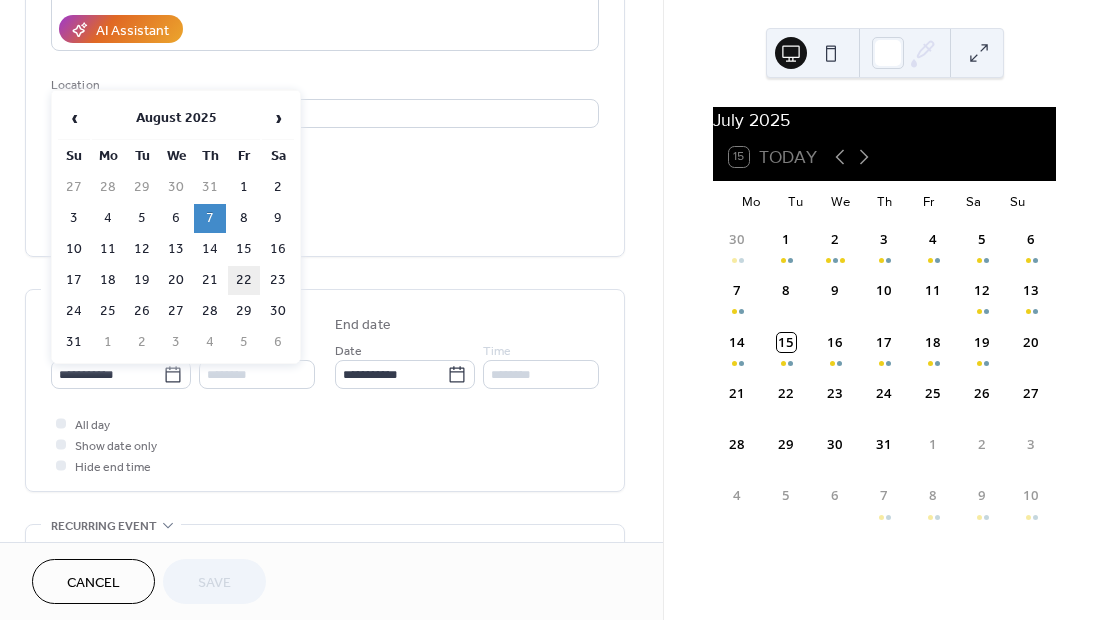 click on "22" at bounding box center (244, 280) 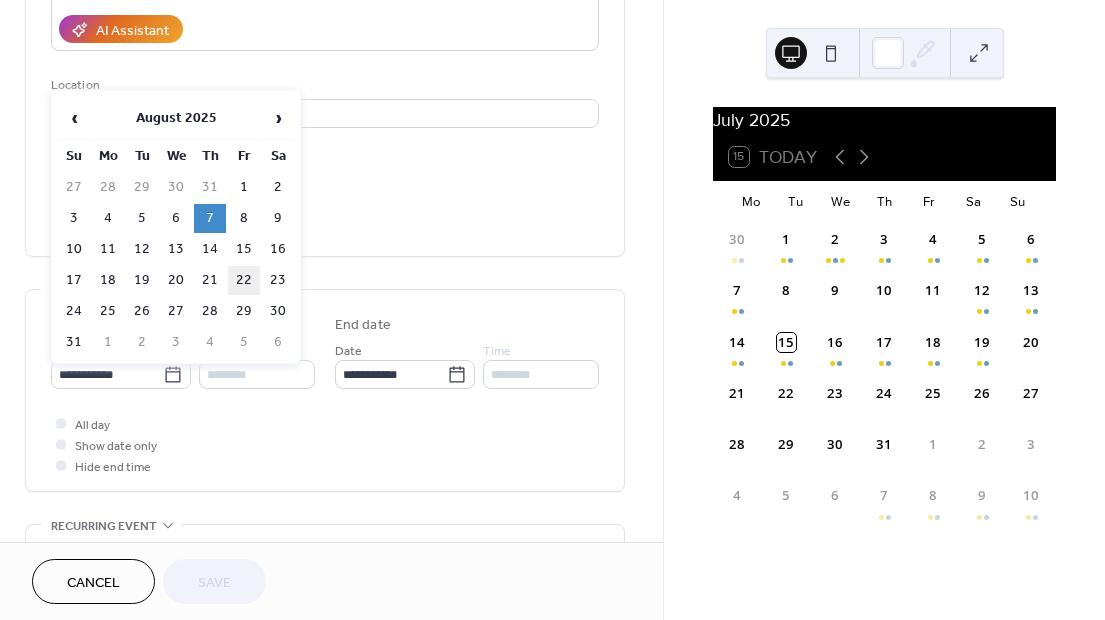 type on "**********" 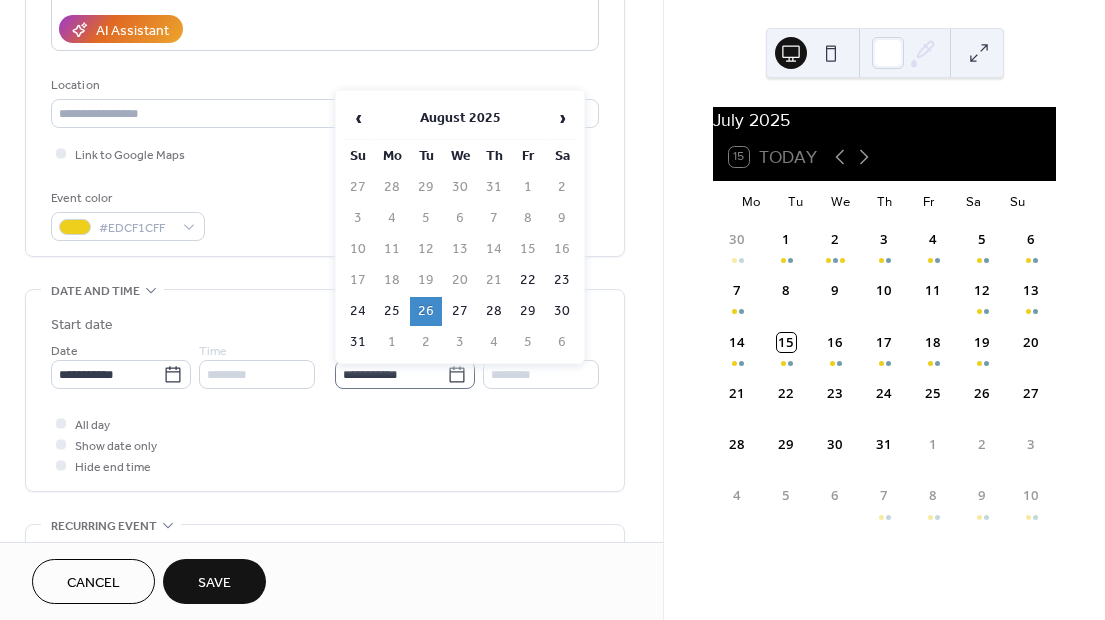 click 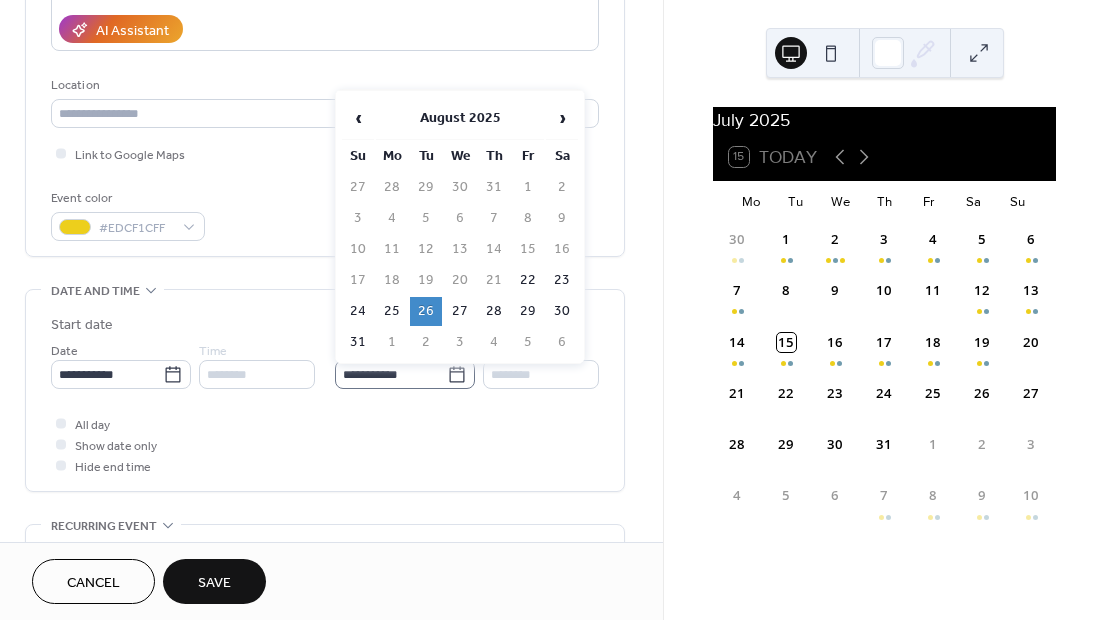 click on "**********" at bounding box center (391, 374) 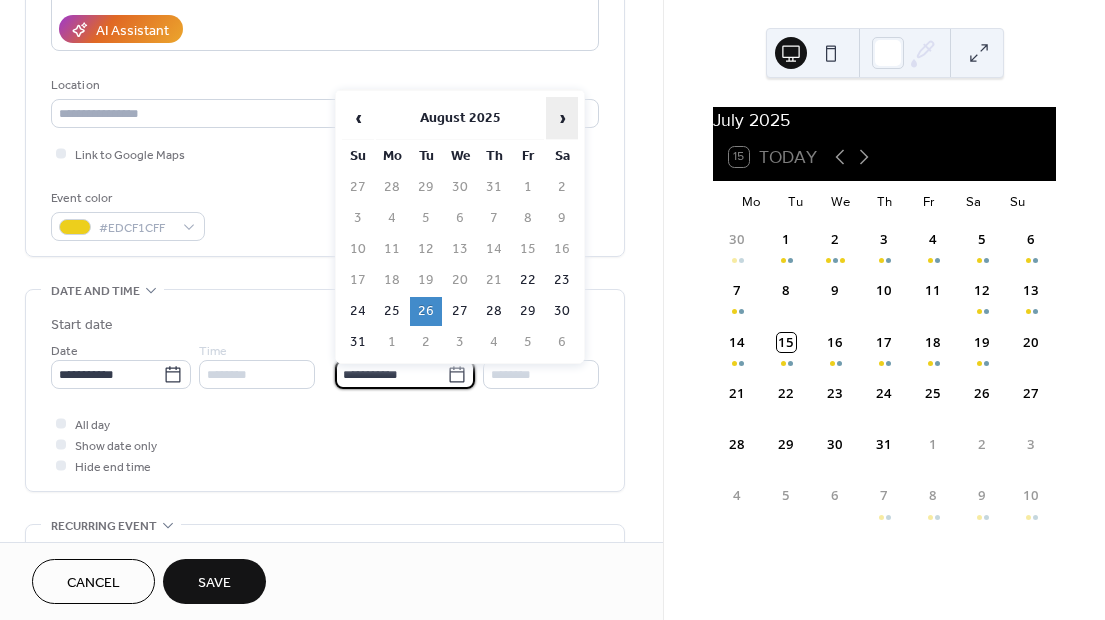 click on "›" at bounding box center (562, 118) 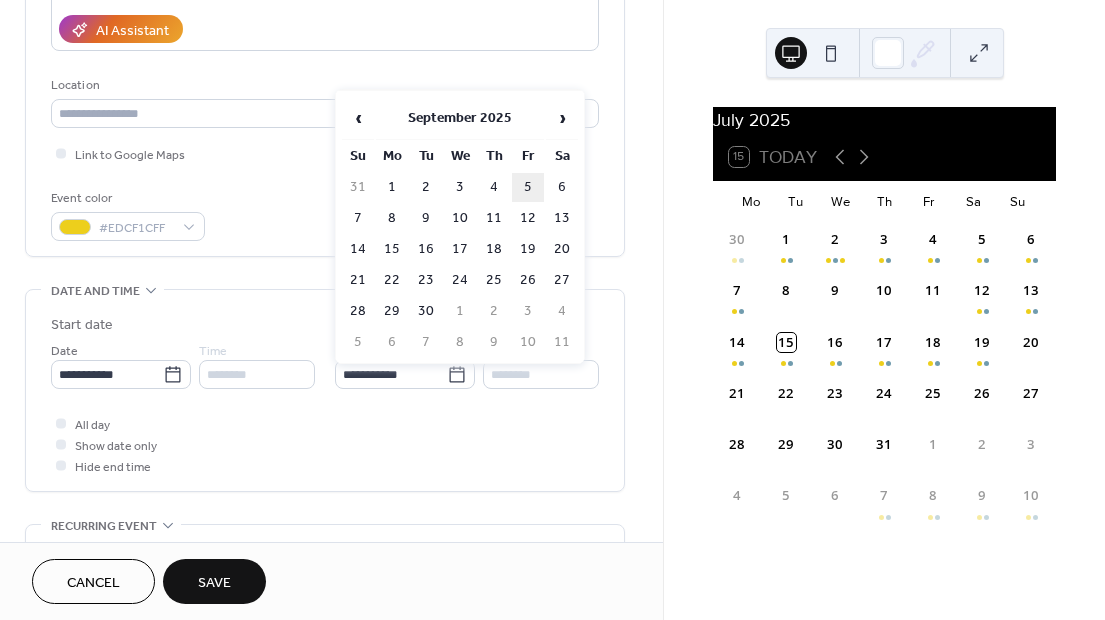 click on "5" at bounding box center (528, 187) 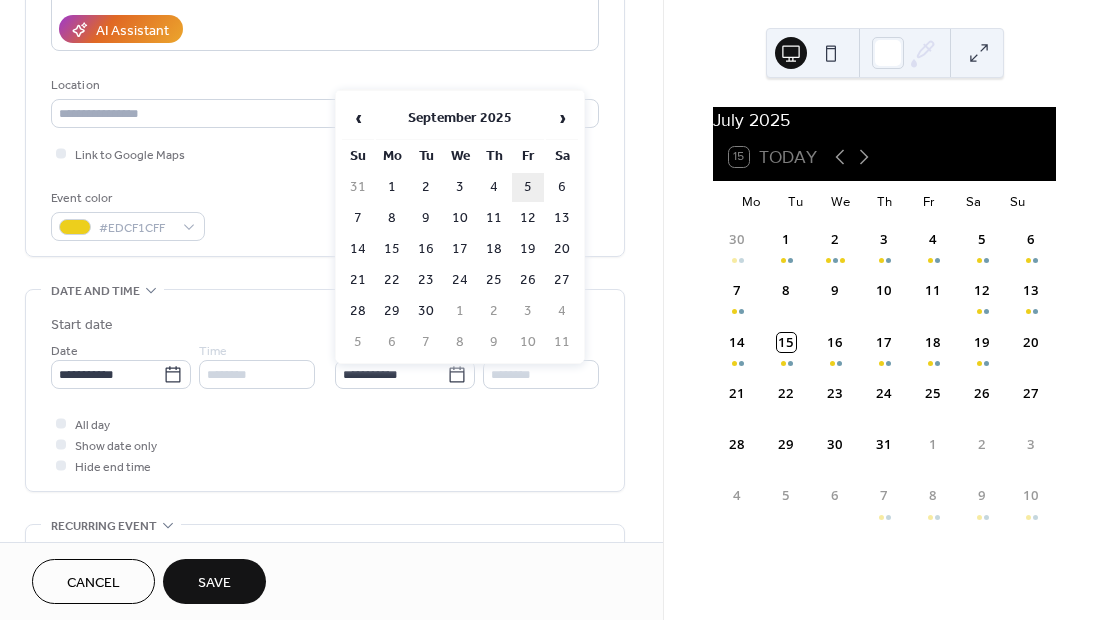 type on "**********" 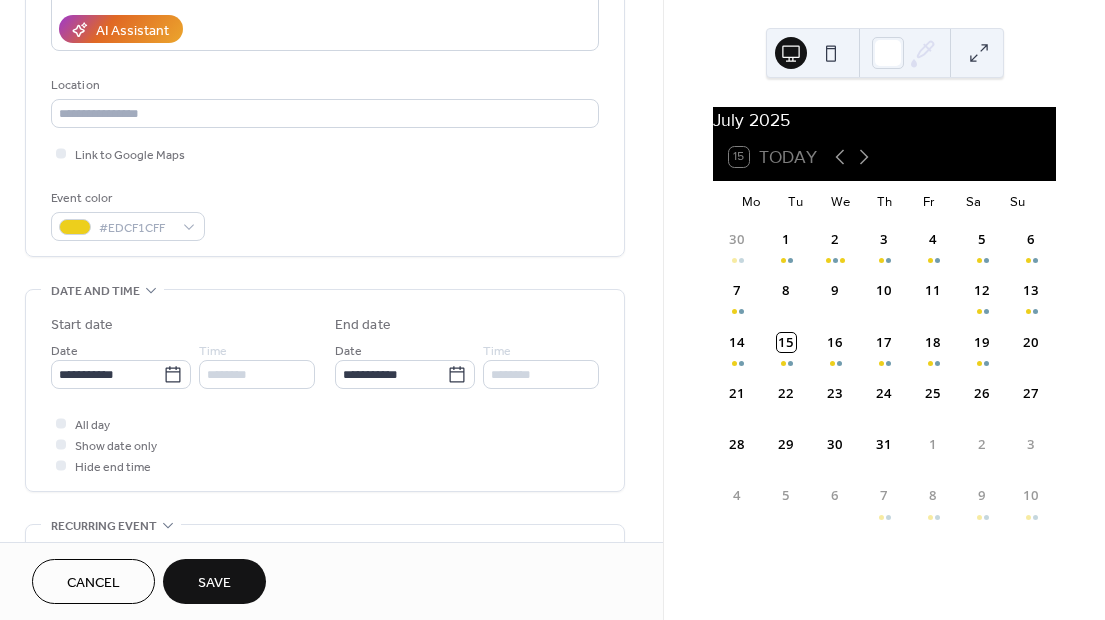 click on "Save" at bounding box center [214, 581] 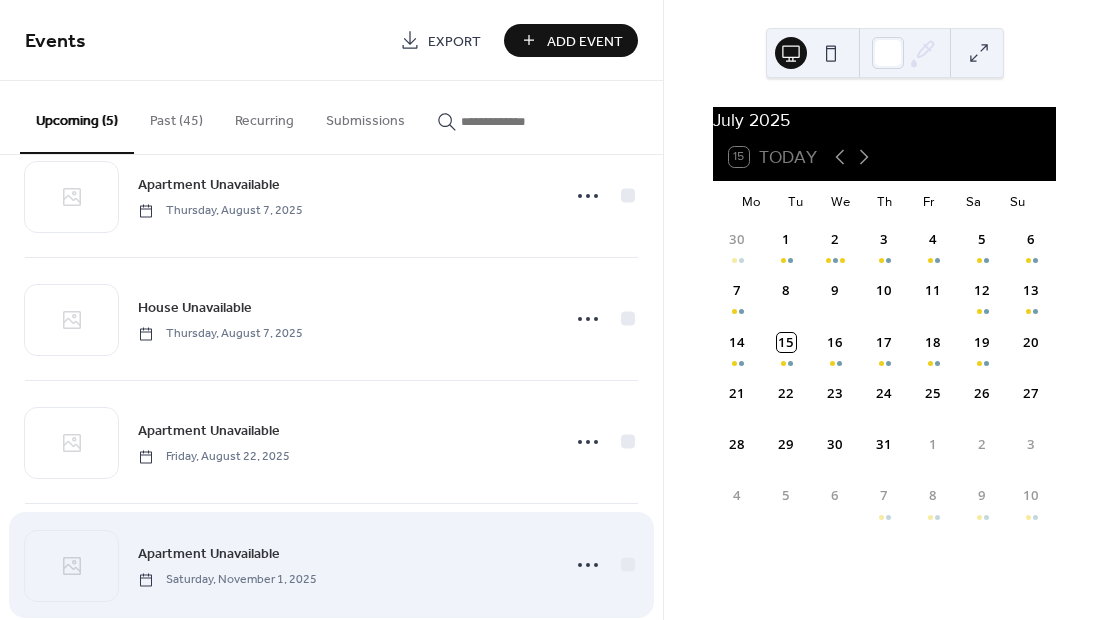 scroll, scrollTop: 46, scrollLeft: 0, axis: vertical 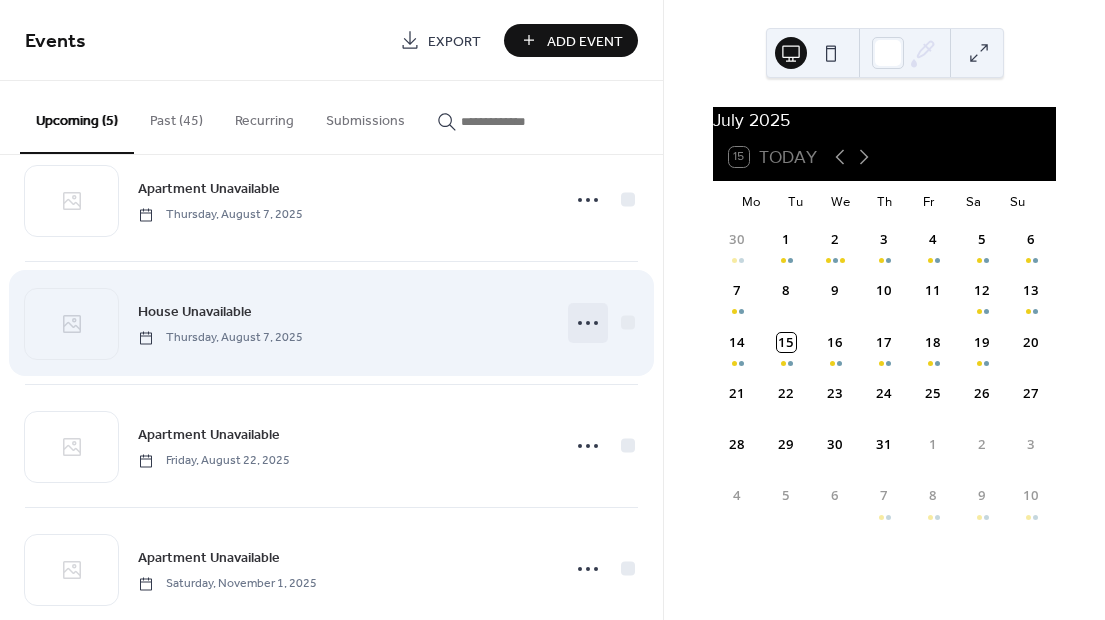 click 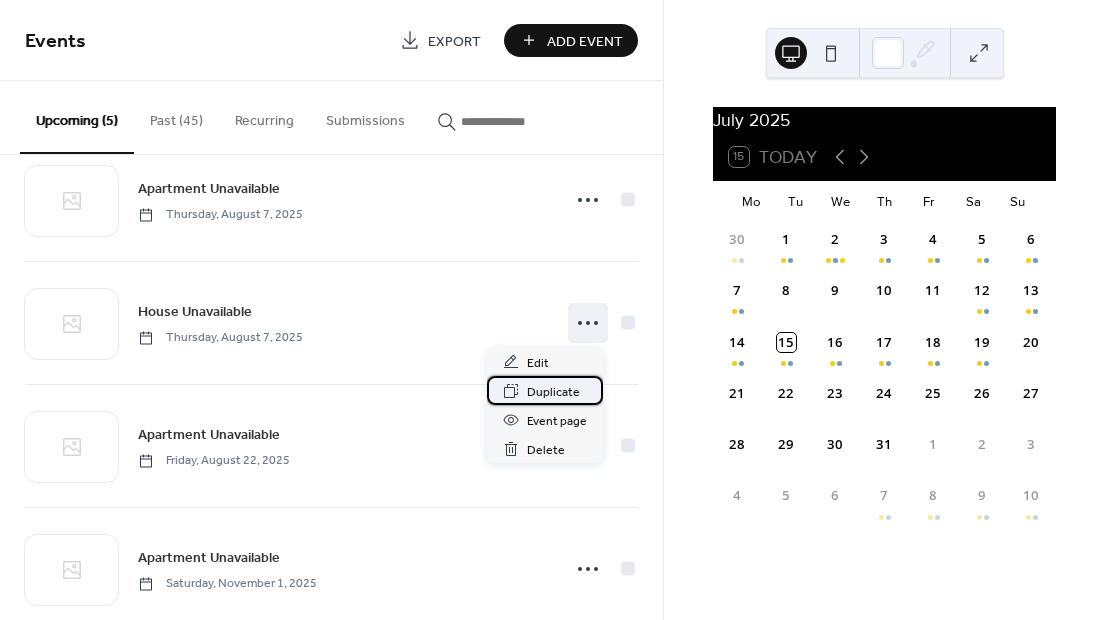 click on "Duplicate" at bounding box center (553, 392) 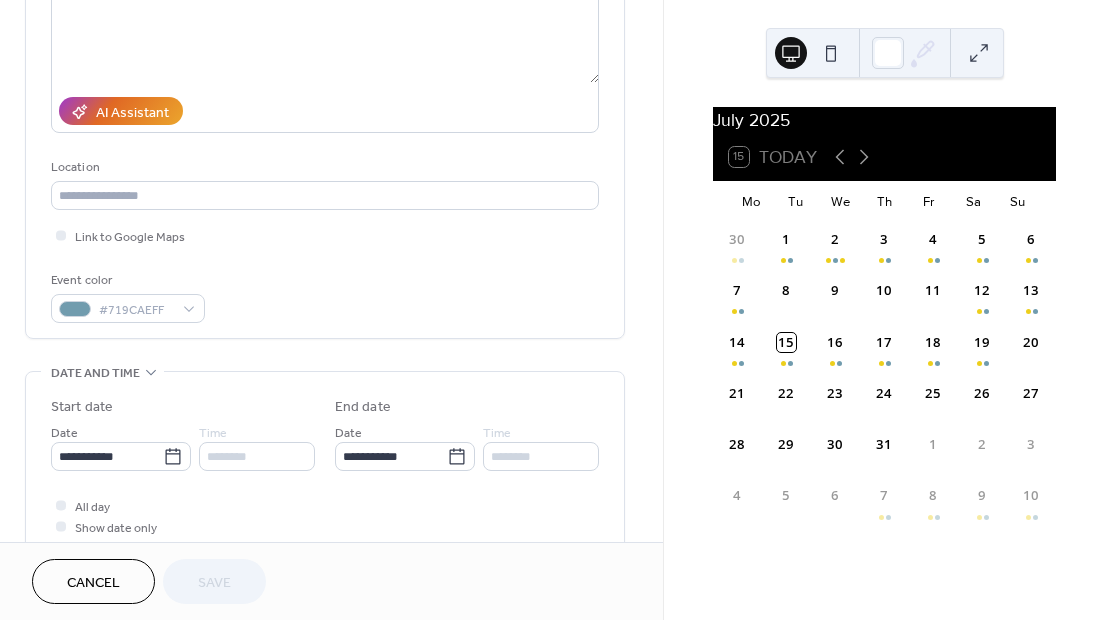 scroll, scrollTop: 380, scrollLeft: 0, axis: vertical 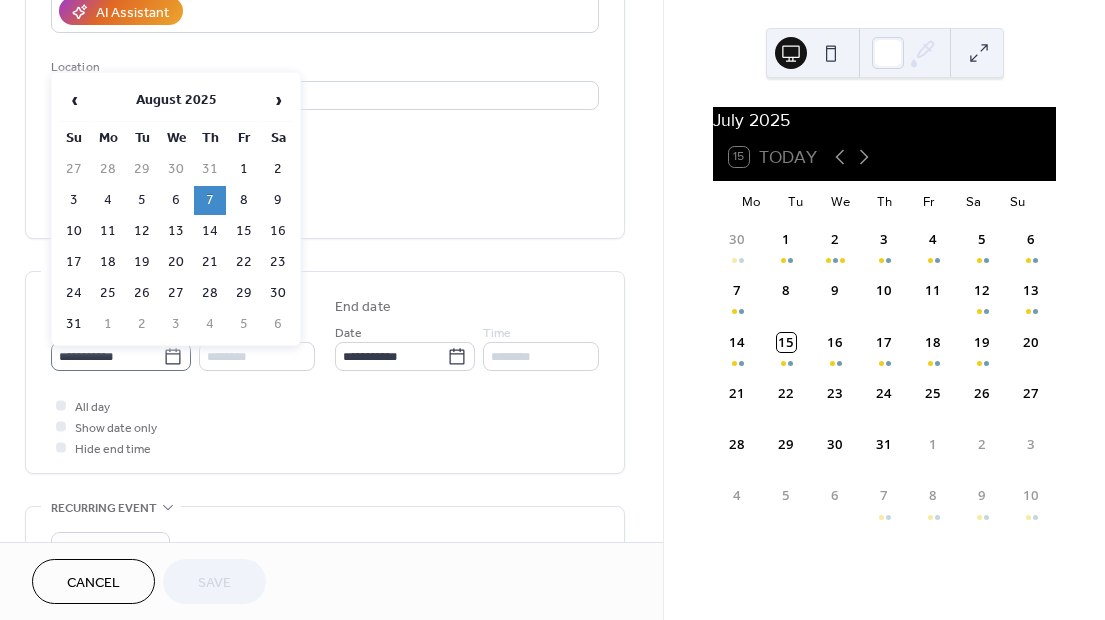click 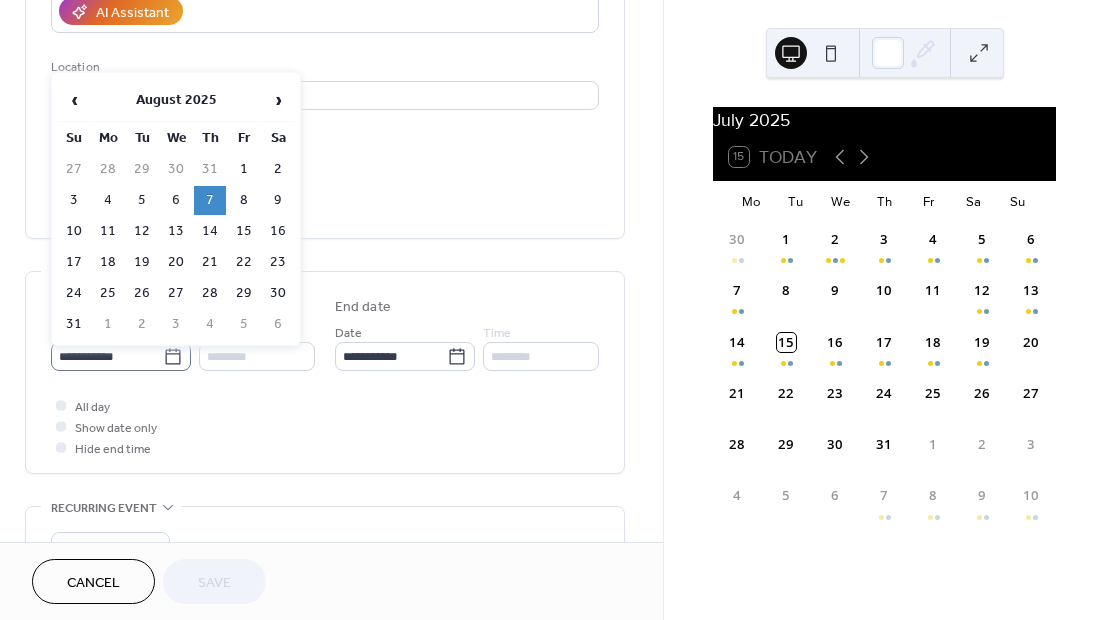 click on "**********" at bounding box center (107, 356) 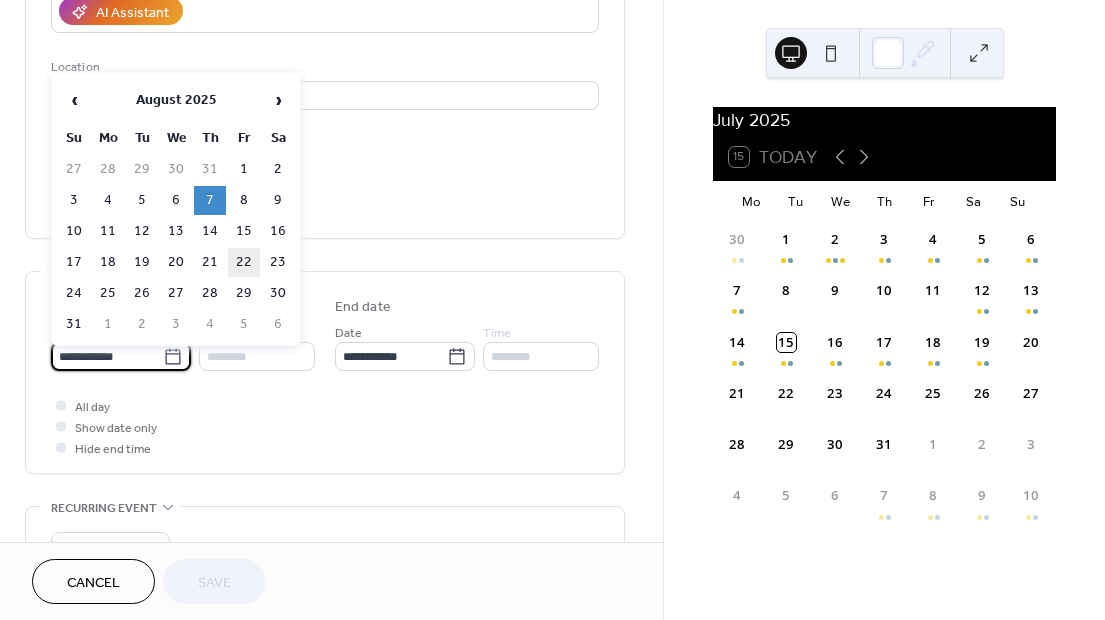 click on "22" at bounding box center [244, 262] 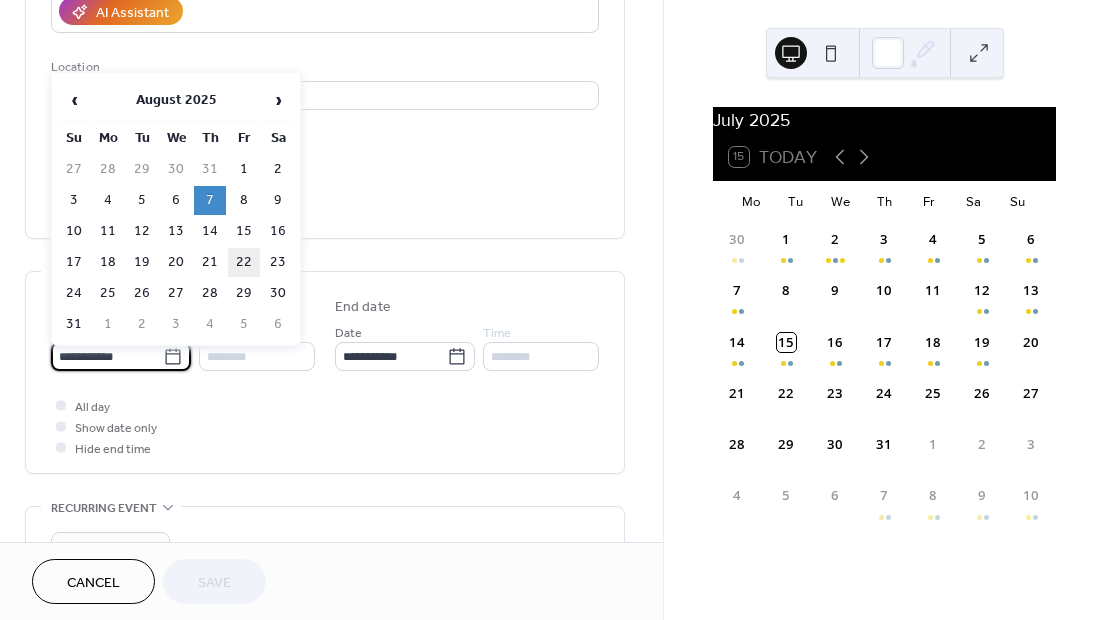 type on "**********" 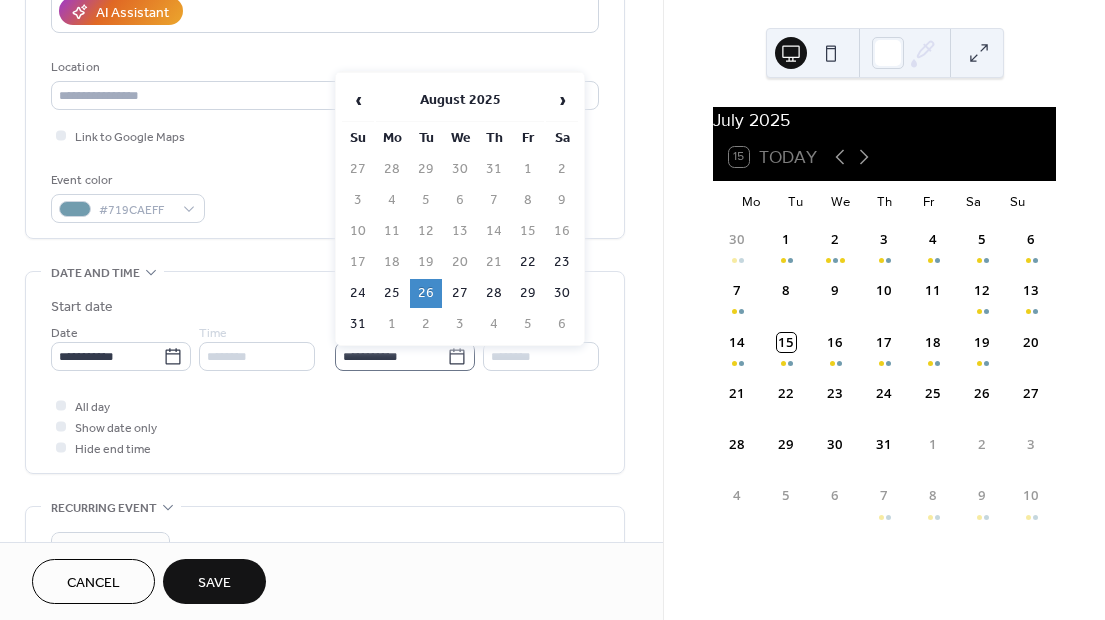 click 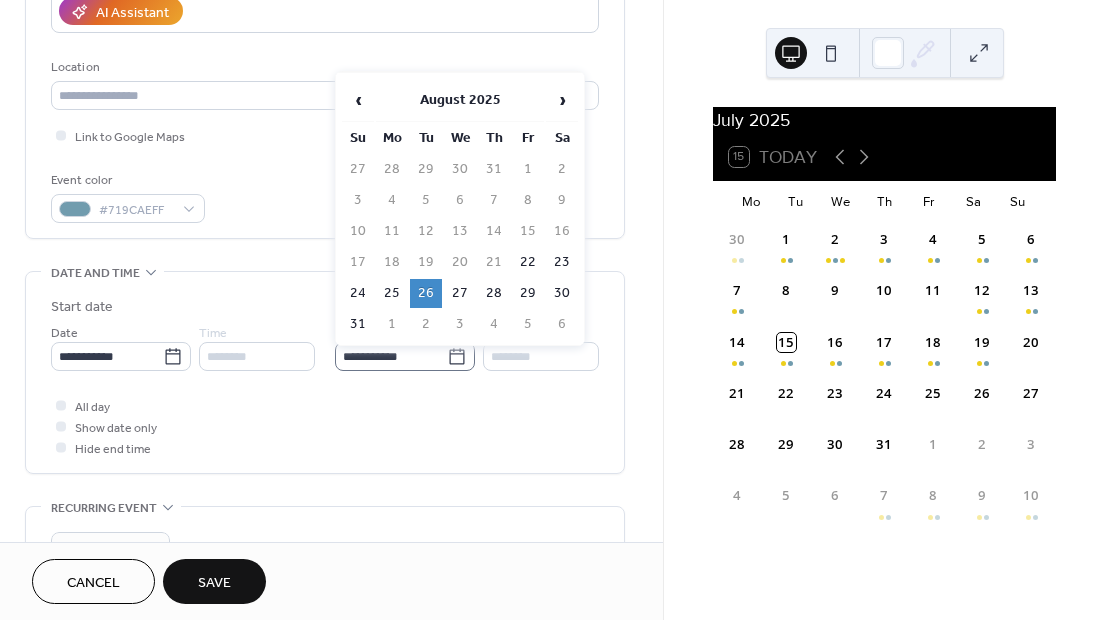 click on "**********" at bounding box center (391, 356) 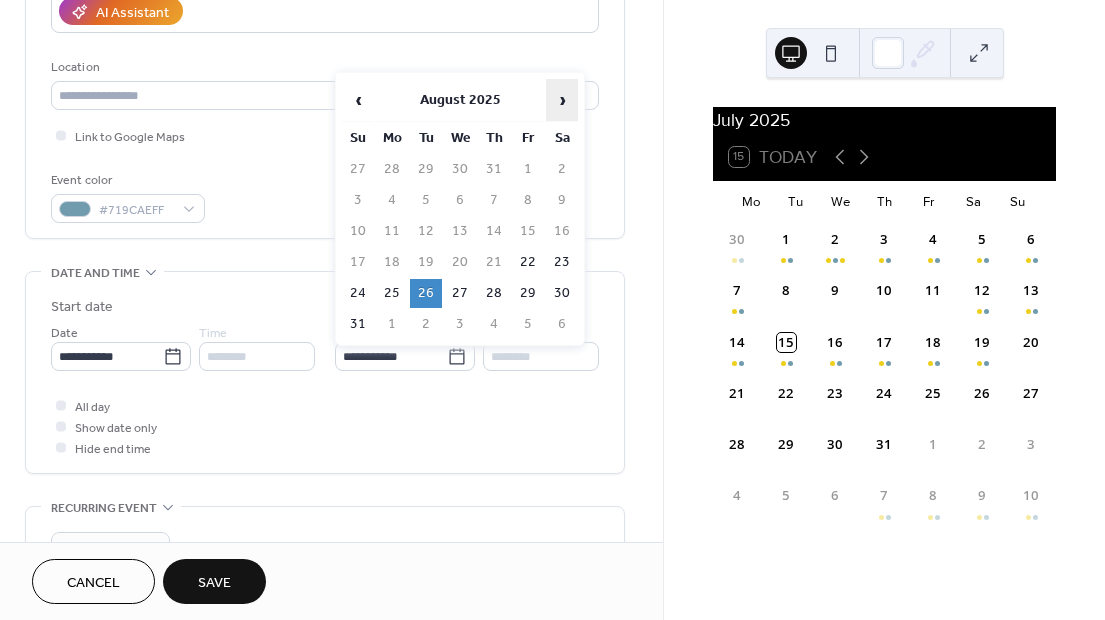 click on "›" at bounding box center [562, 100] 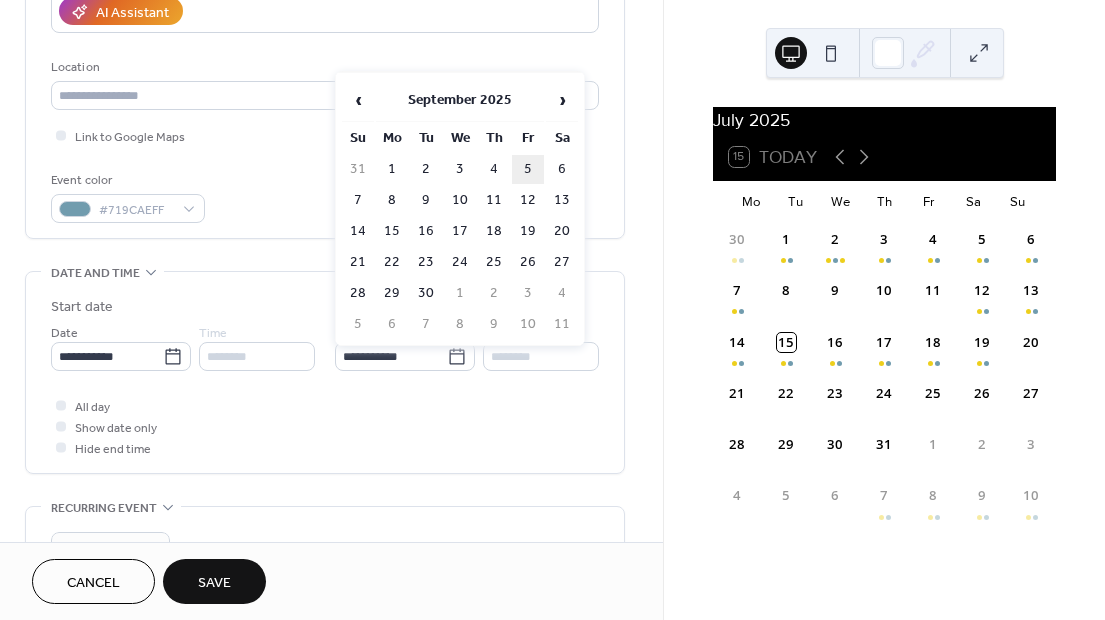 click on "5" at bounding box center [528, 169] 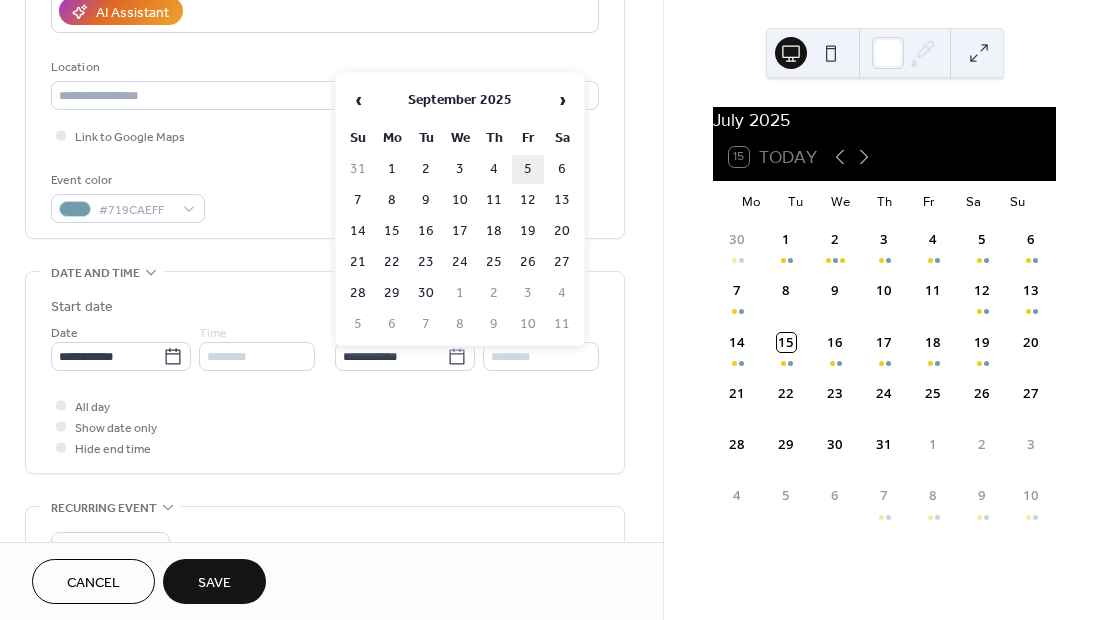 type on "**********" 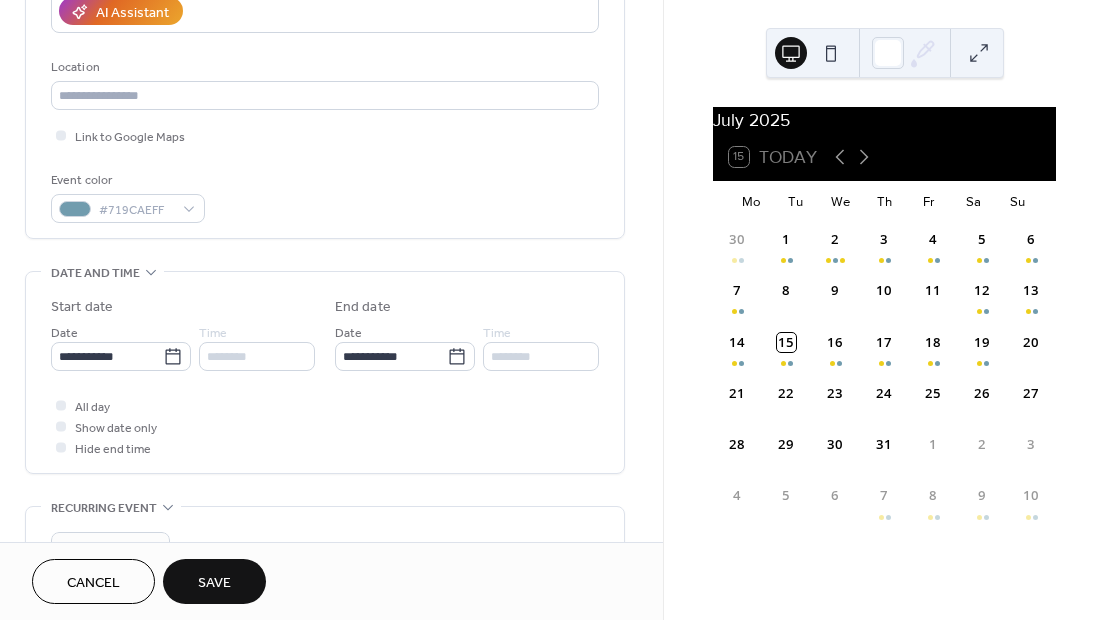 click on "Save" at bounding box center (214, 581) 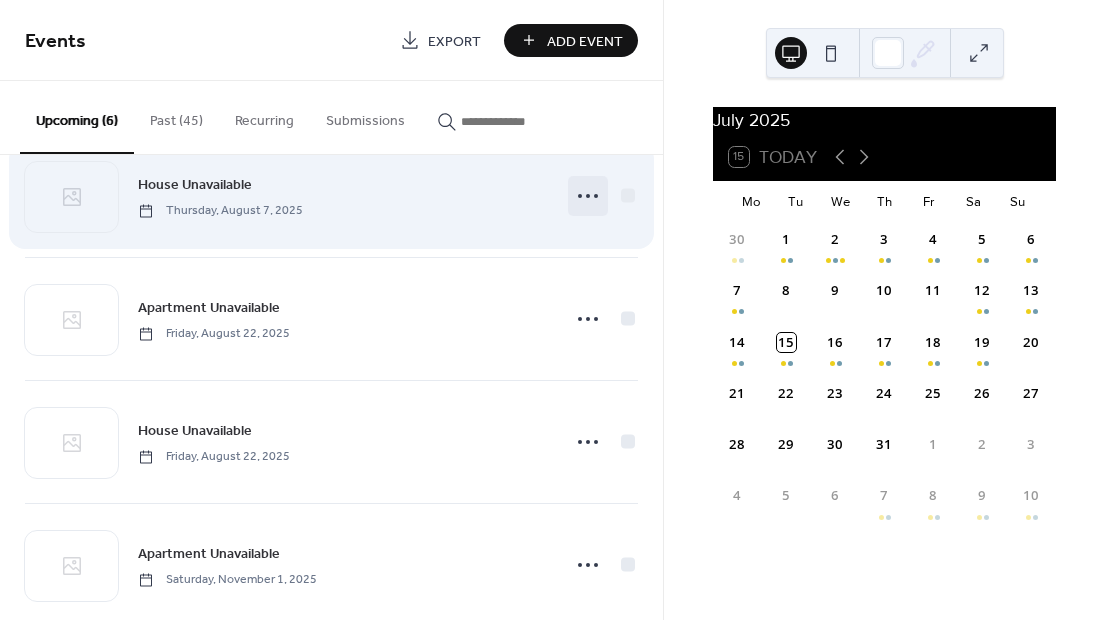 scroll, scrollTop: 185, scrollLeft: 0, axis: vertical 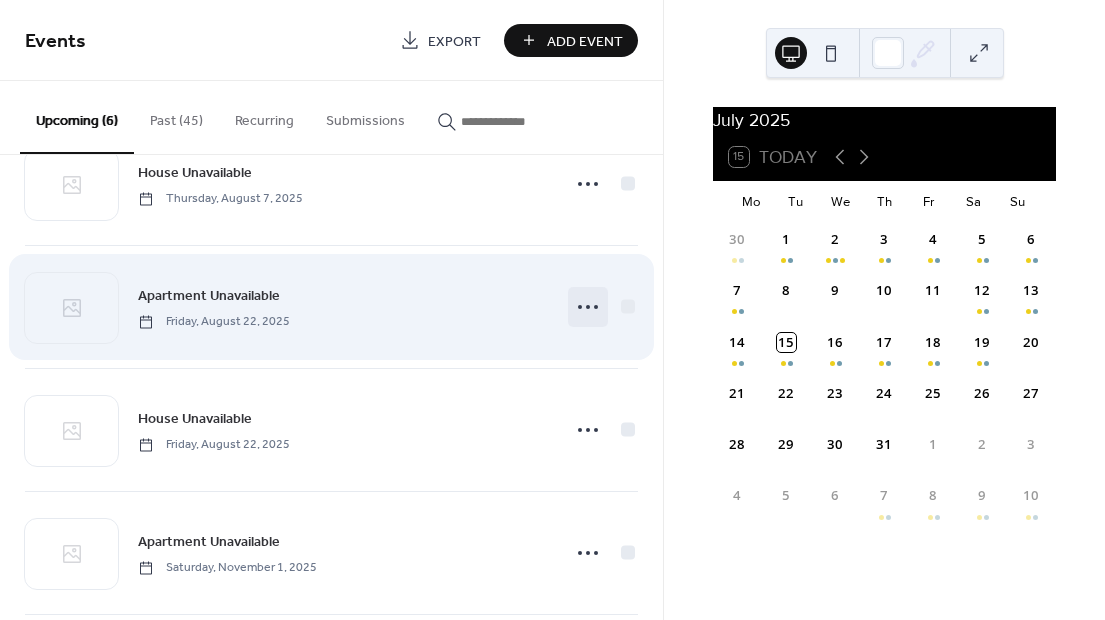 click 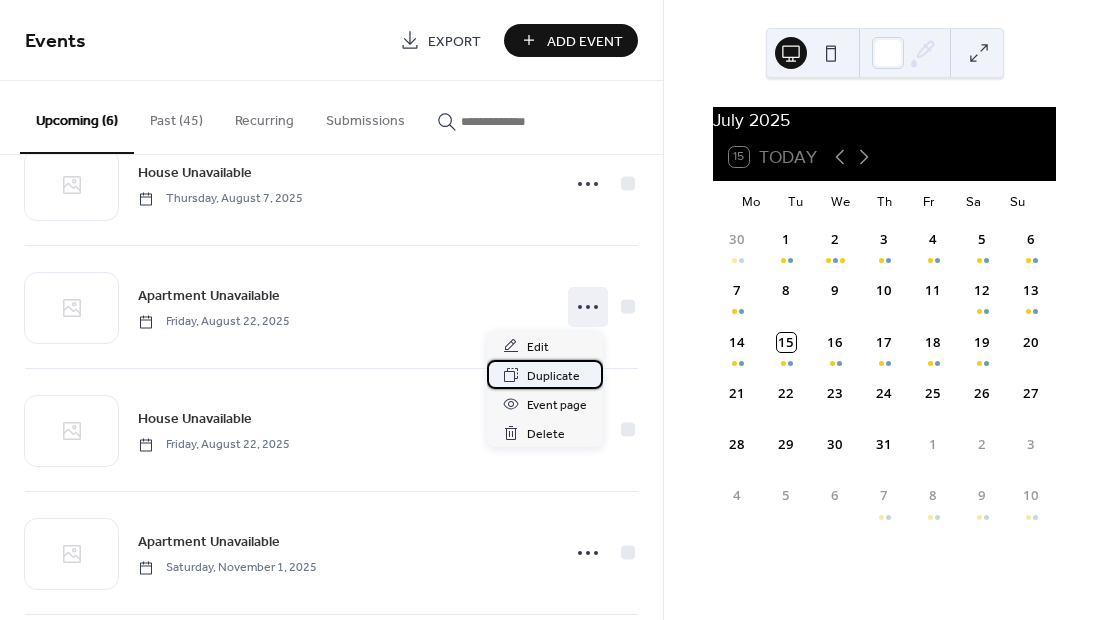 click on "Duplicate" at bounding box center [553, 376] 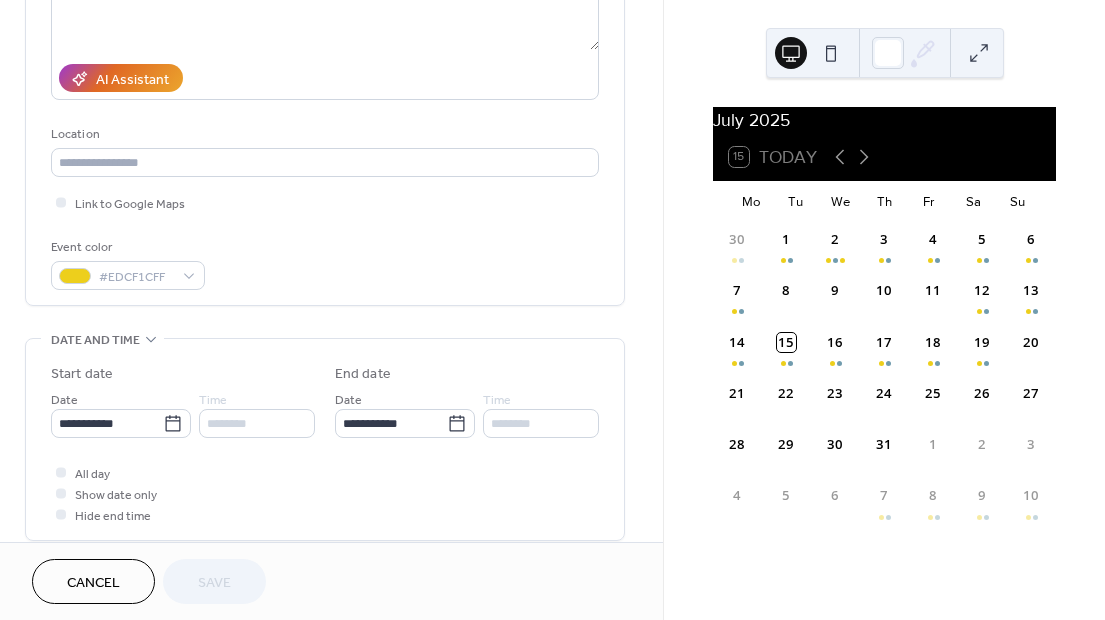 scroll, scrollTop: 337, scrollLeft: 0, axis: vertical 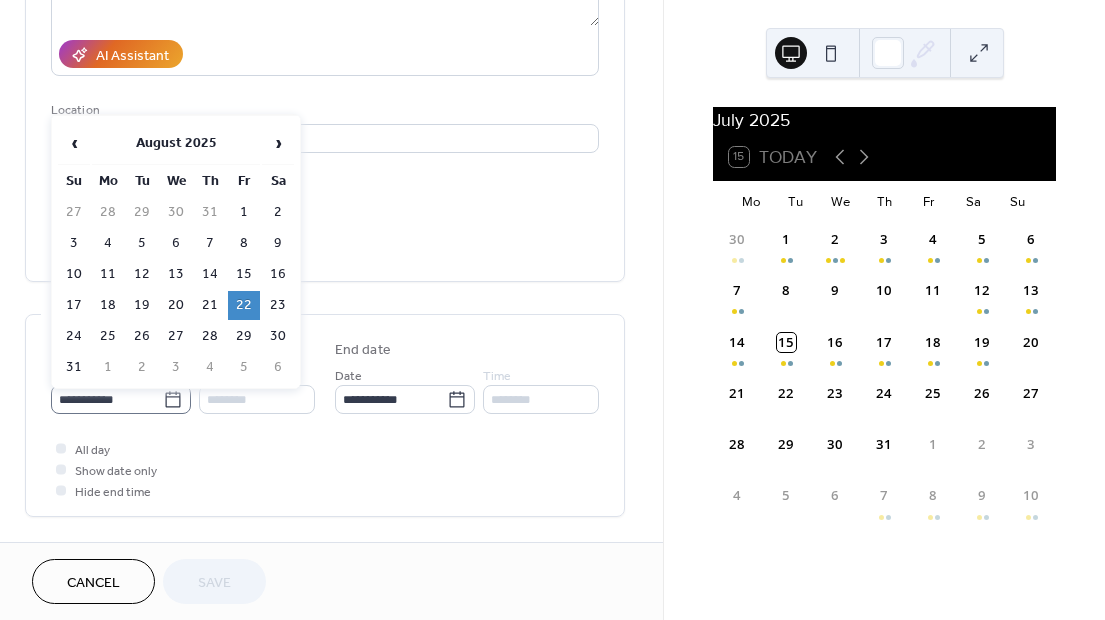 click 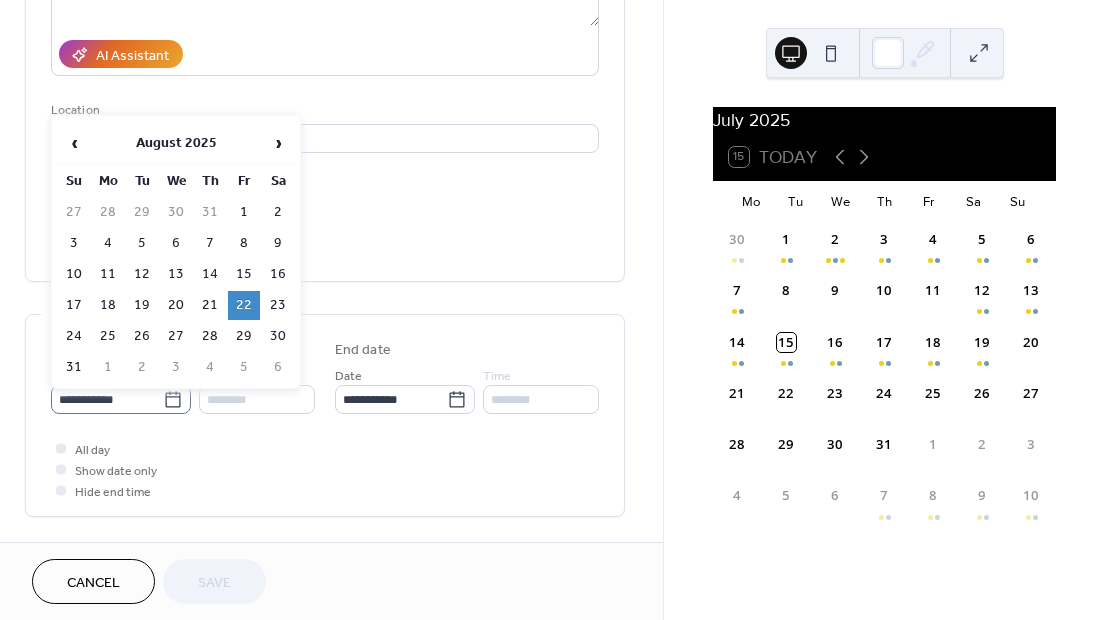 click on "**********" at bounding box center [107, 399] 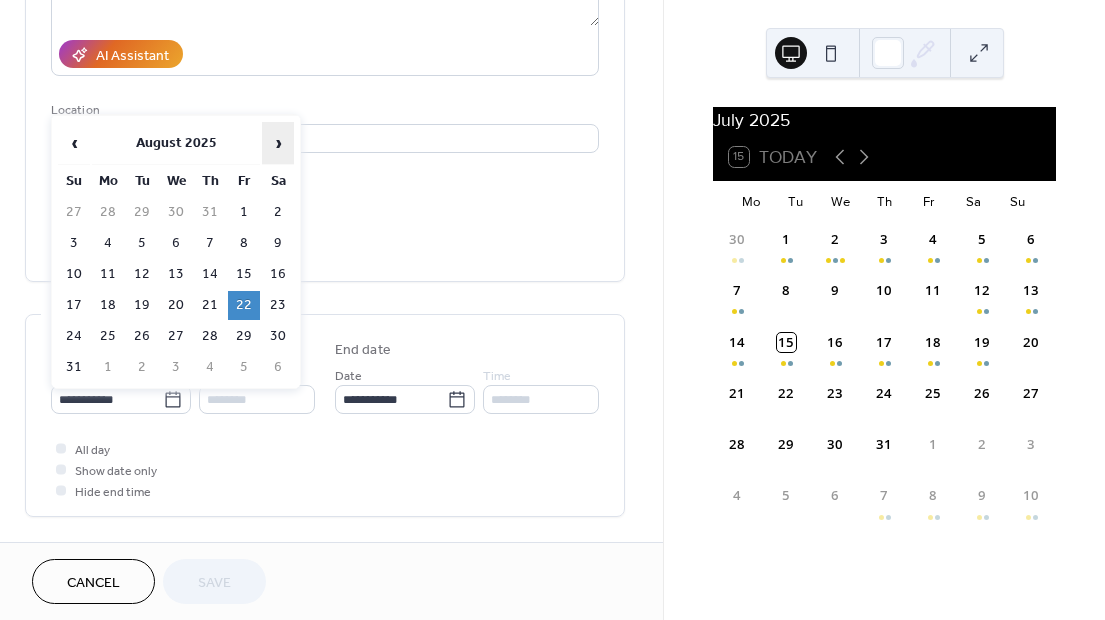 click on "›" at bounding box center (278, 143) 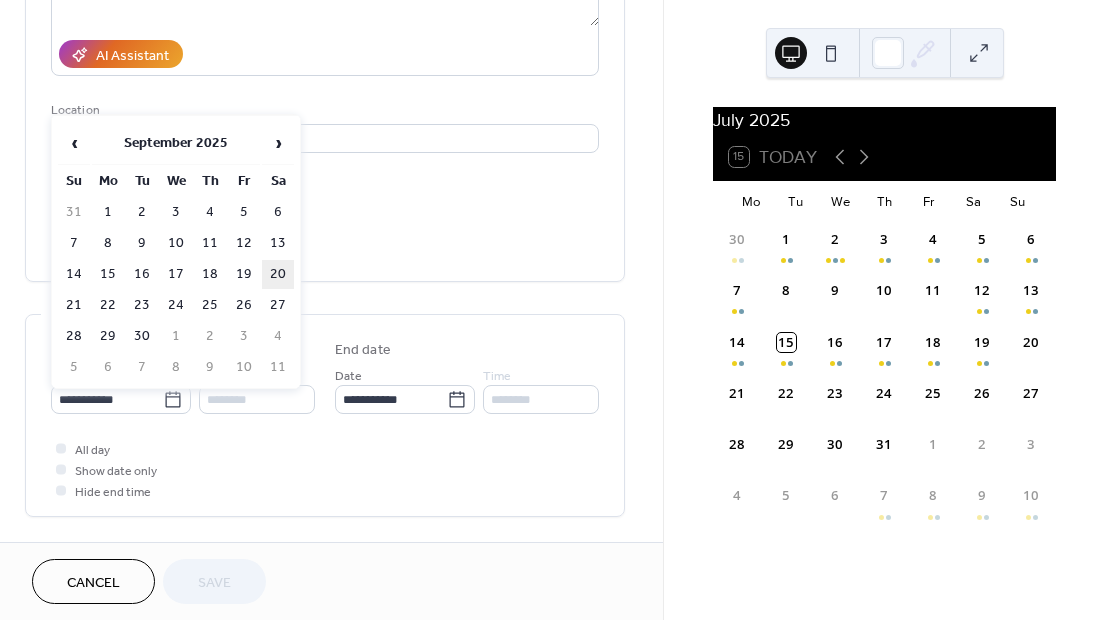 click on "20" at bounding box center [278, 274] 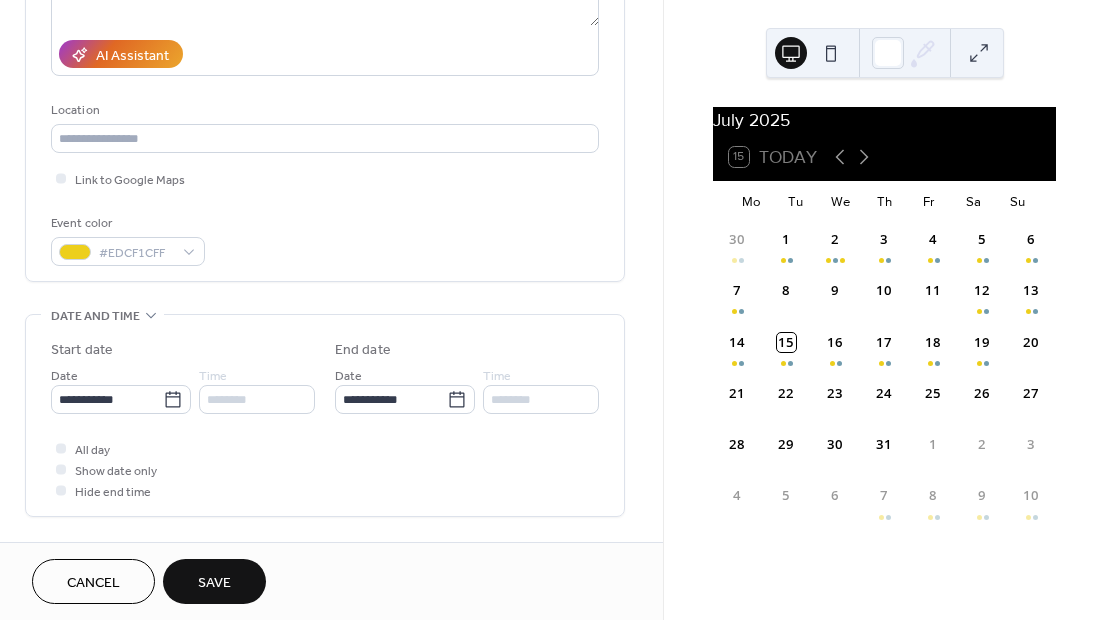 type on "**********" 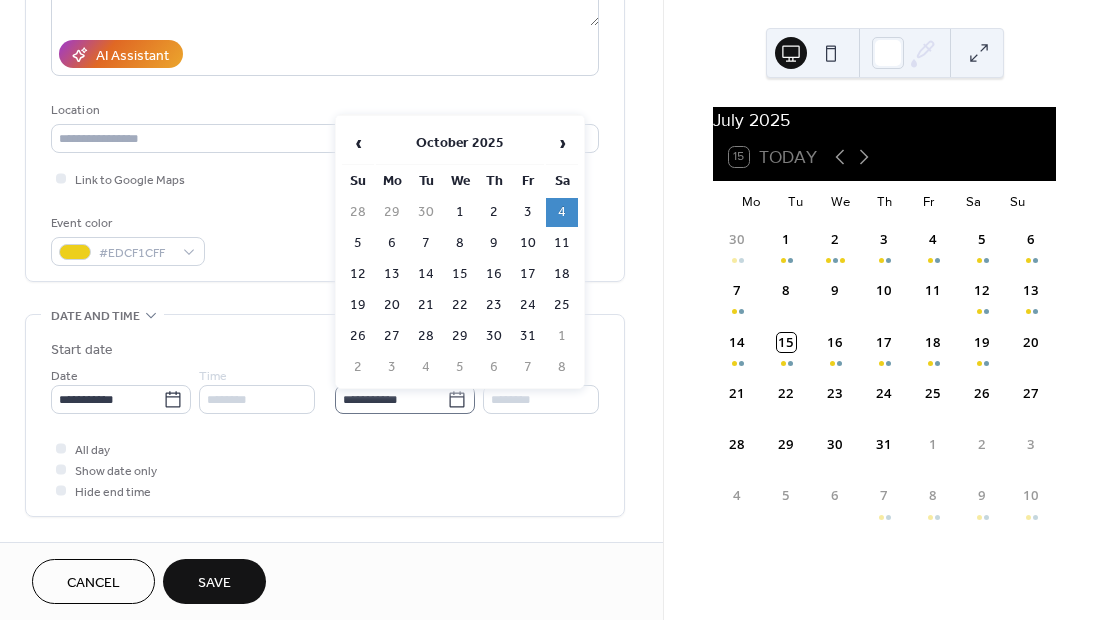 click 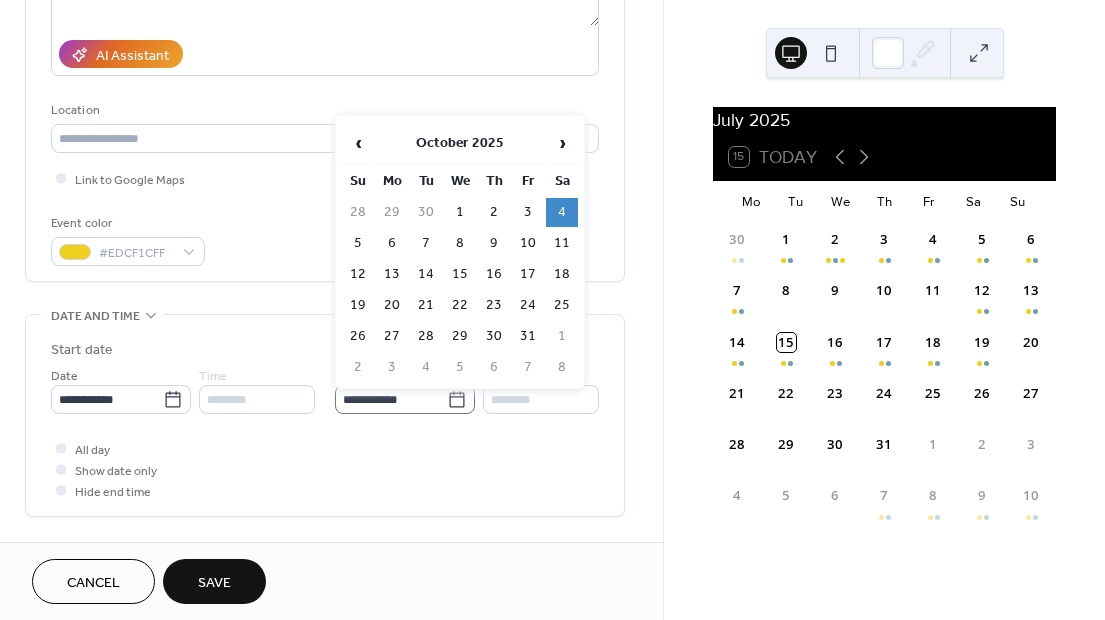click on "**********" at bounding box center (391, 399) 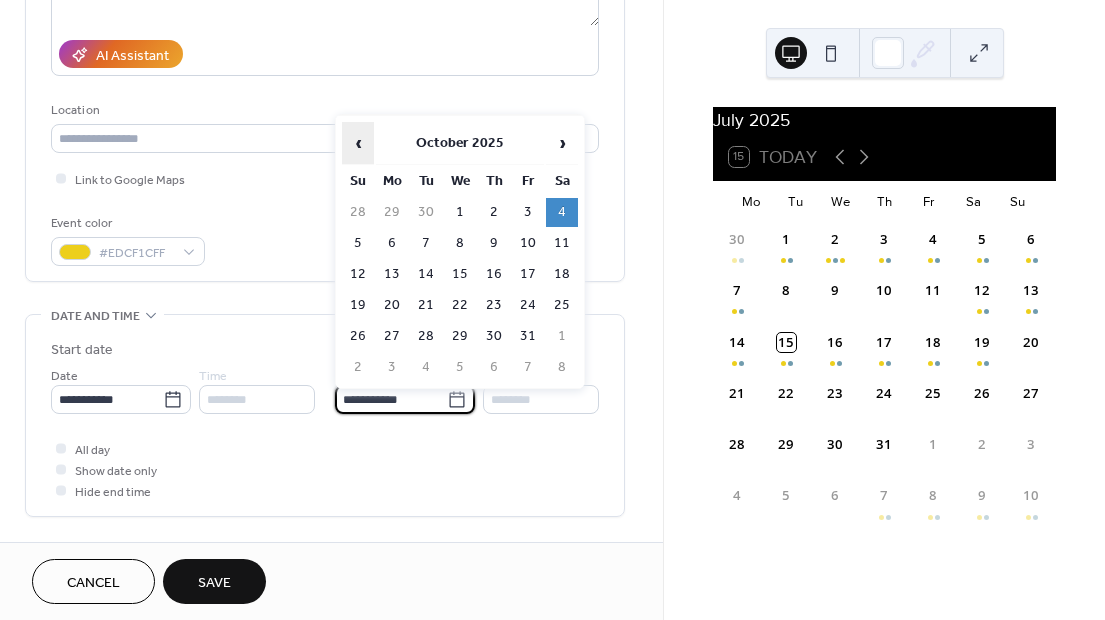 click on "‹" at bounding box center [358, 143] 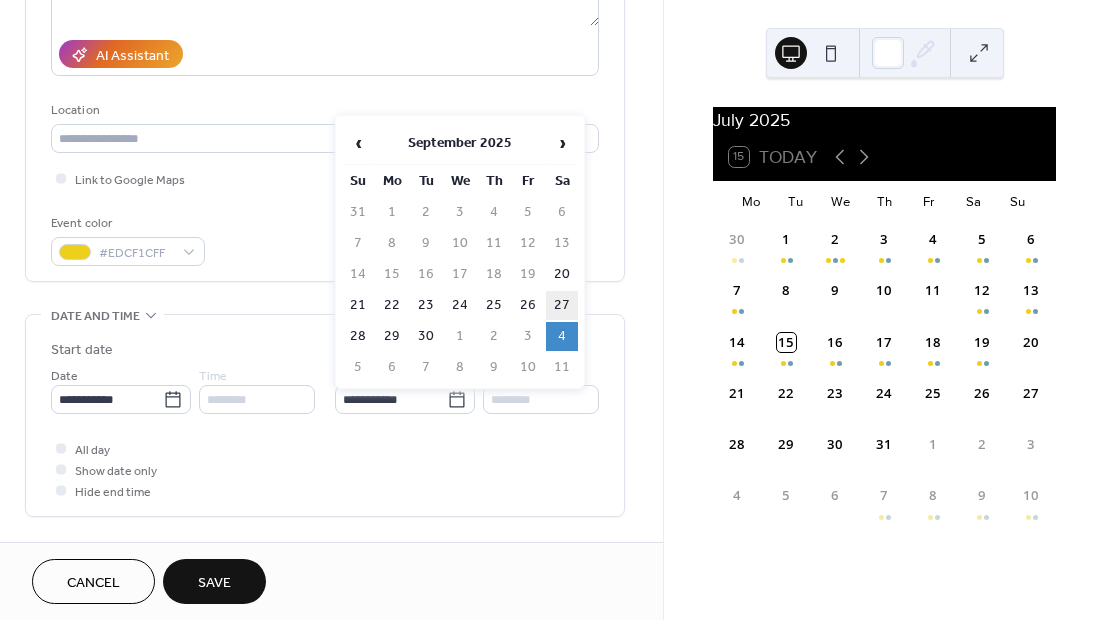 click on "27" at bounding box center (562, 305) 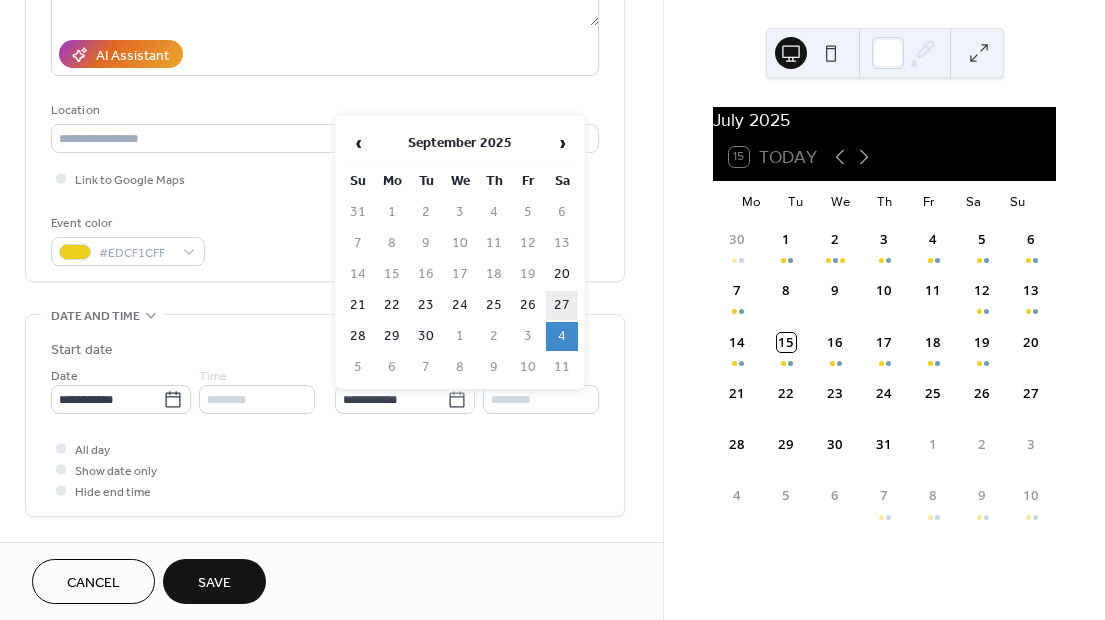 type on "**********" 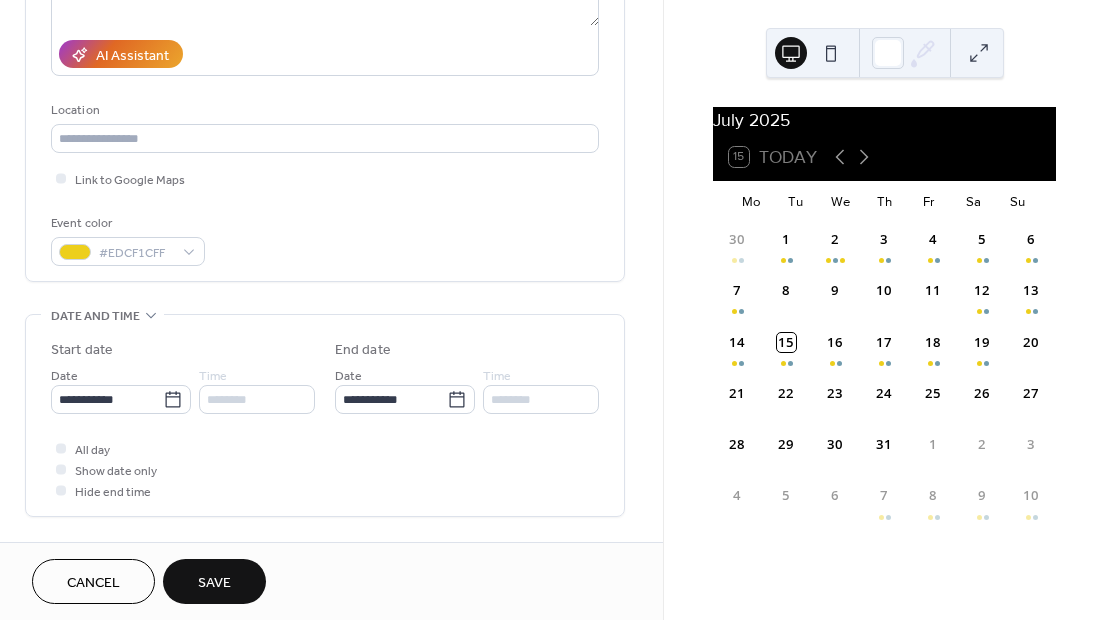 click on "Save" at bounding box center (214, 583) 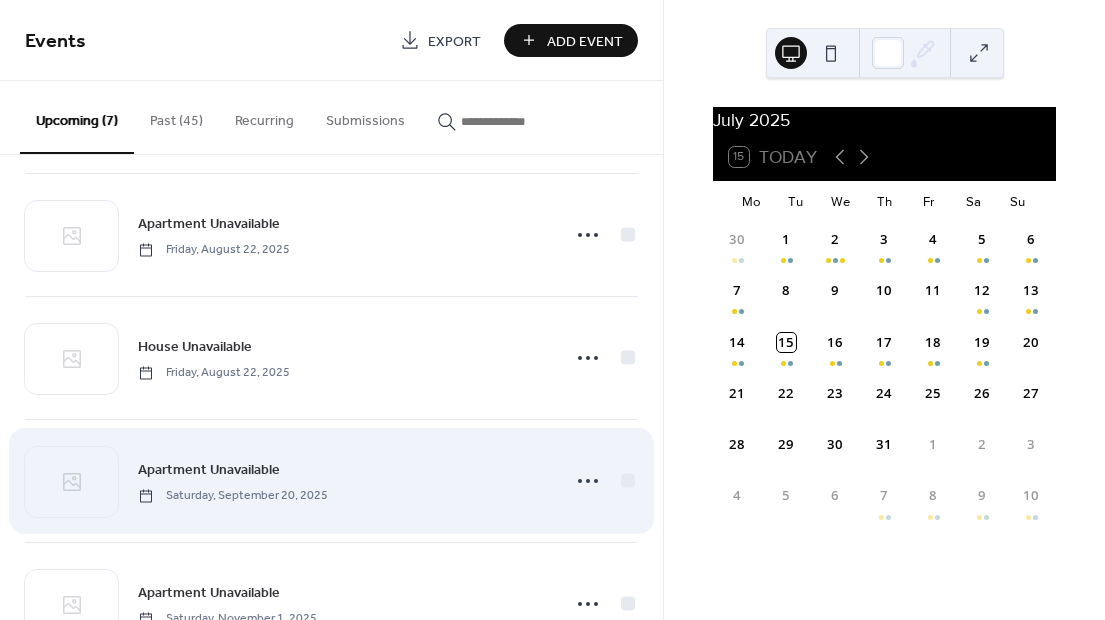 scroll, scrollTop: 278, scrollLeft: 0, axis: vertical 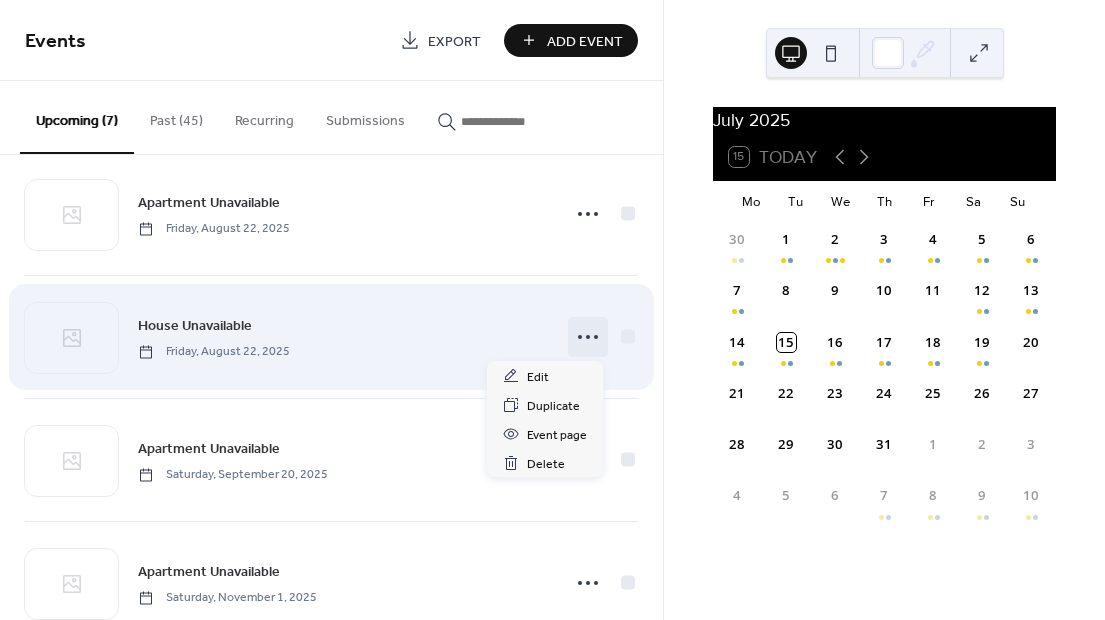click 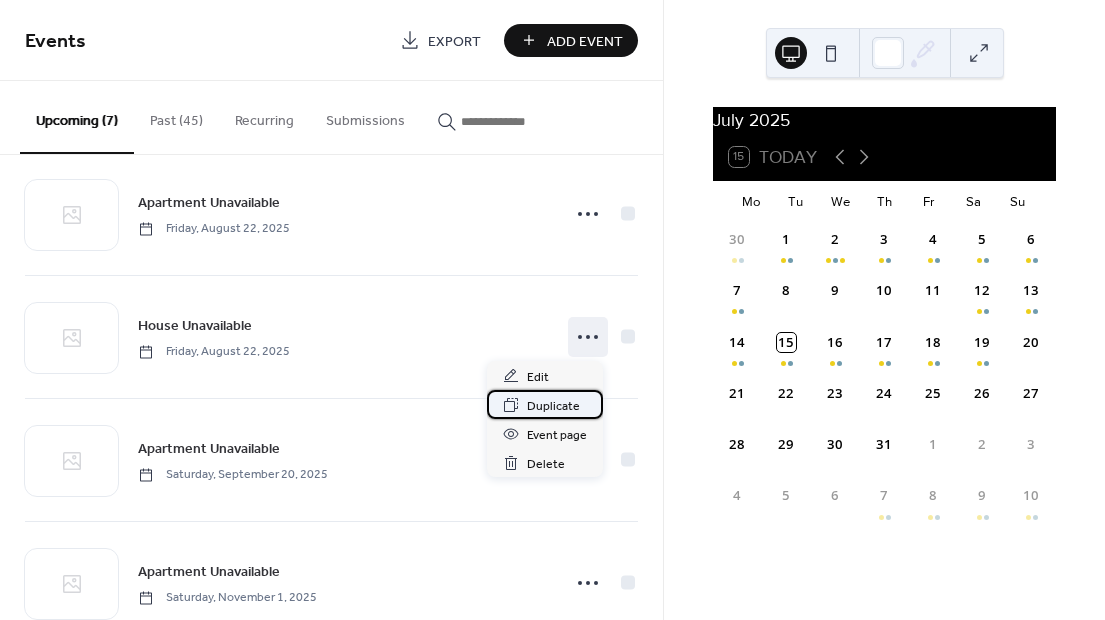 click on "Duplicate" at bounding box center [553, 406] 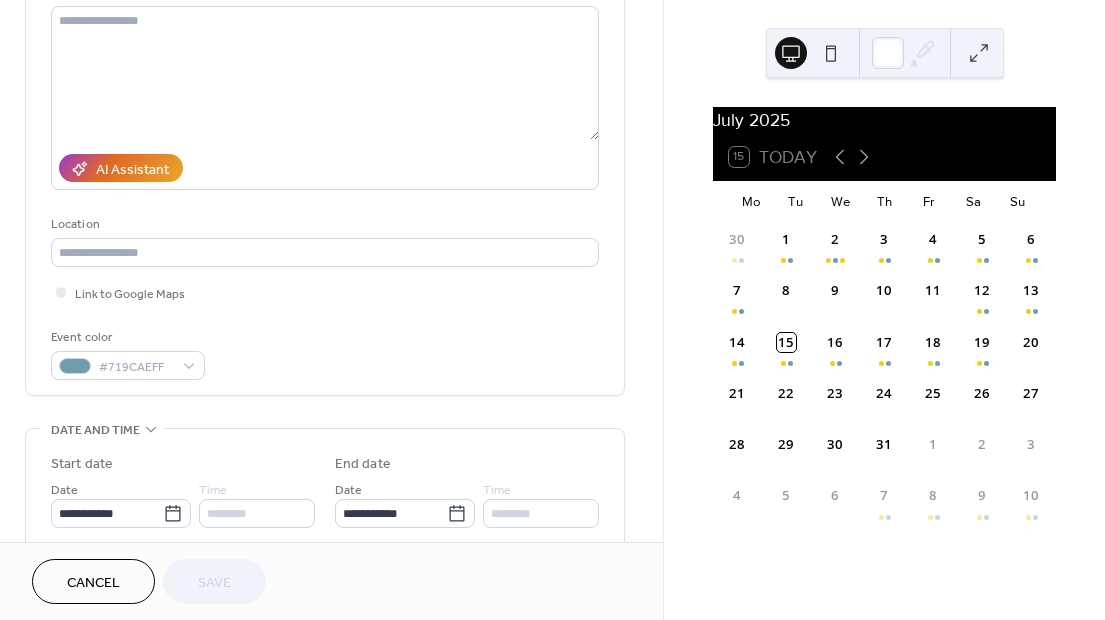 scroll, scrollTop: 395, scrollLeft: 0, axis: vertical 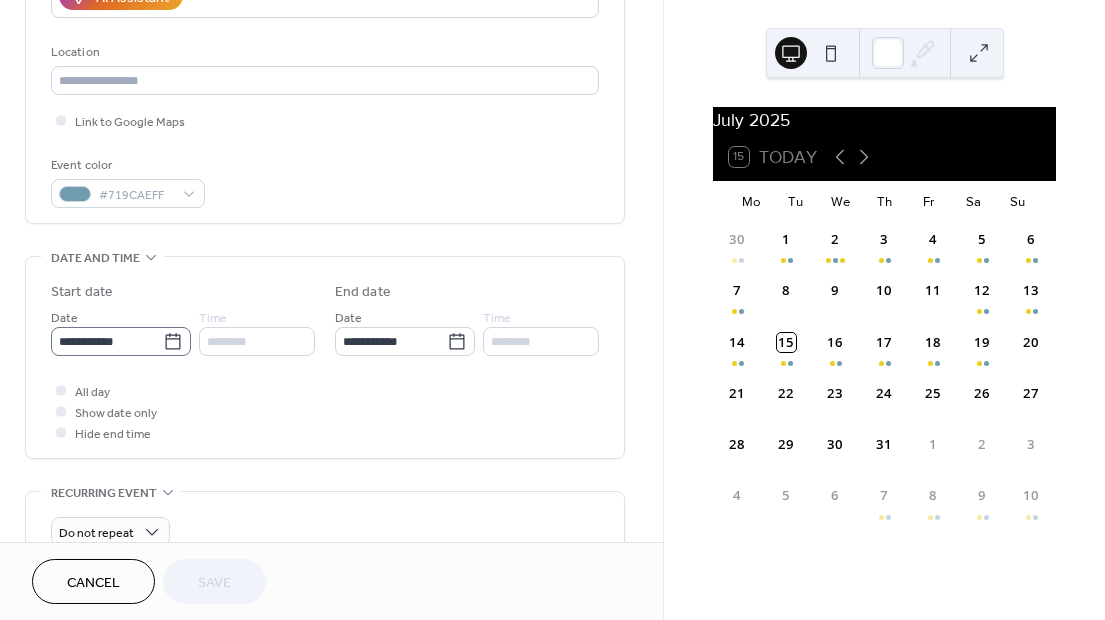 click 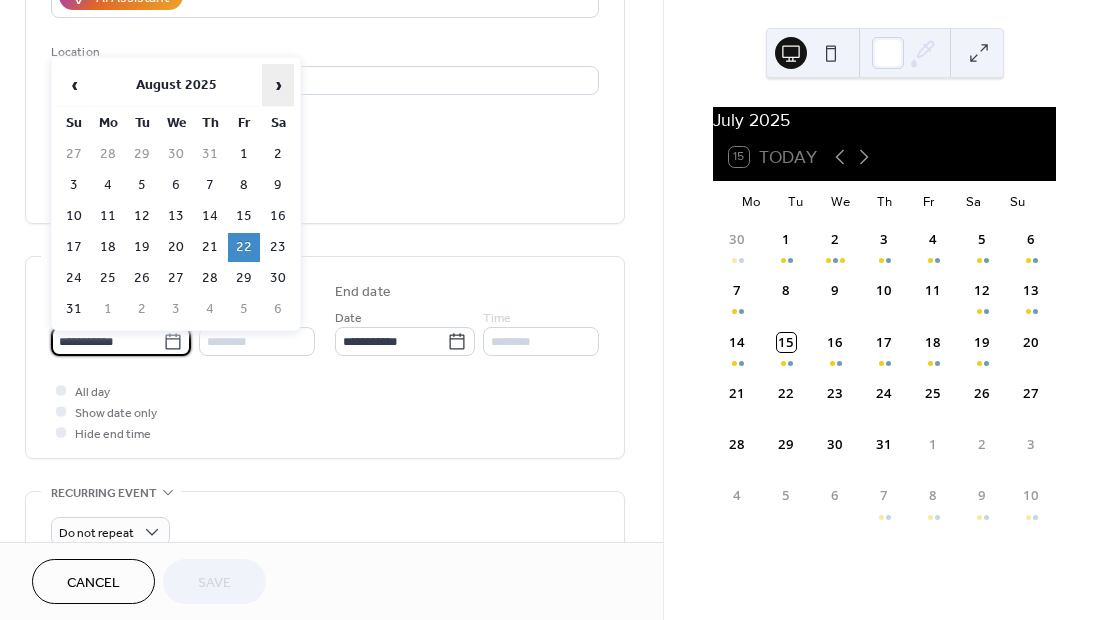 click on "›" at bounding box center [278, 85] 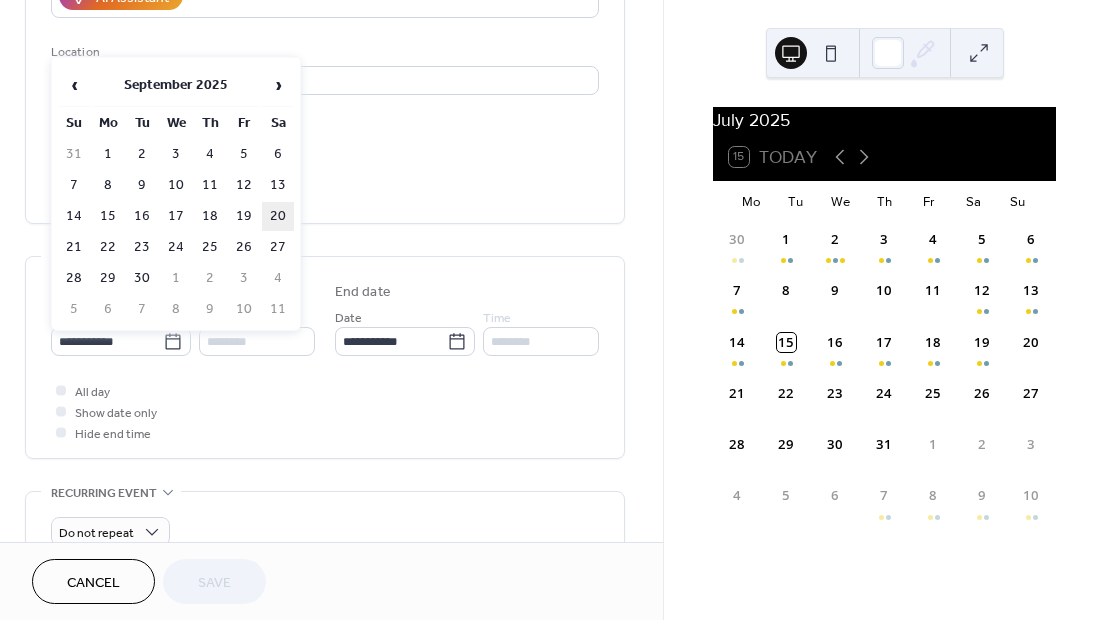 click on "20" at bounding box center [278, 216] 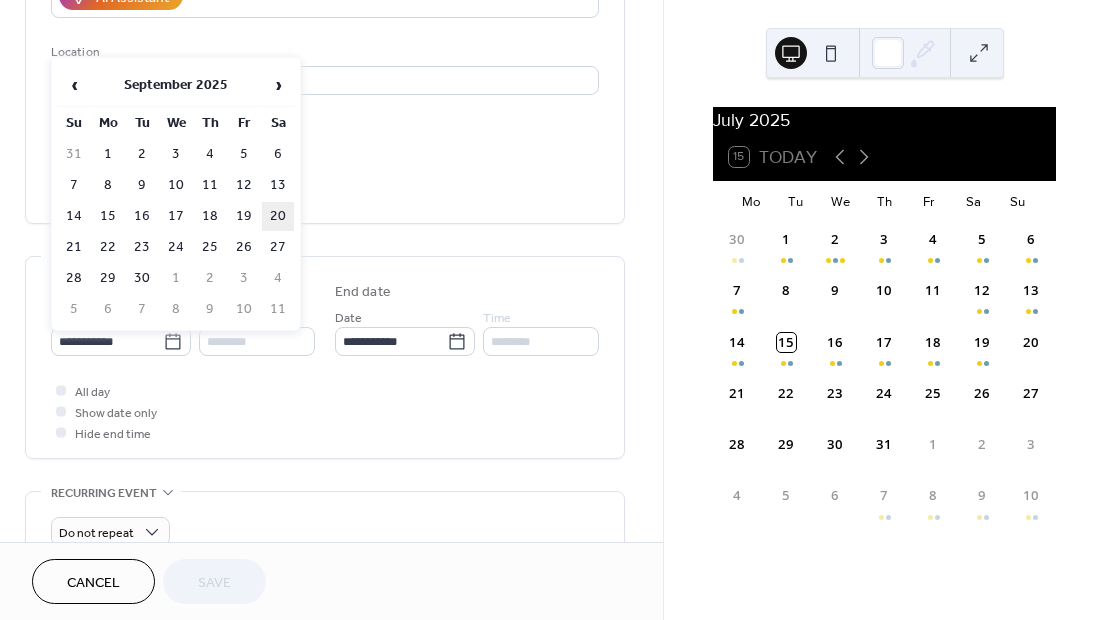 type on "**********" 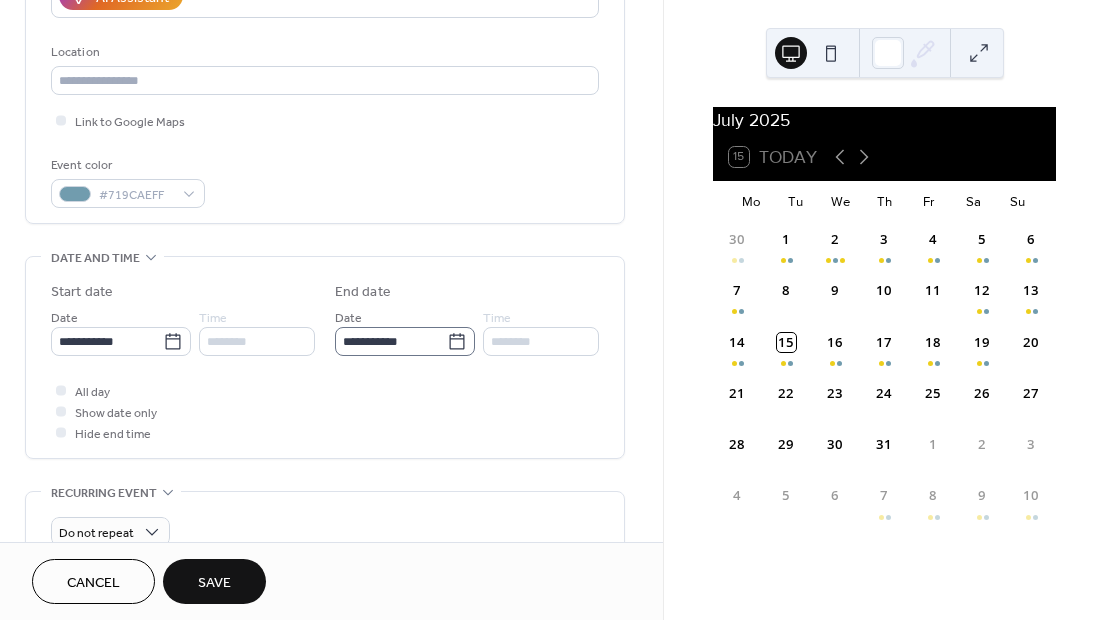 click 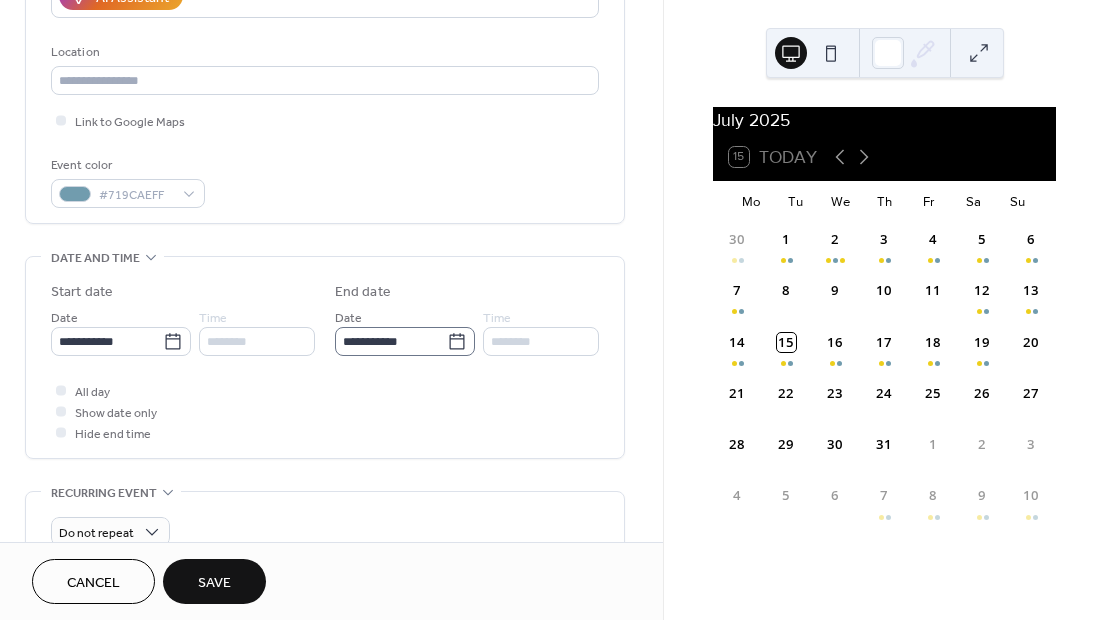 click on "**********" at bounding box center (391, 341) 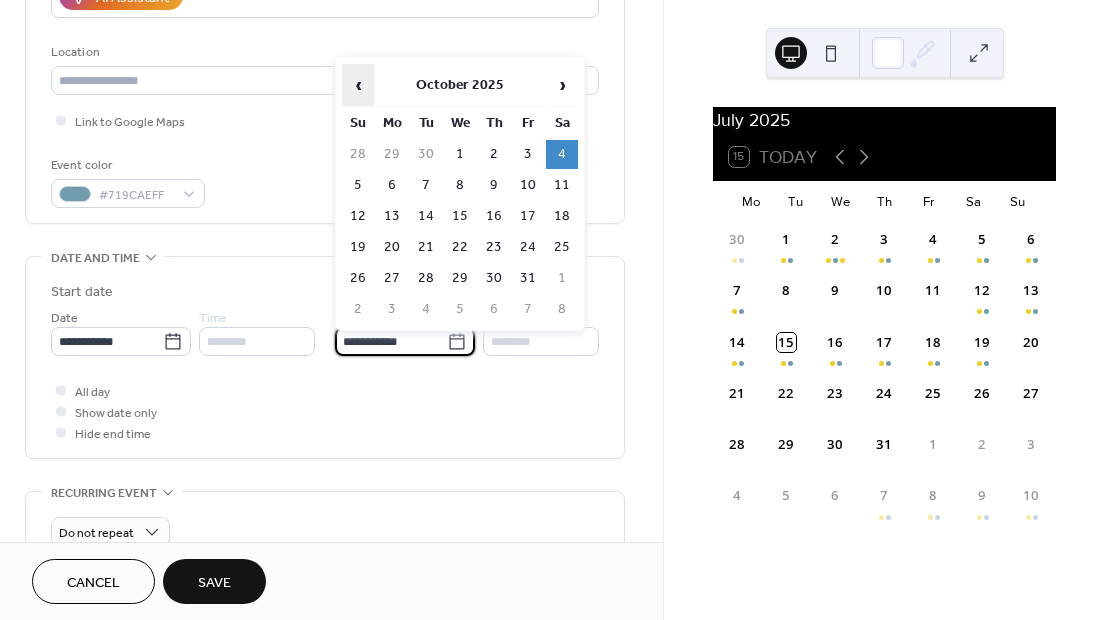 click on "‹" at bounding box center (358, 85) 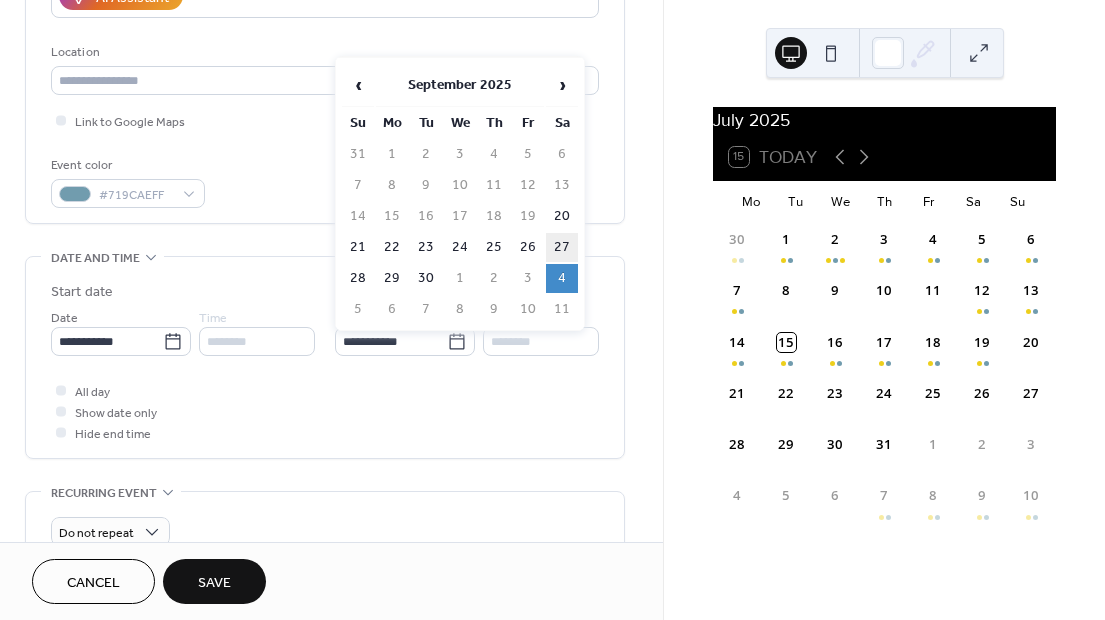 click on "27" at bounding box center [562, 247] 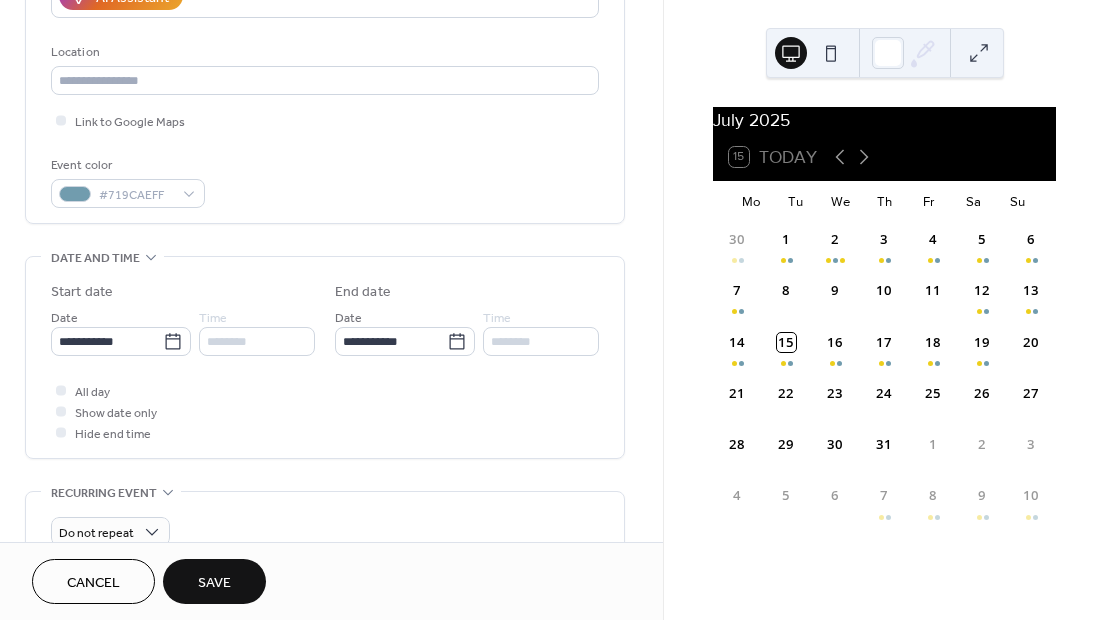 type on "**********" 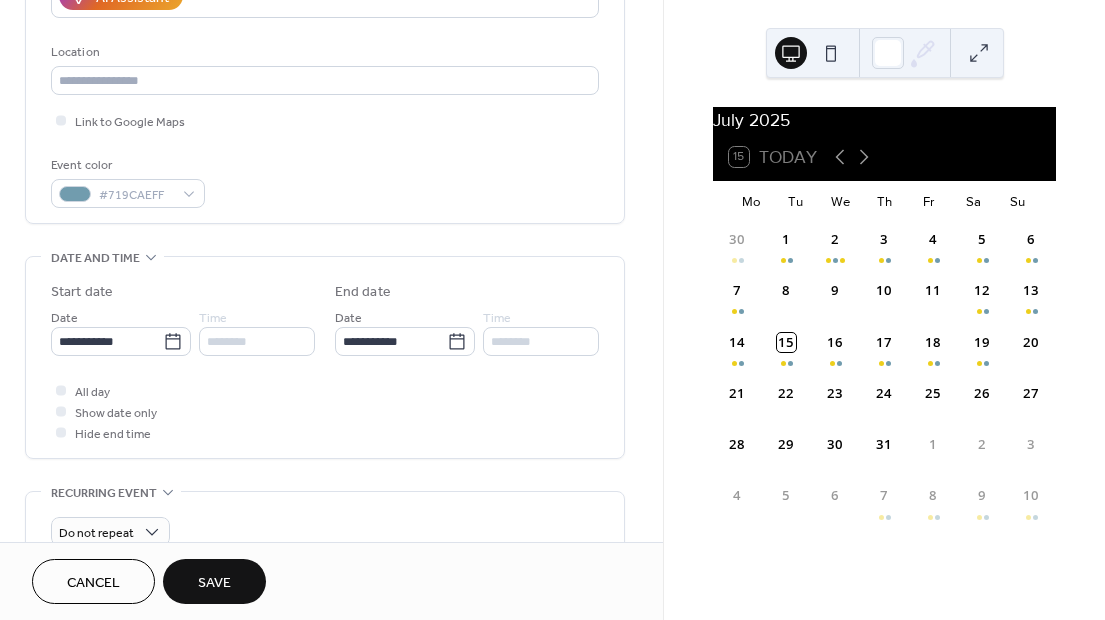 click on "Save" at bounding box center [214, 581] 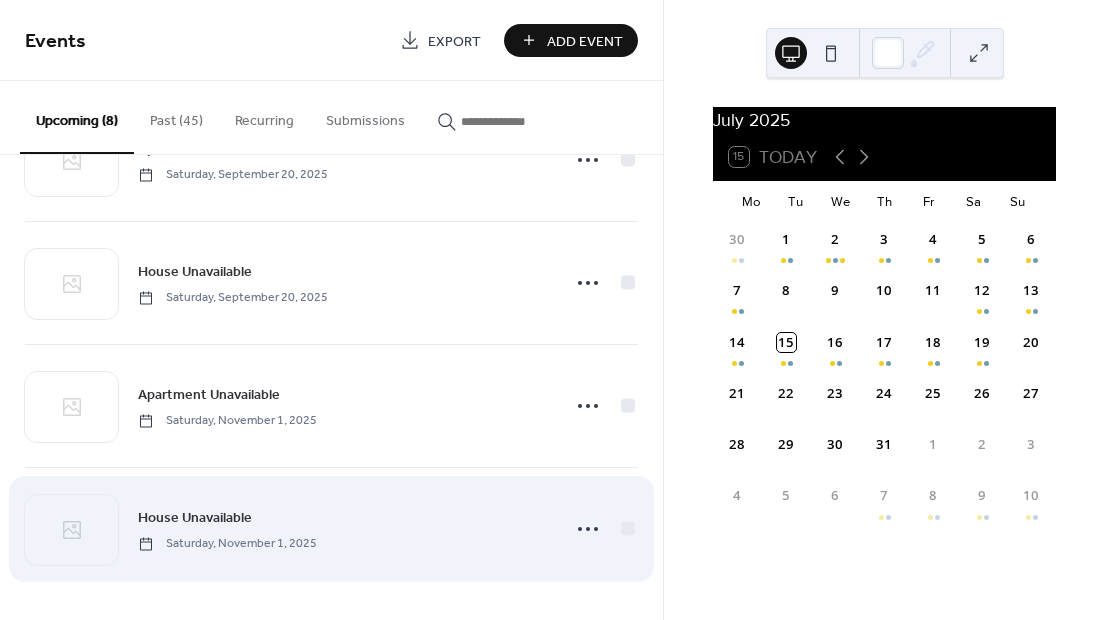 scroll, scrollTop: 578, scrollLeft: 0, axis: vertical 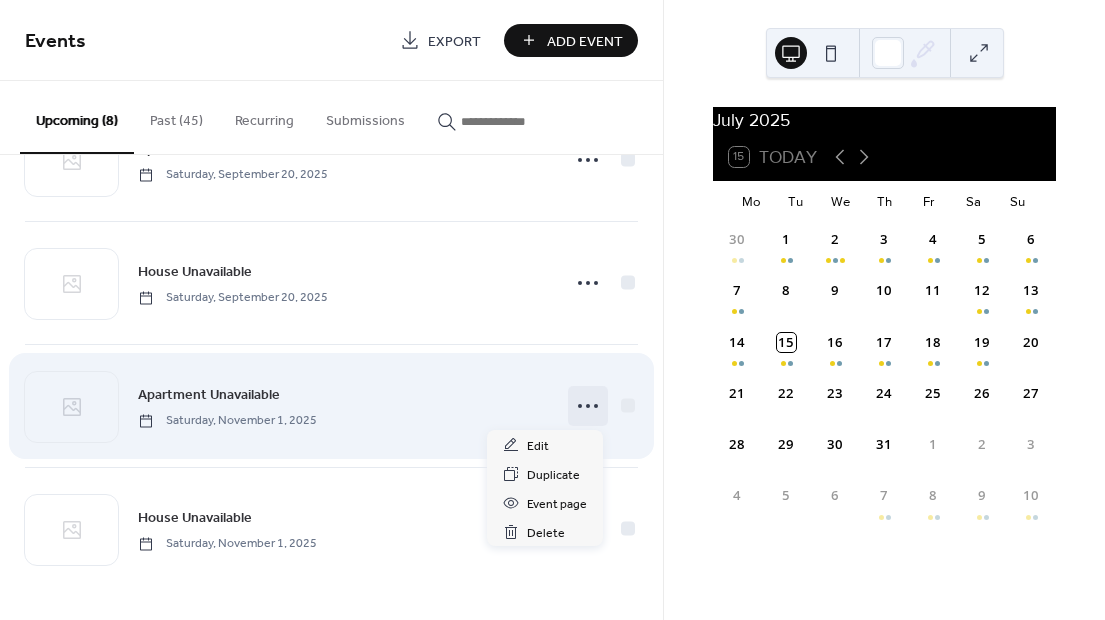 click 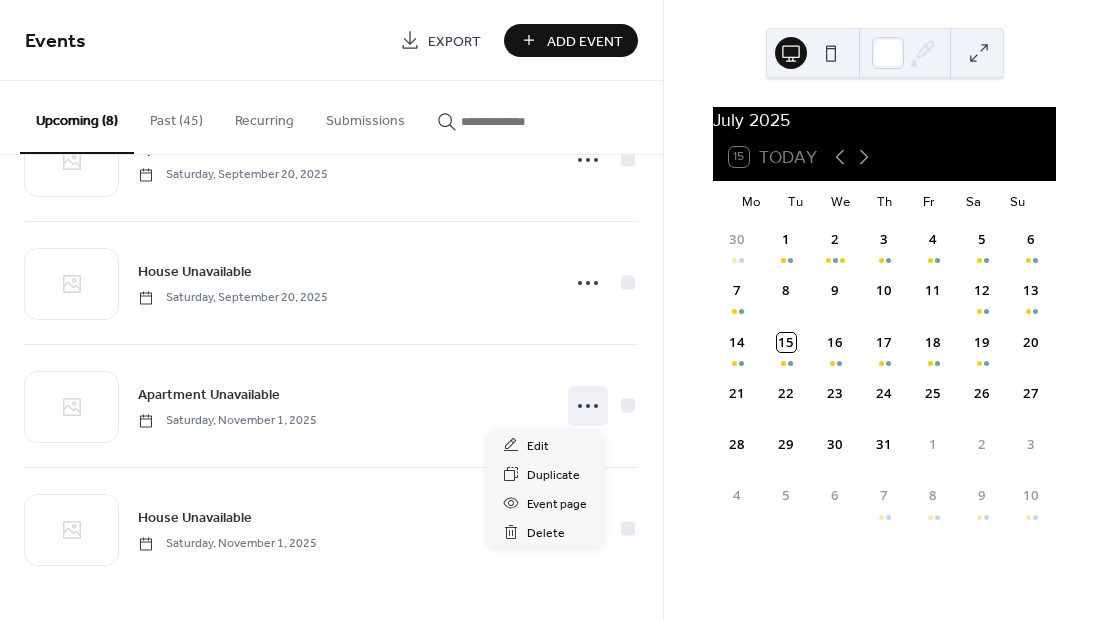 click on "July 2025 15 Today Mo Tu We Th Fr Sa Su 30 1 2 3 4 5 6 7 8 9 10 11 12 13 14 15 16 17 18 19 20 21 22 23 24 25 26 27 28 29 30 31 1 2 3 4 5 6 7 8 9 10" at bounding box center (884, 310) 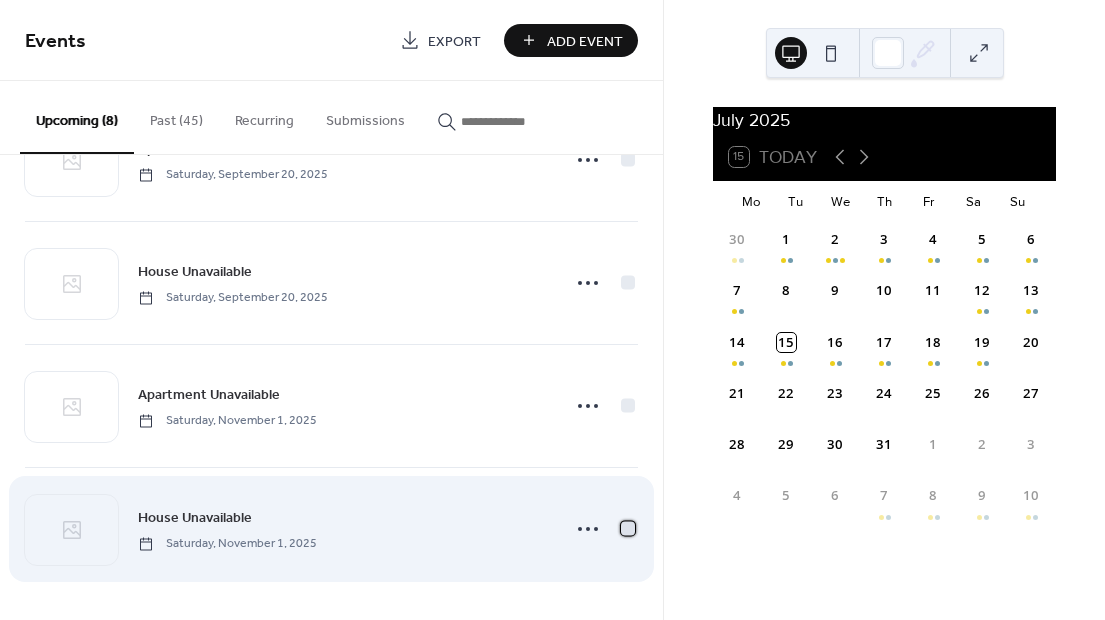 click at bounding box center (628, 528) 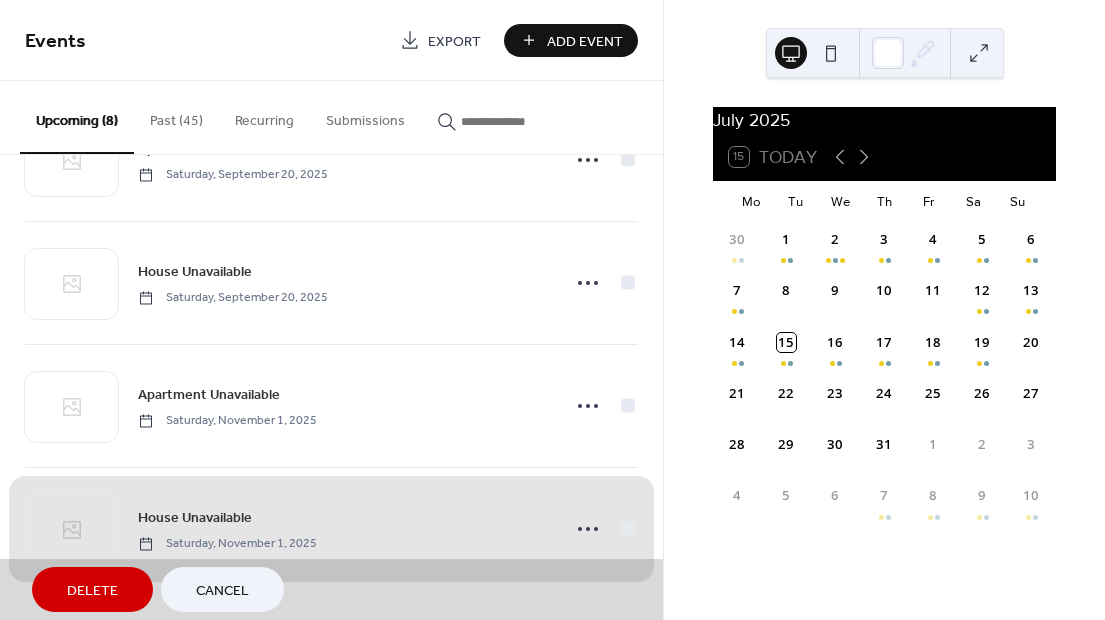click on "Delete" at bounding box center (92, 591) 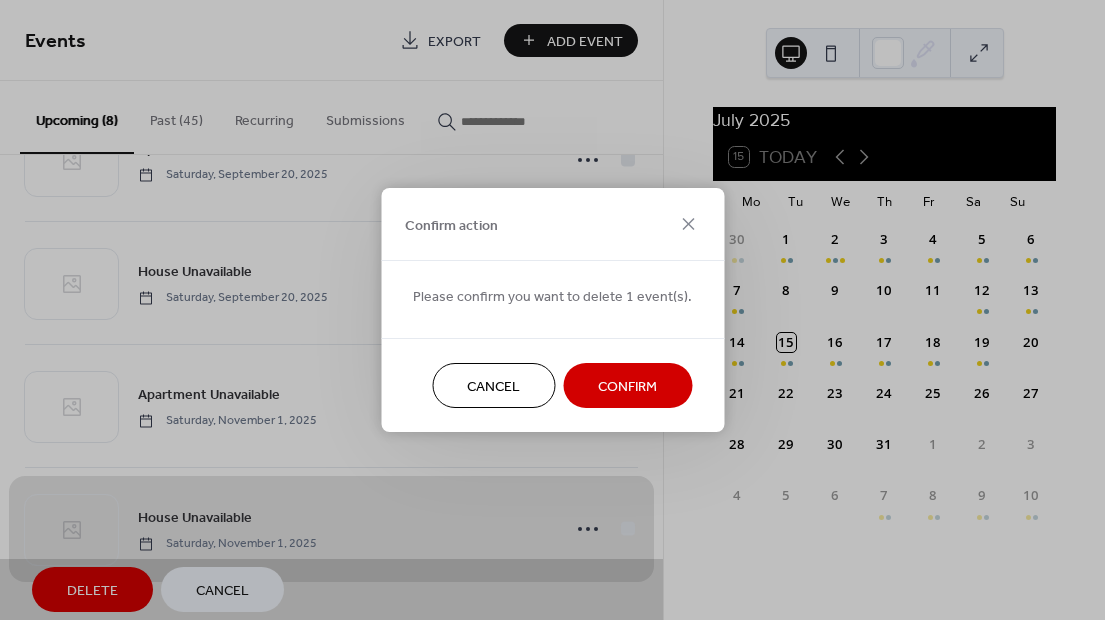 click on "Confirm" at bounding box center (627, 387) 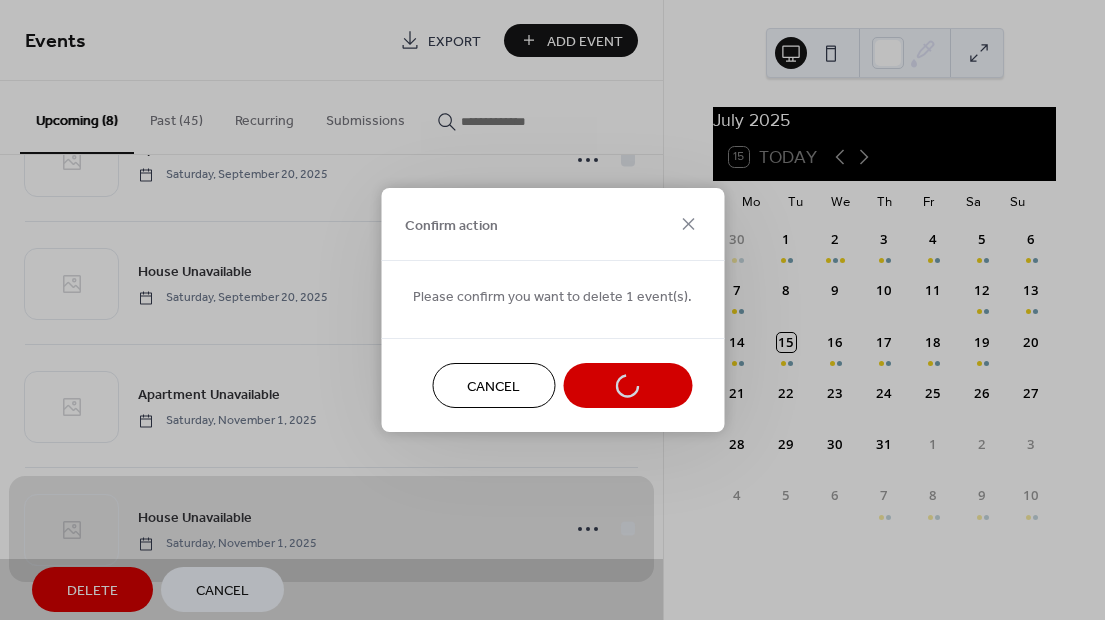 scroll, scrollTop: 455, scrollLeft: 0, axis: vertical 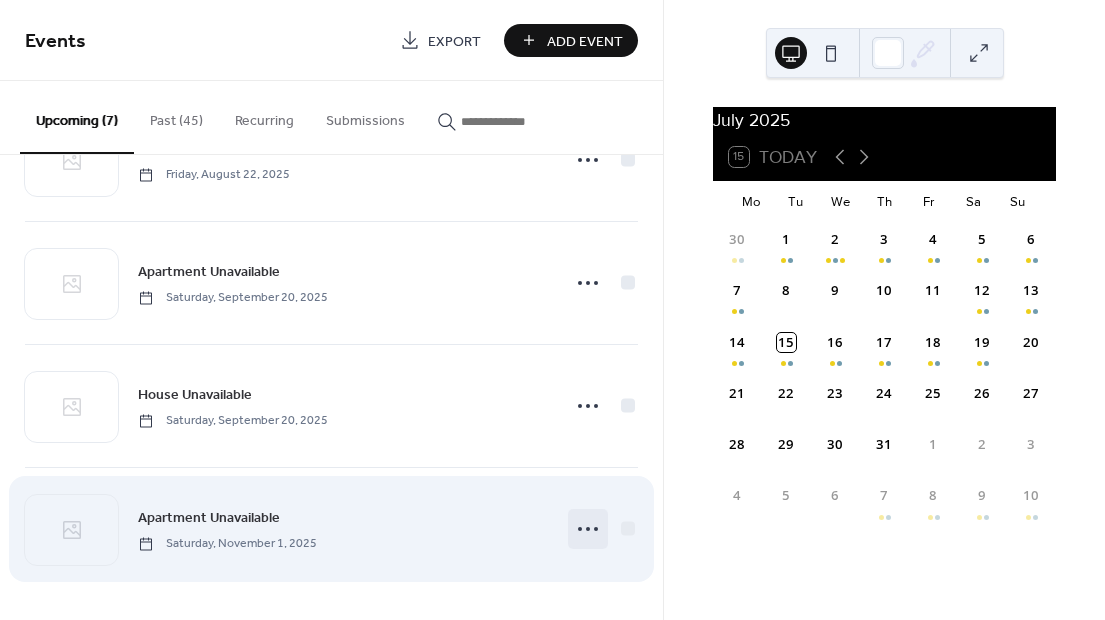click 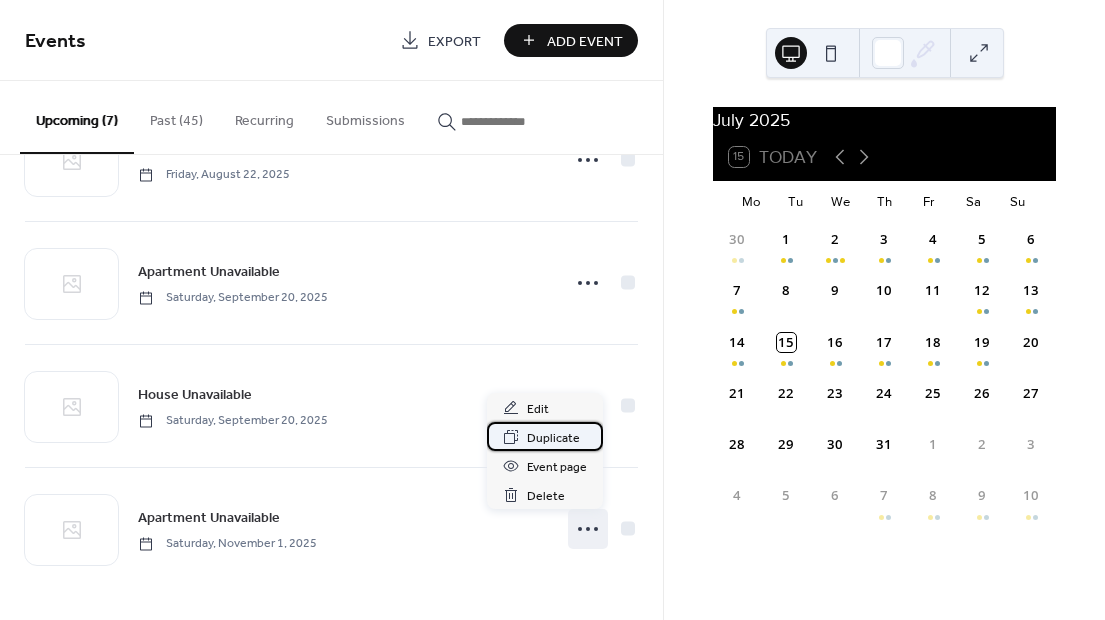 click on "Duplicate" at bounding box center (553, 438) 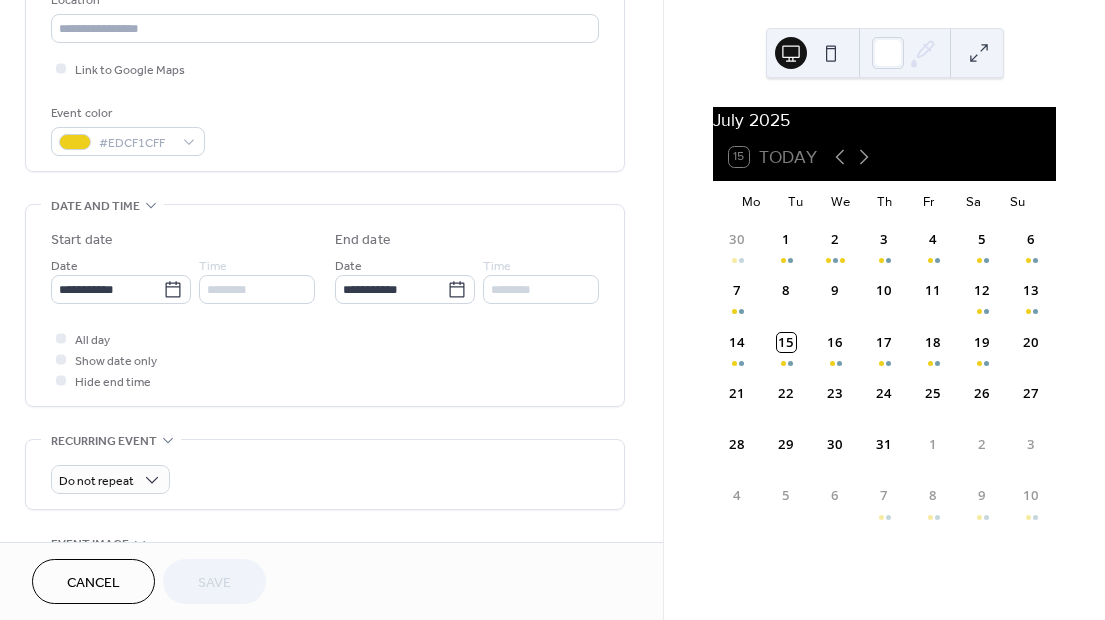 scroll, scrollTop: 455, scrollLeft: 0, axis: vertical 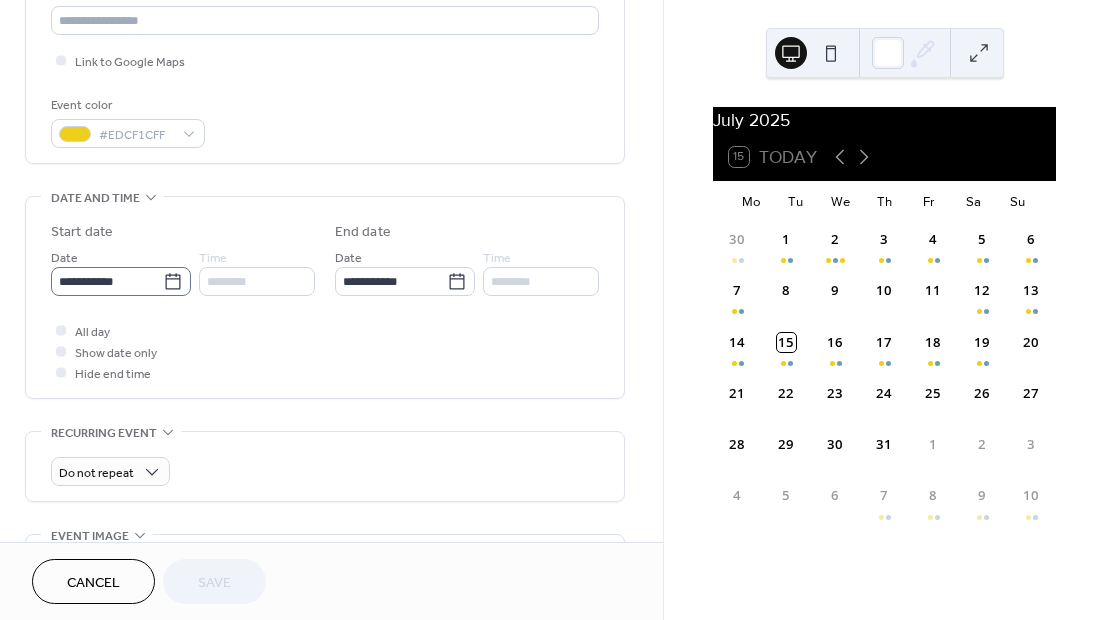 click 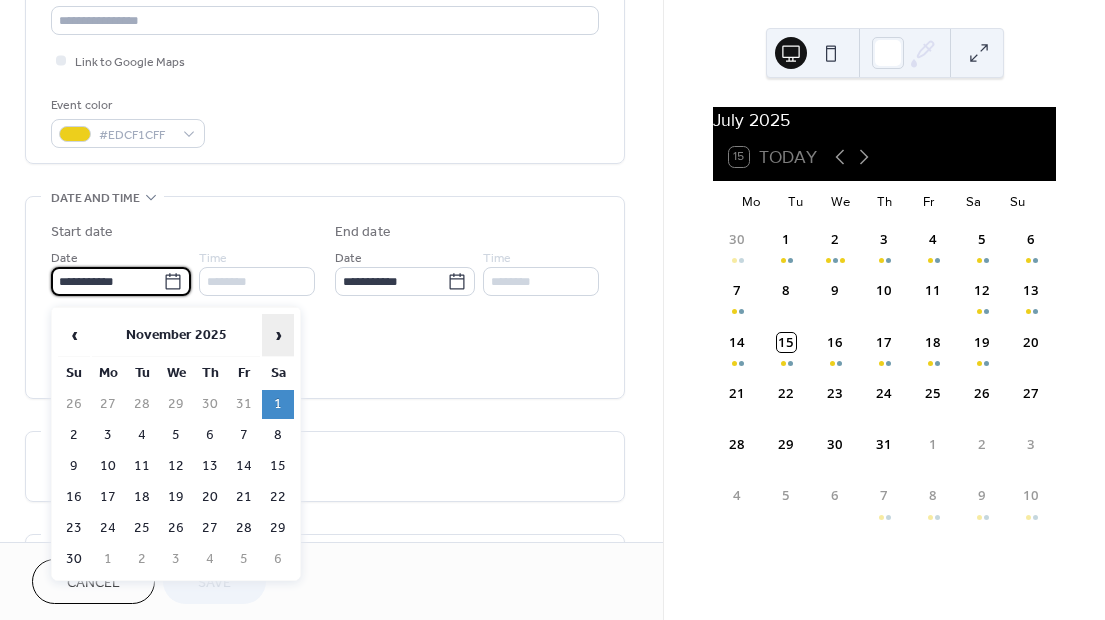 click on "›" at bounding box center [278, 335] 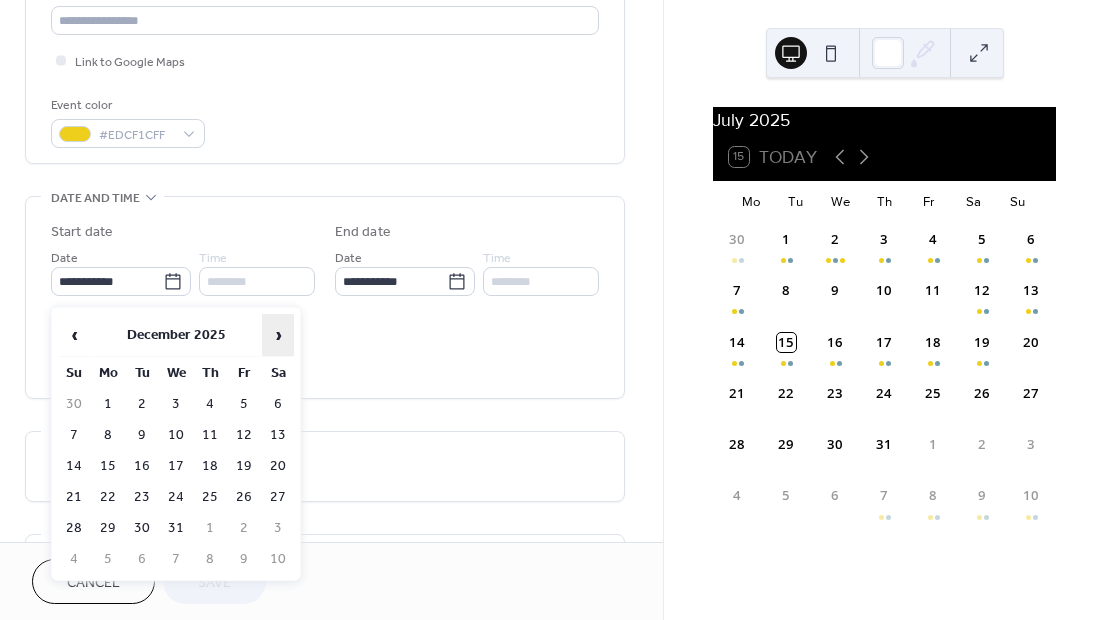 click on "›" at bounding box center (278, 335) 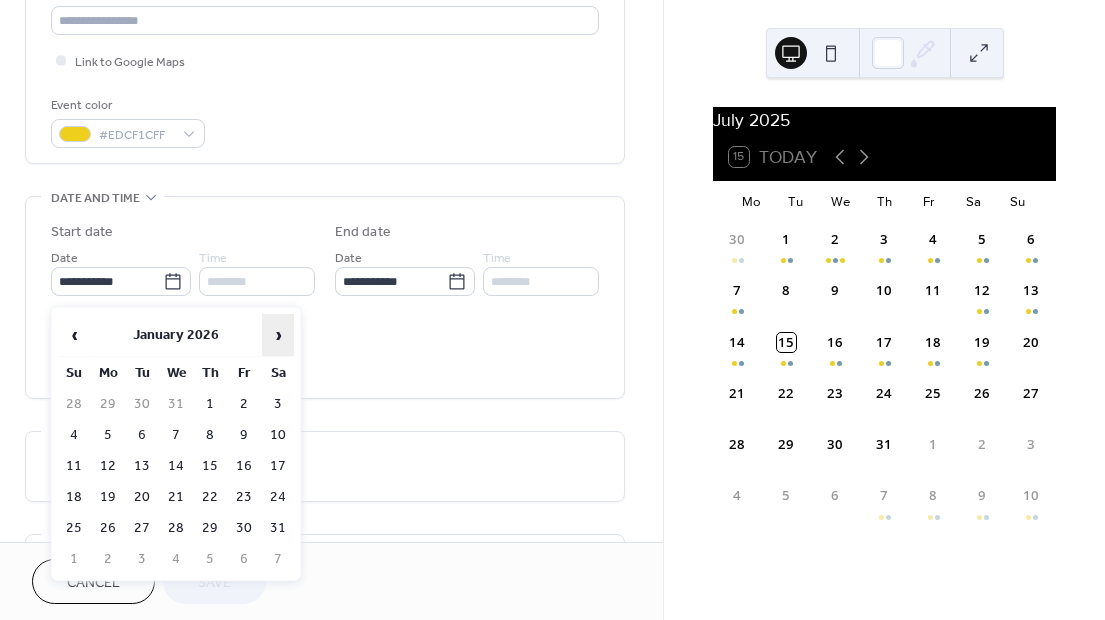 click on "›" at bounding box center (278, 335) 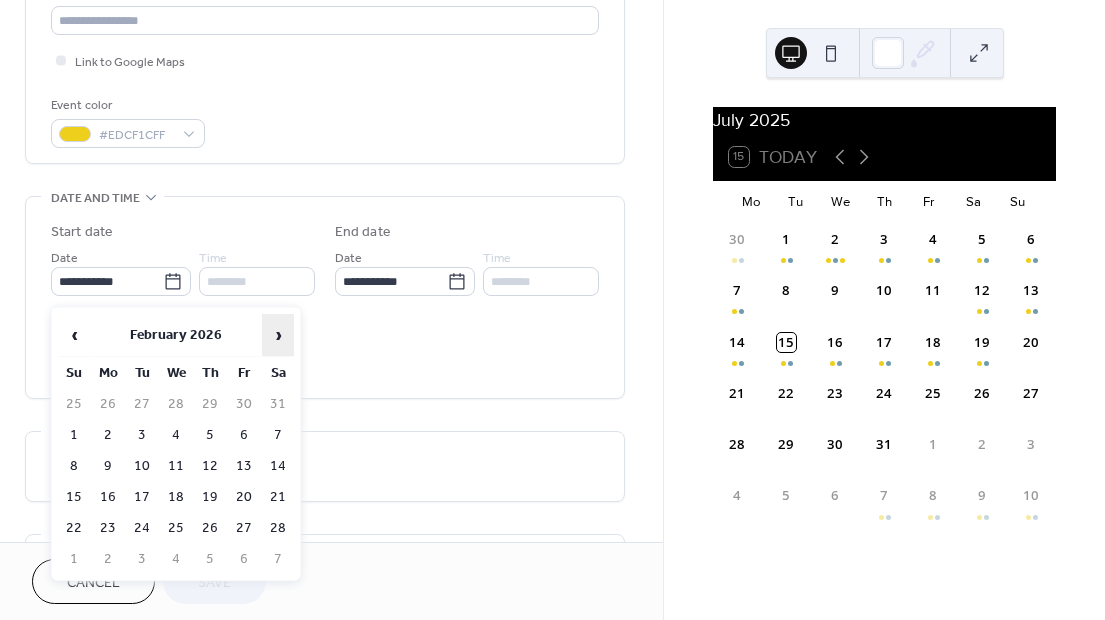 click on "›" at bounding box center [278, 335] 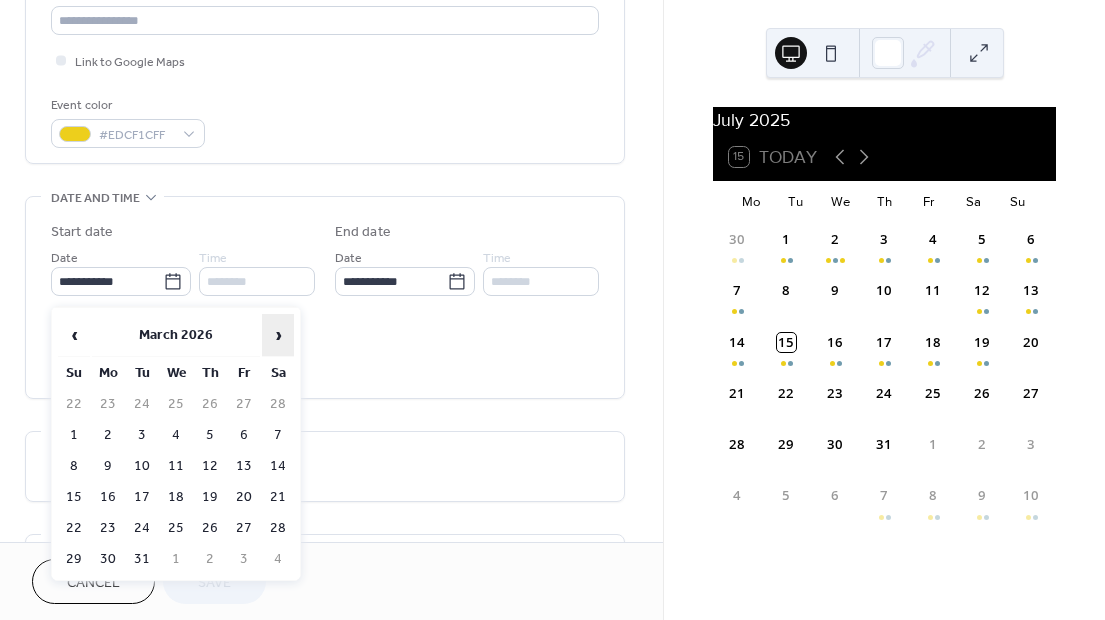 click on "›" at bounding box center [278, 335] 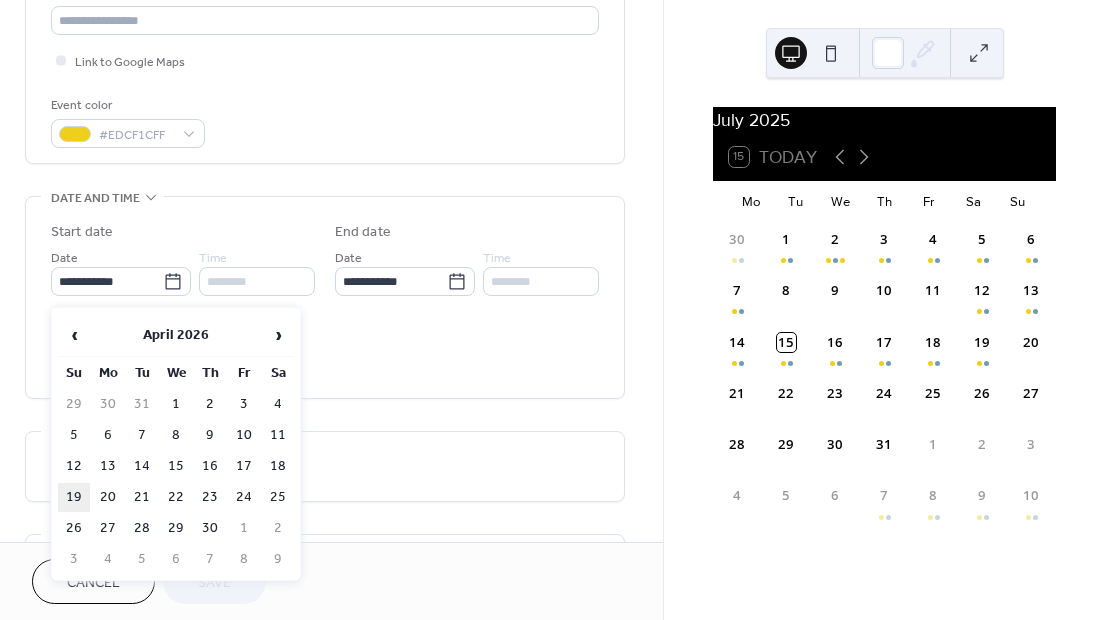 click on "19" at bounding box center (74, 497) 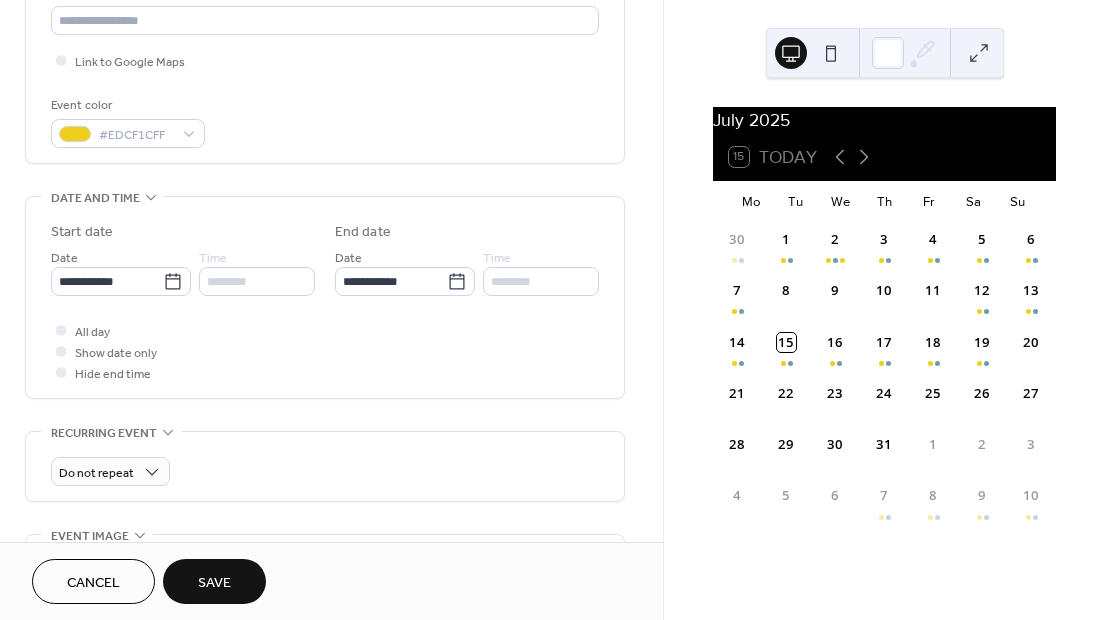 type on "**********" 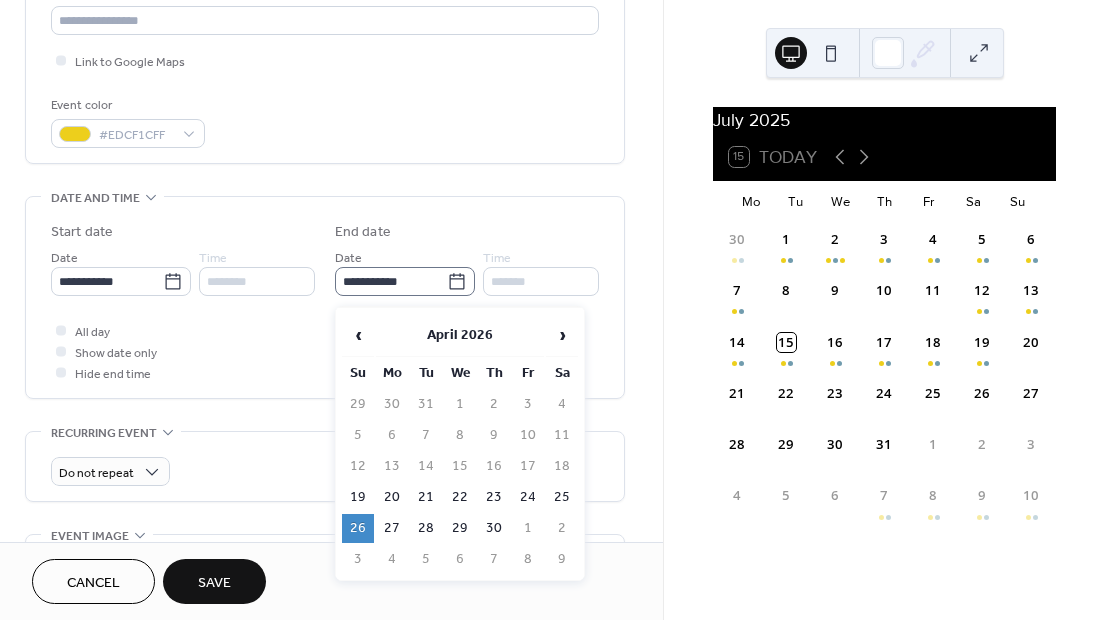 click 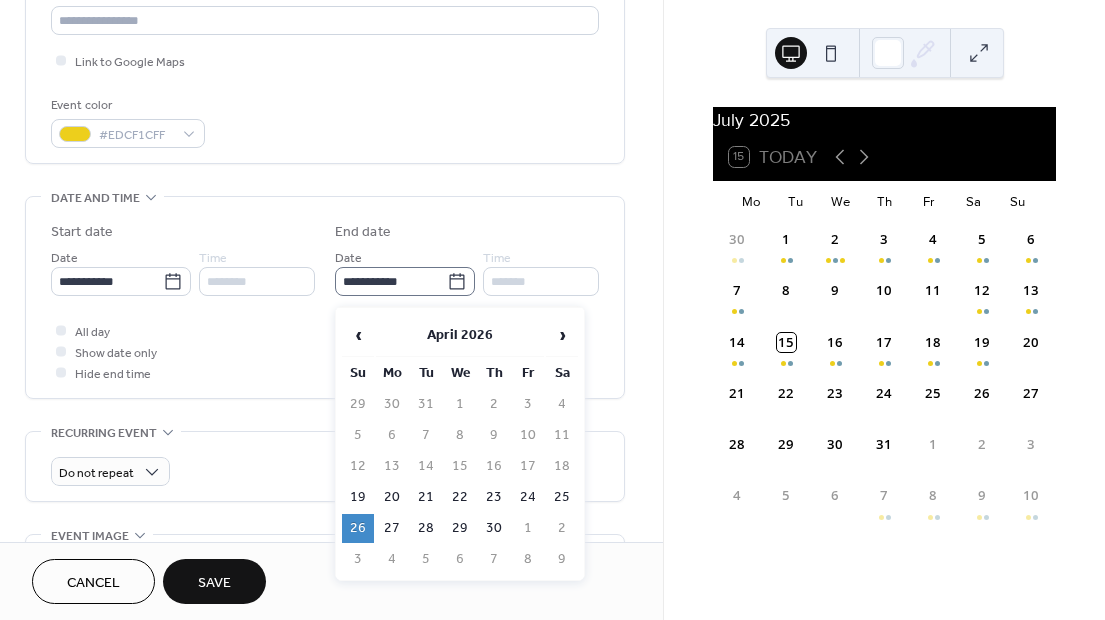 click on "**********" at bounding box center [391, 281] 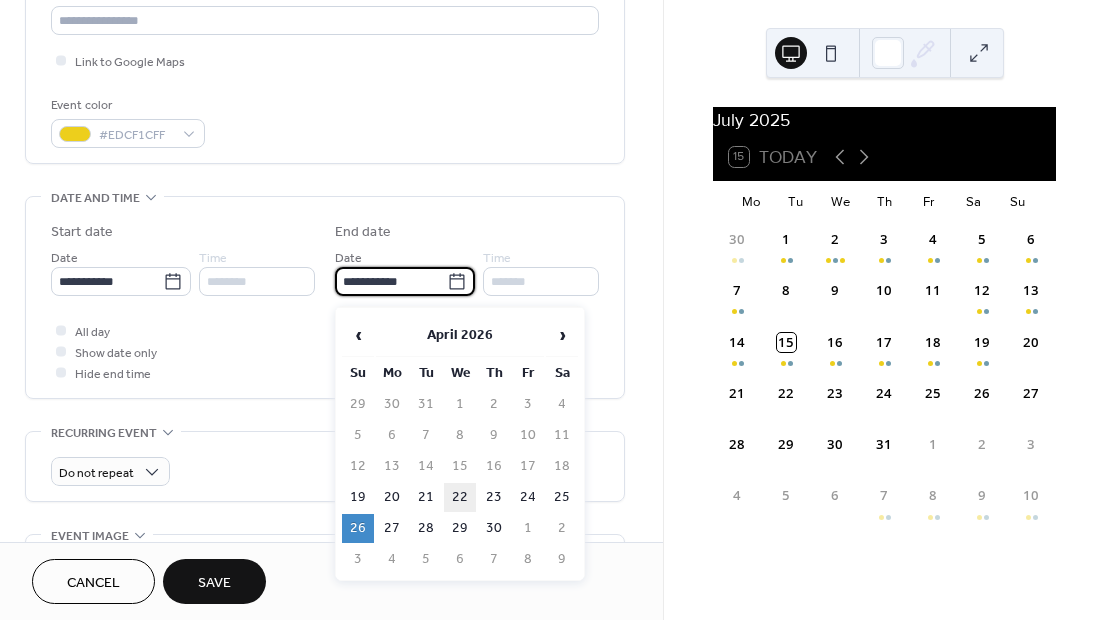 click on "22" at bounding box center [460, 497] 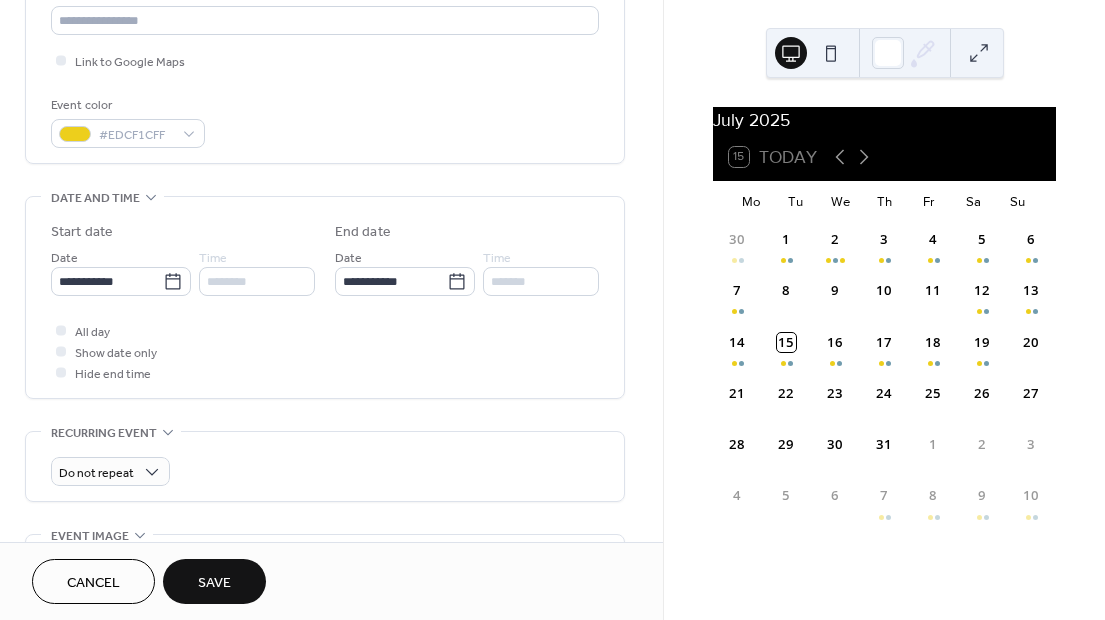 type on "**********" 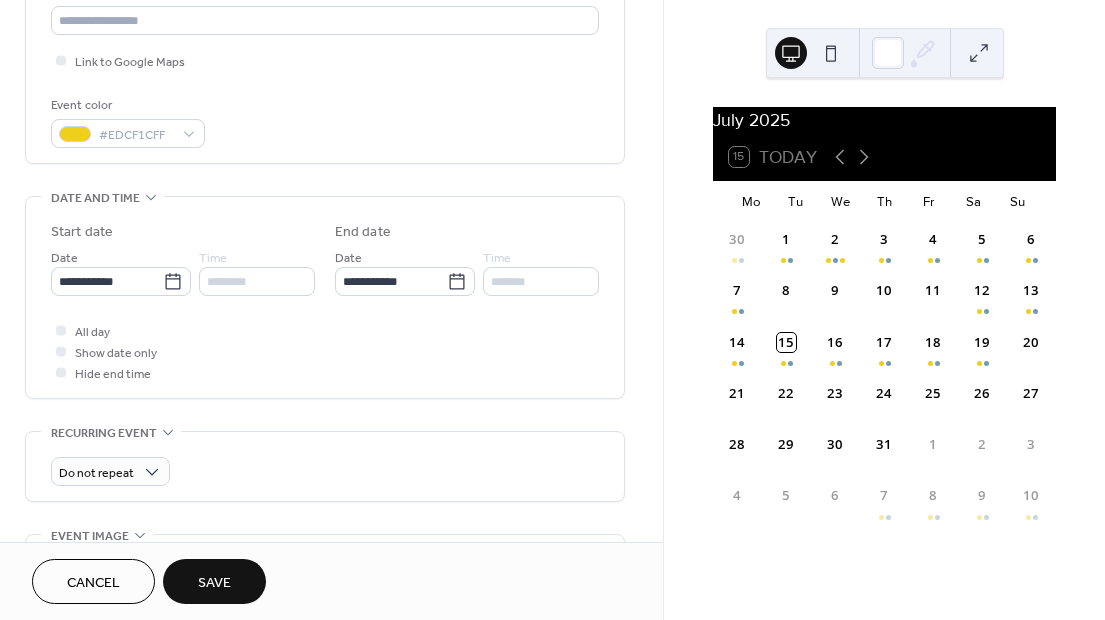 click on "Save" at bounding box center (214, 581) 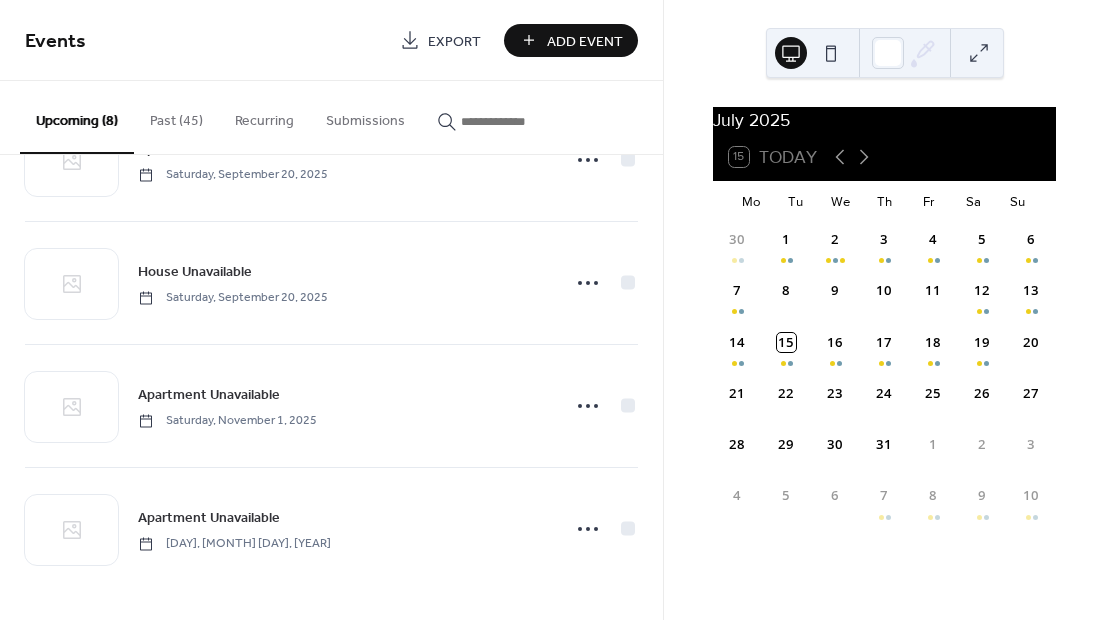 scroll, scrollTop: 578, scrollLeft: 0, axis: vertical 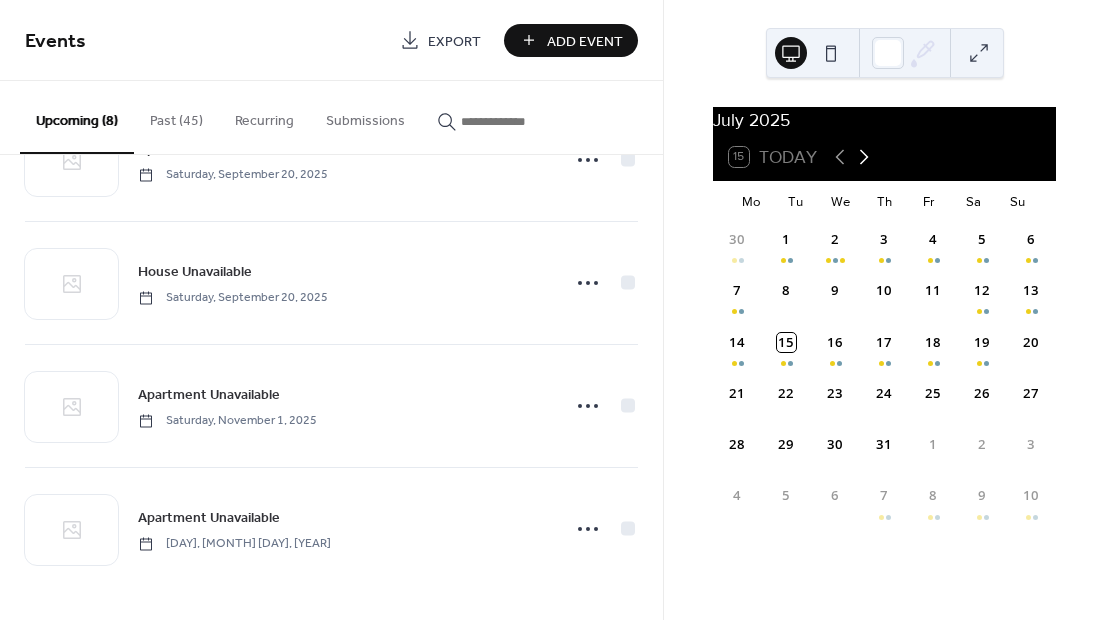 click 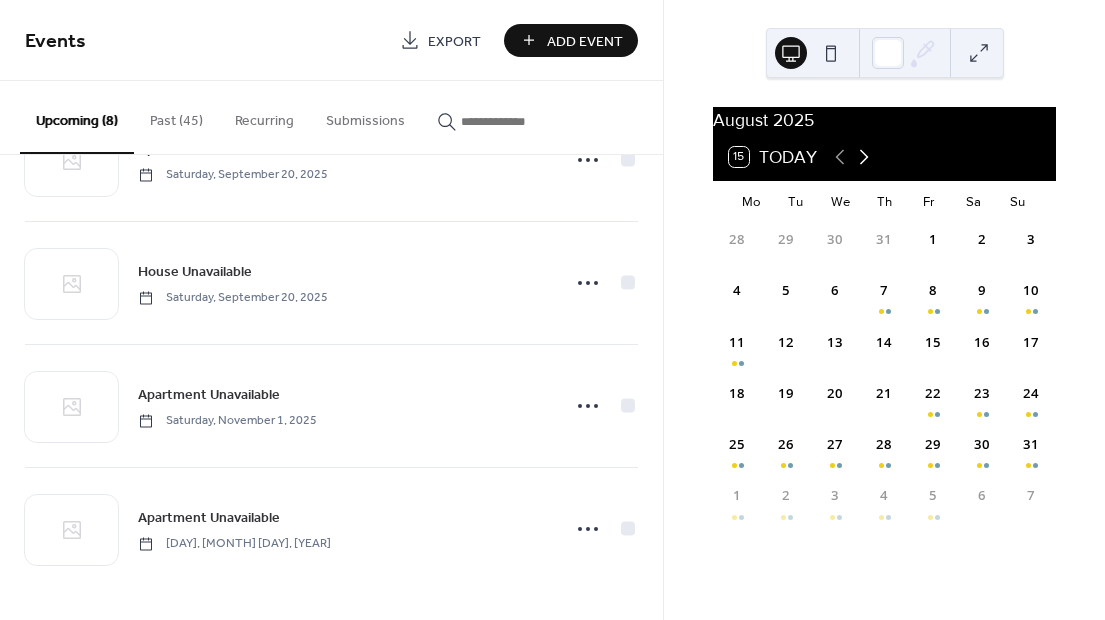 click 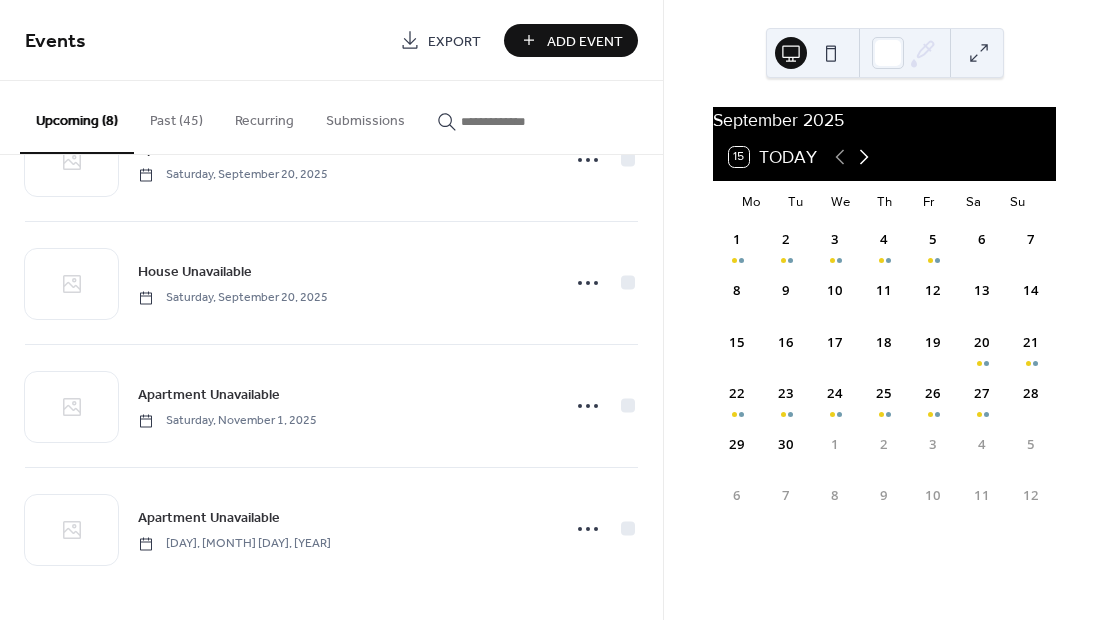 click 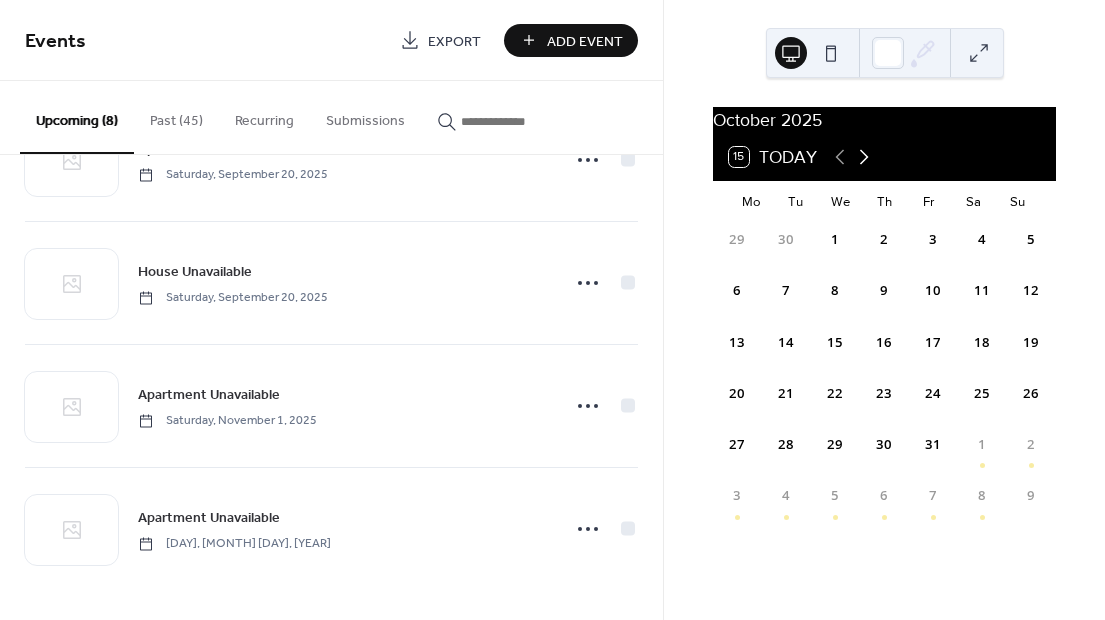 click 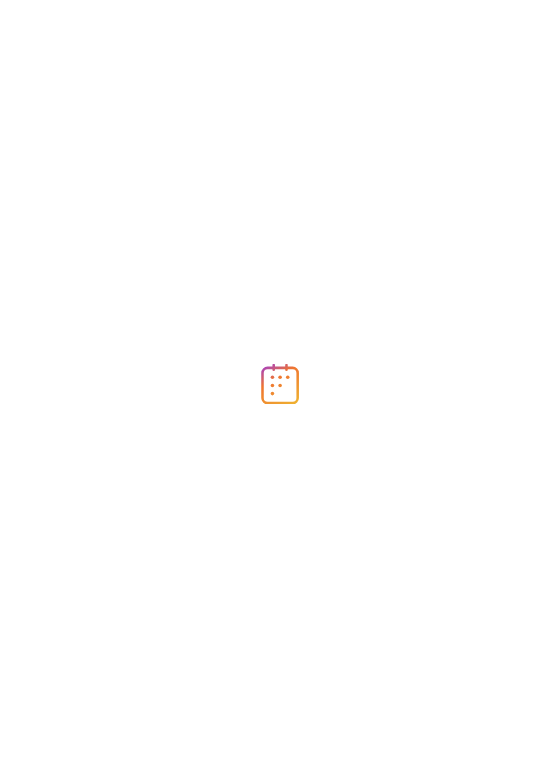 scroll, scrollTop: 0, scrollLeft: 0, axis: both 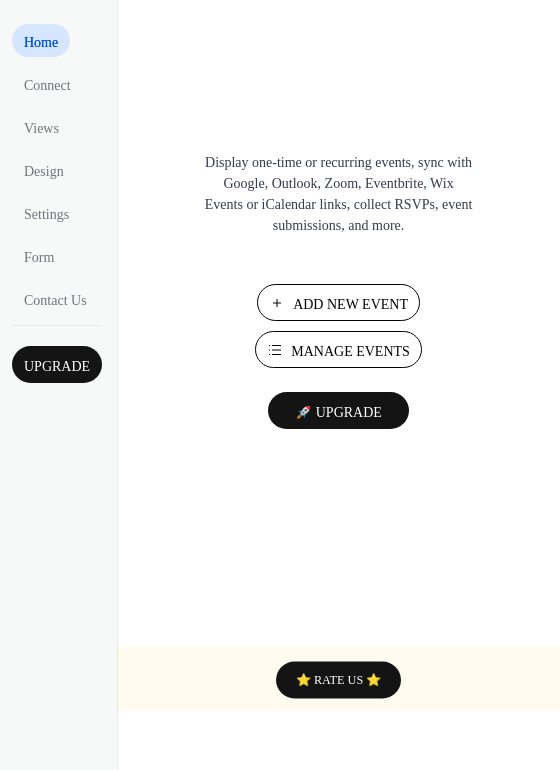 click on "Manage Events" at bounding box center (350, 351) 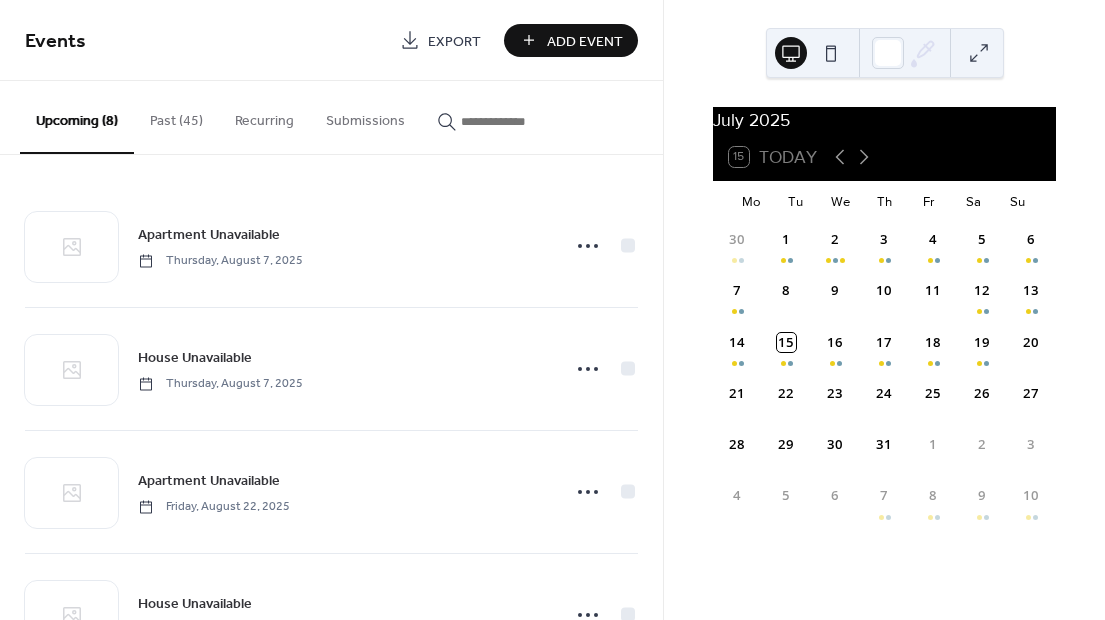 scroll, scrollTop: 0, scrollLeft: 0, axis: both 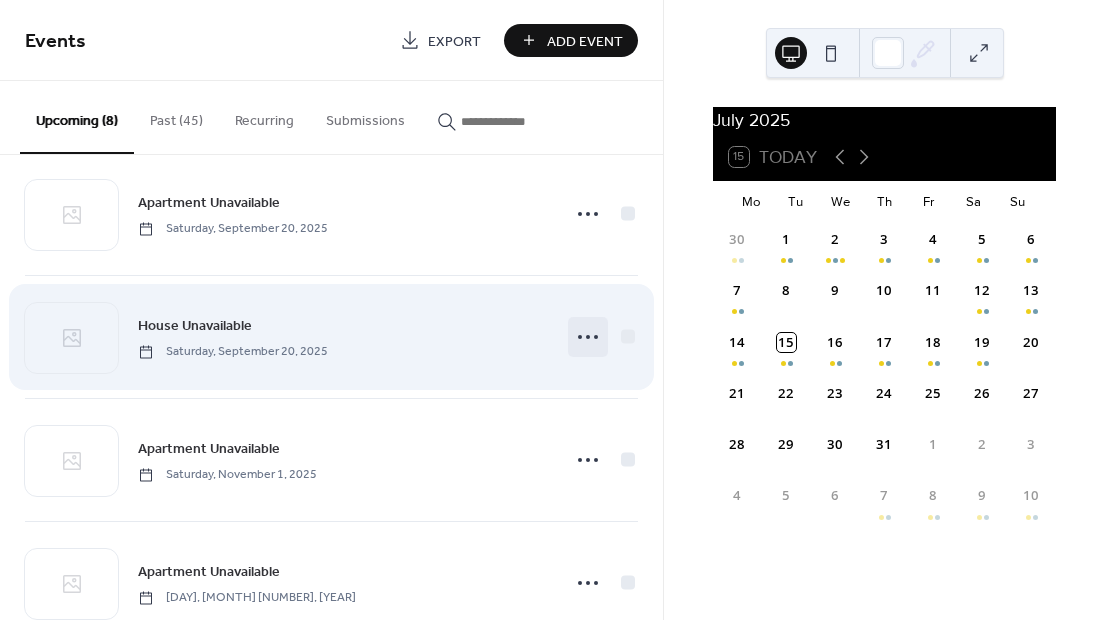 click 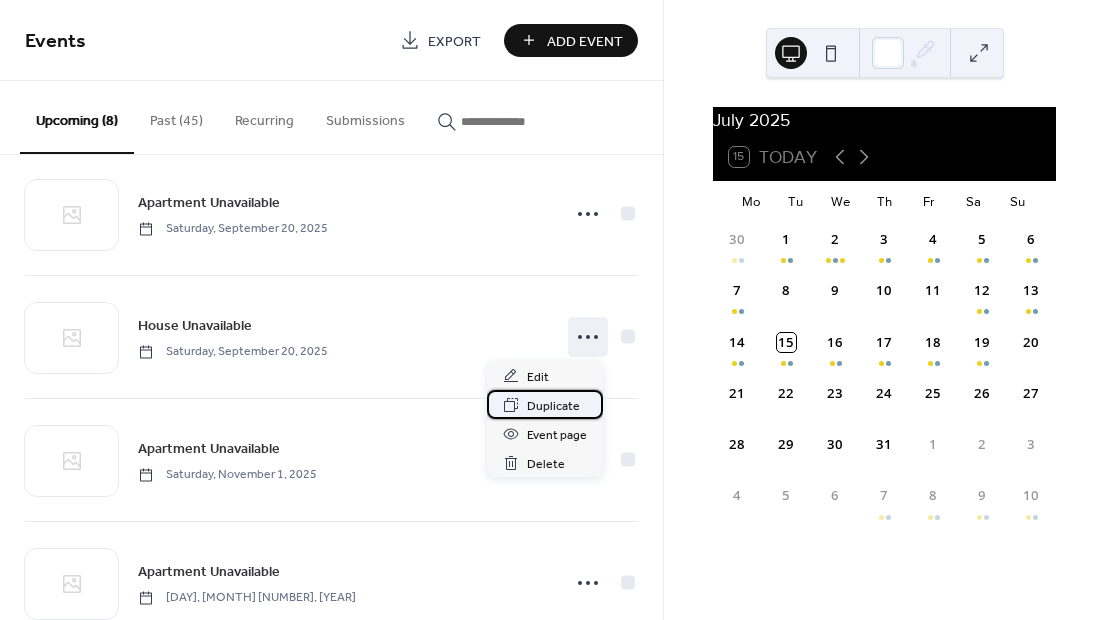 click on "Duplicate" at bounding box center (553, 406) 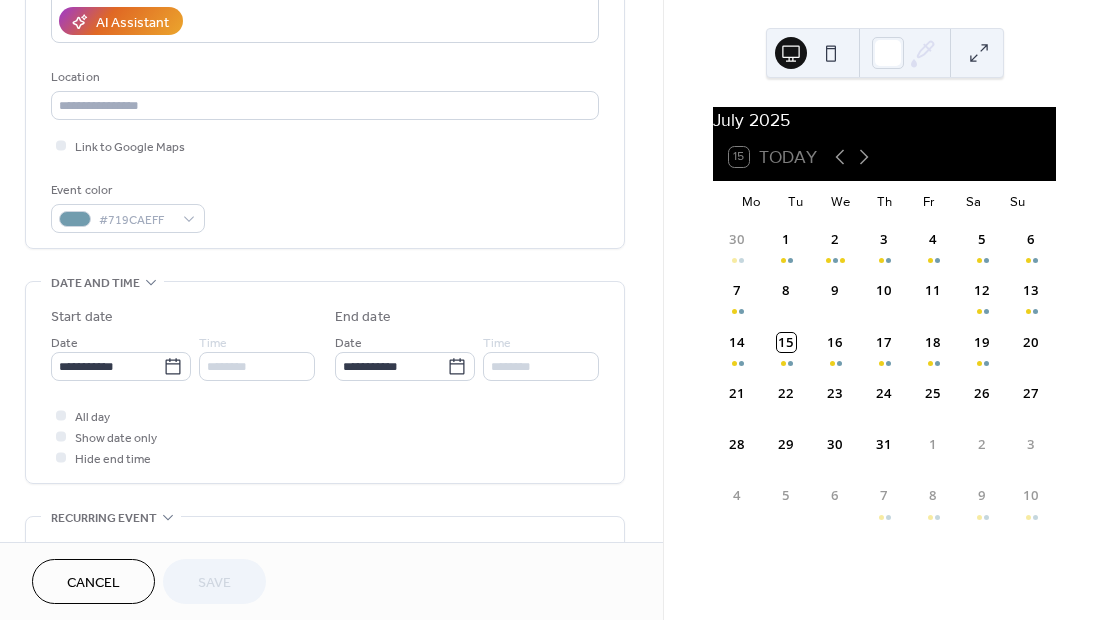 scroll, scrollTop: 380, scrollLeft: 0, axis: vertical 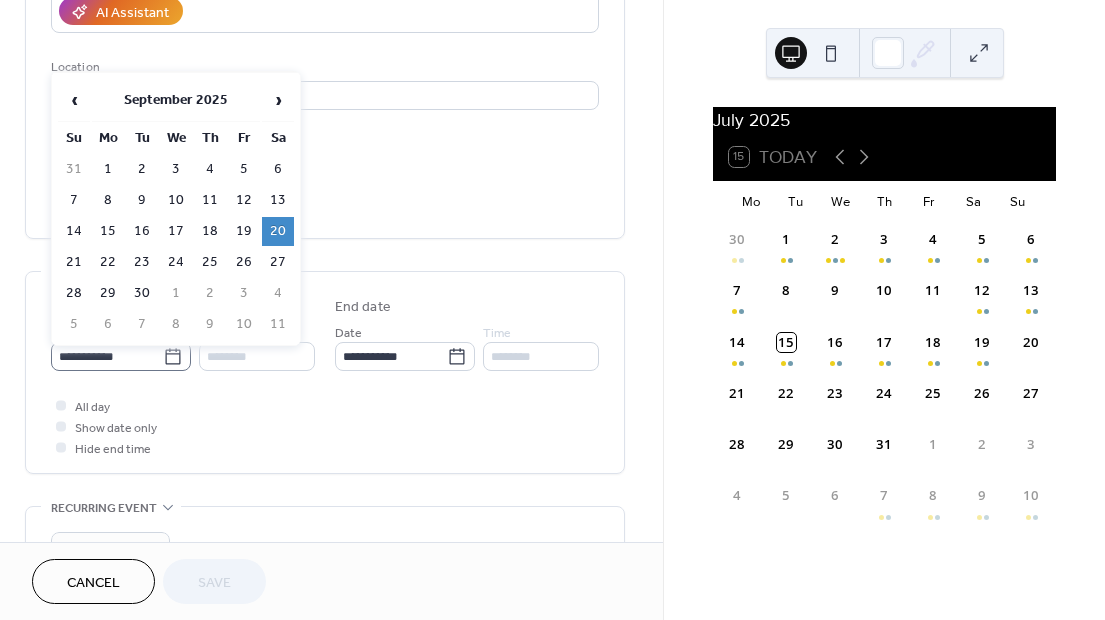 click 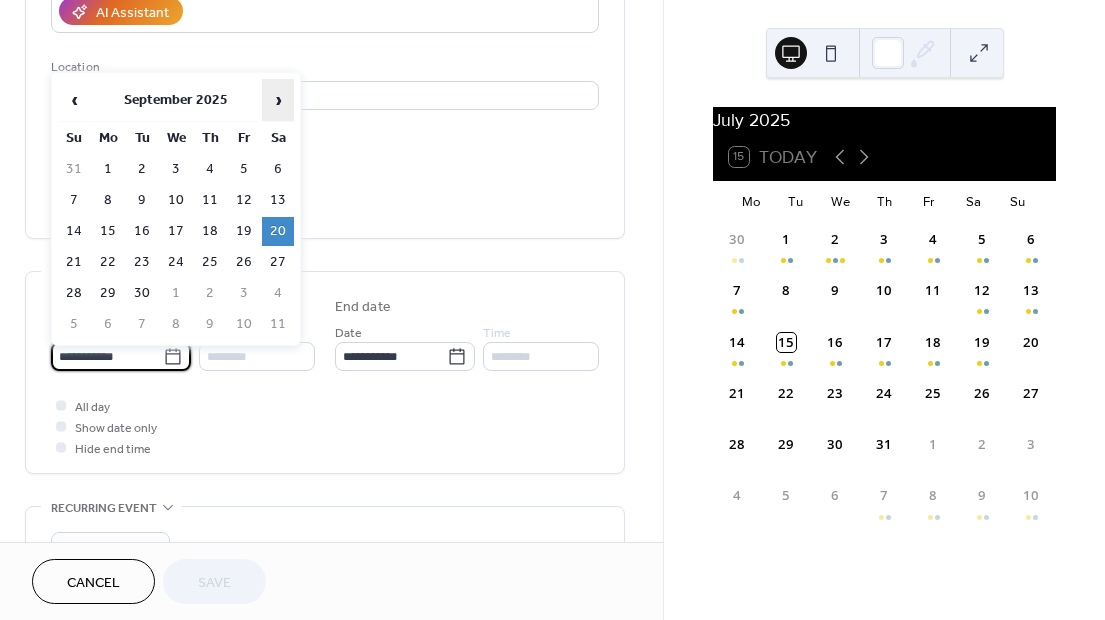 click on "›" at bounding box center (278, 100) 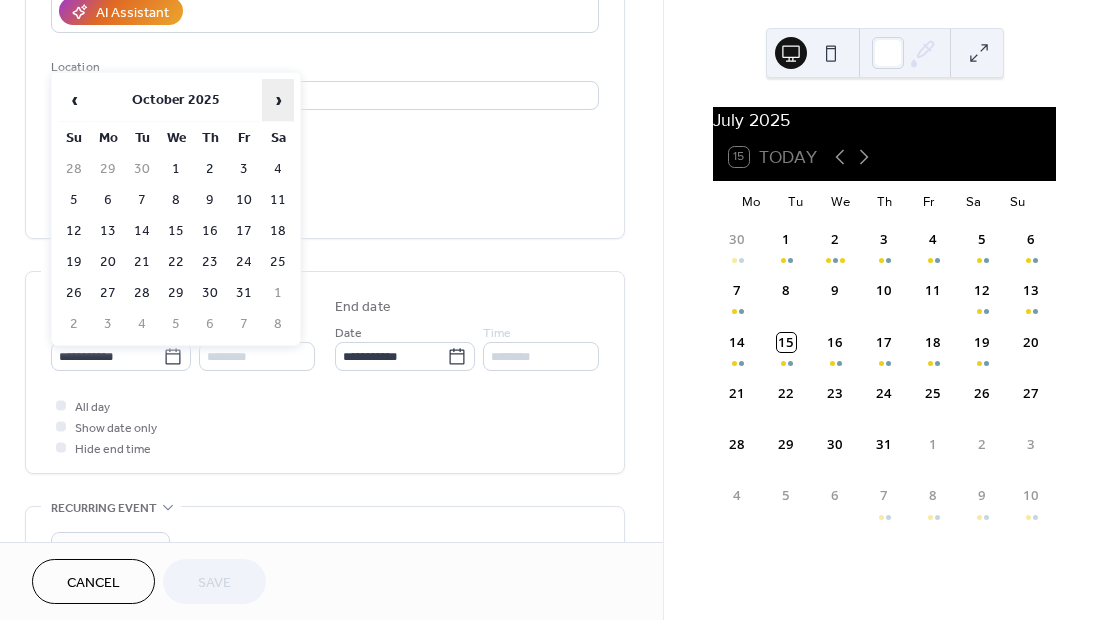 click on "›" at bounding box center (278, 100) 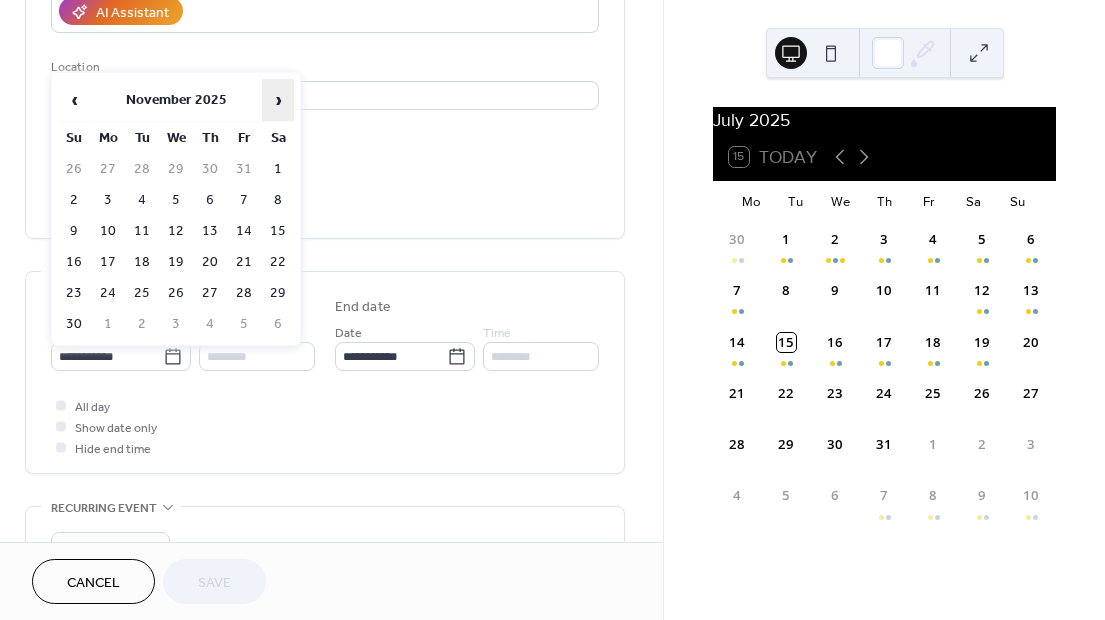click on "›" at bounding box center (278, 100) 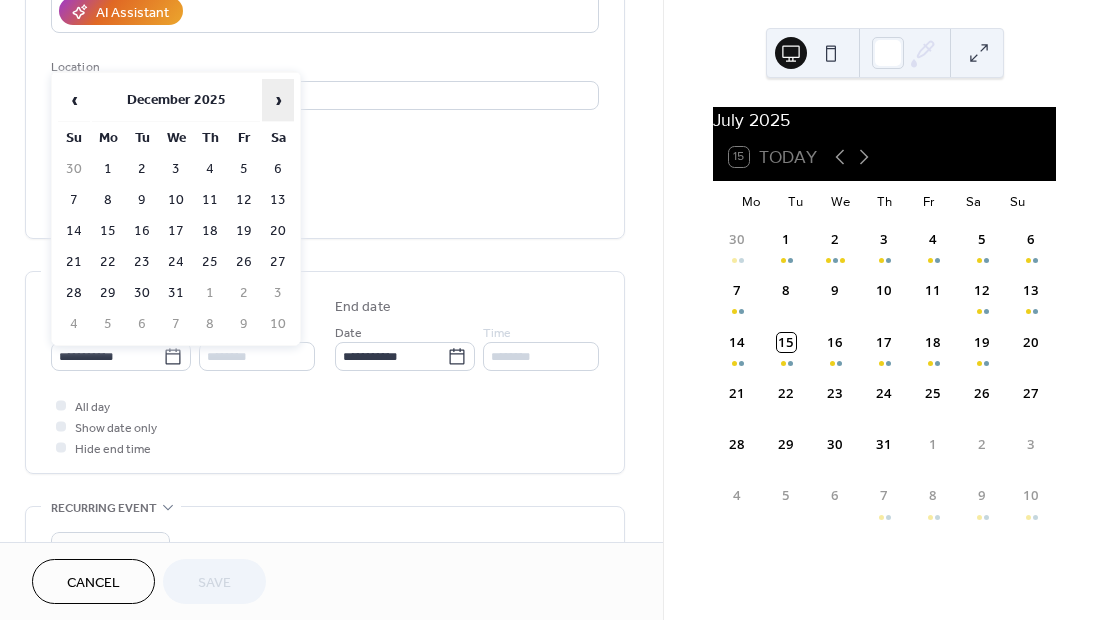 click on "›" at bounding box center [278, 100] 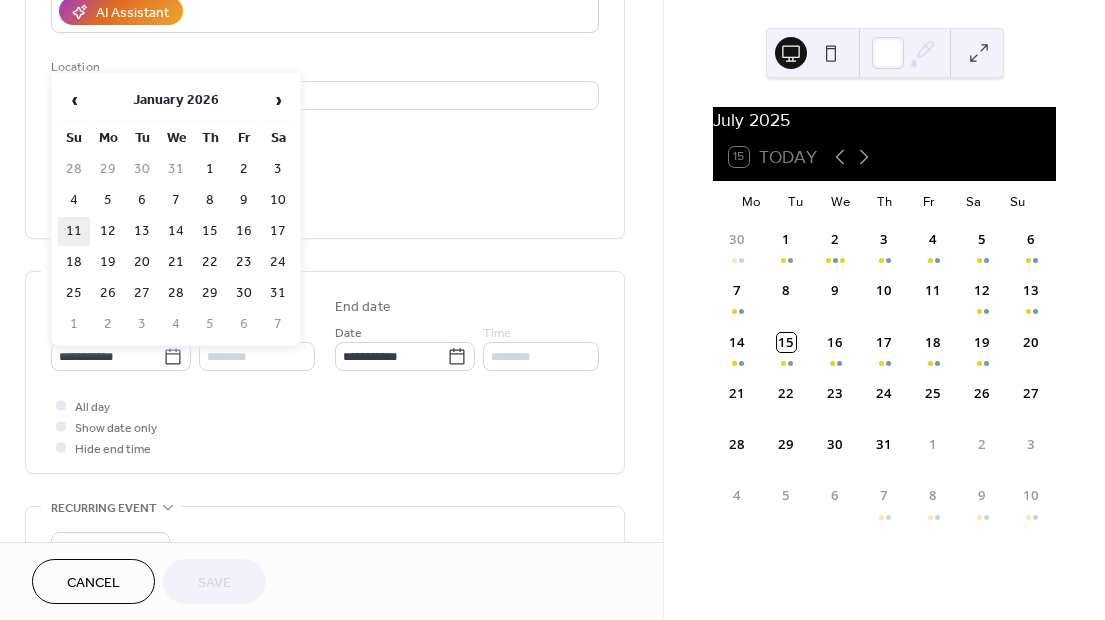 click on "11" at bounding box center (74, 231) 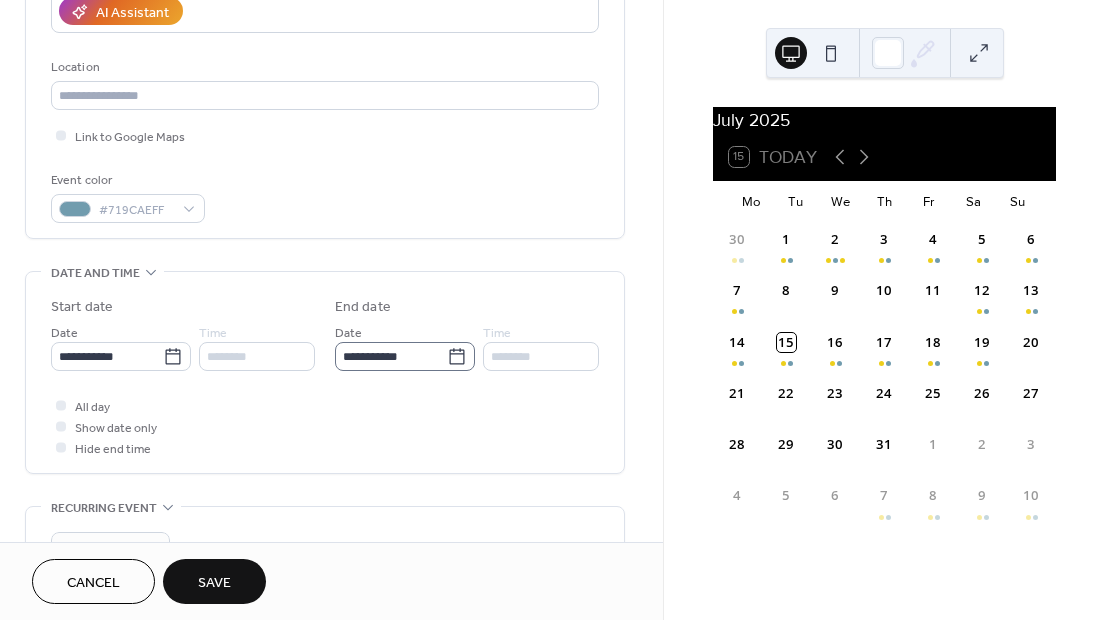 click 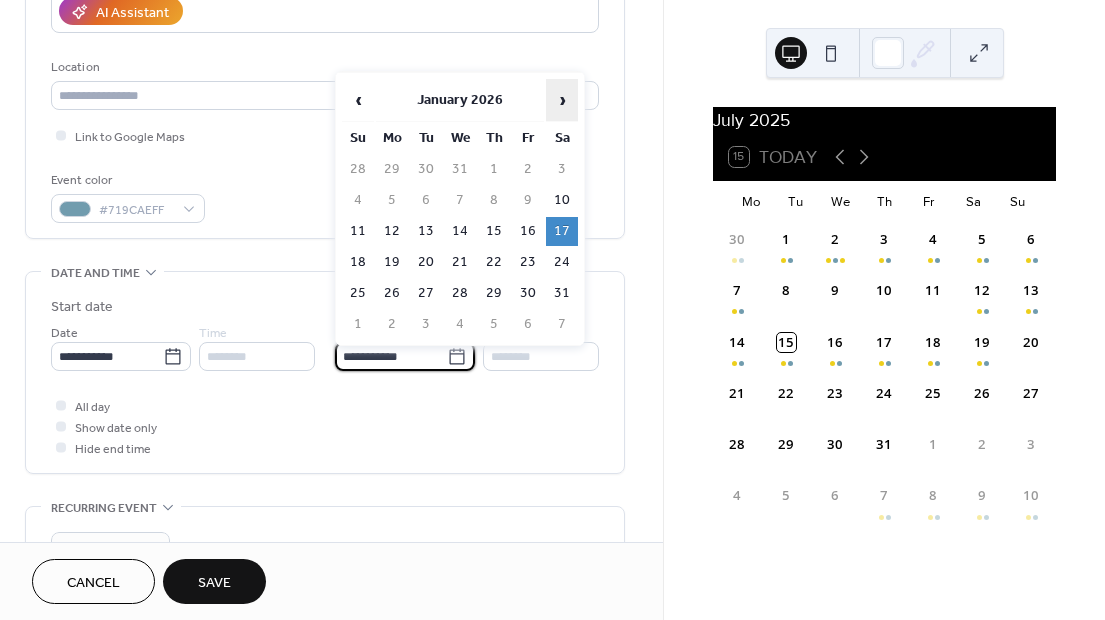 click on "›" at bounding box center [562, 100] 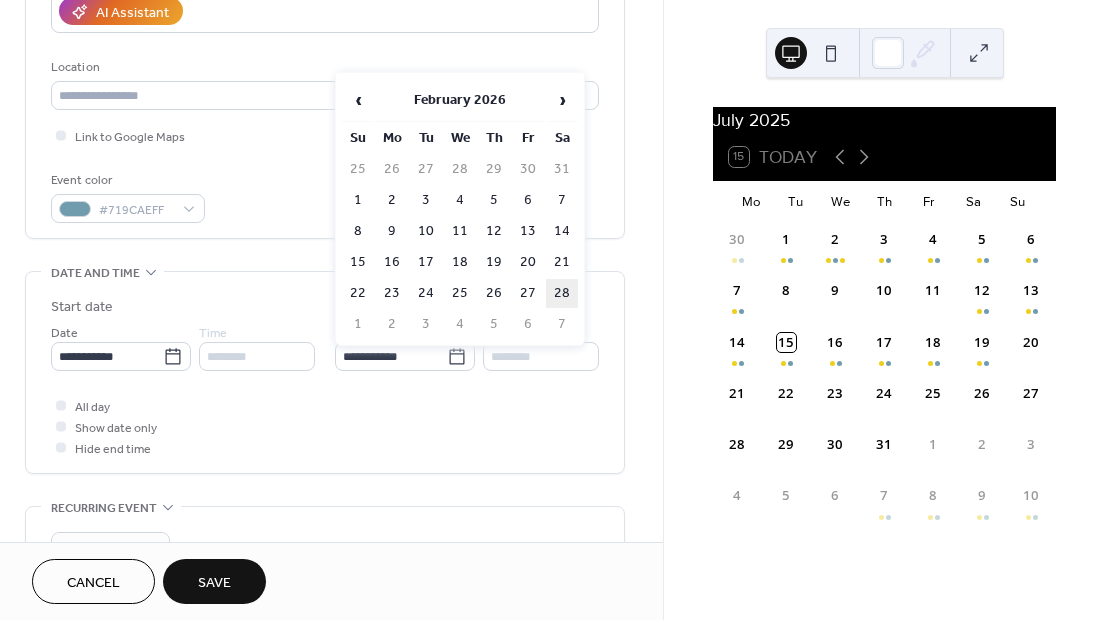 click on "28" at bounding box center (562, 293) 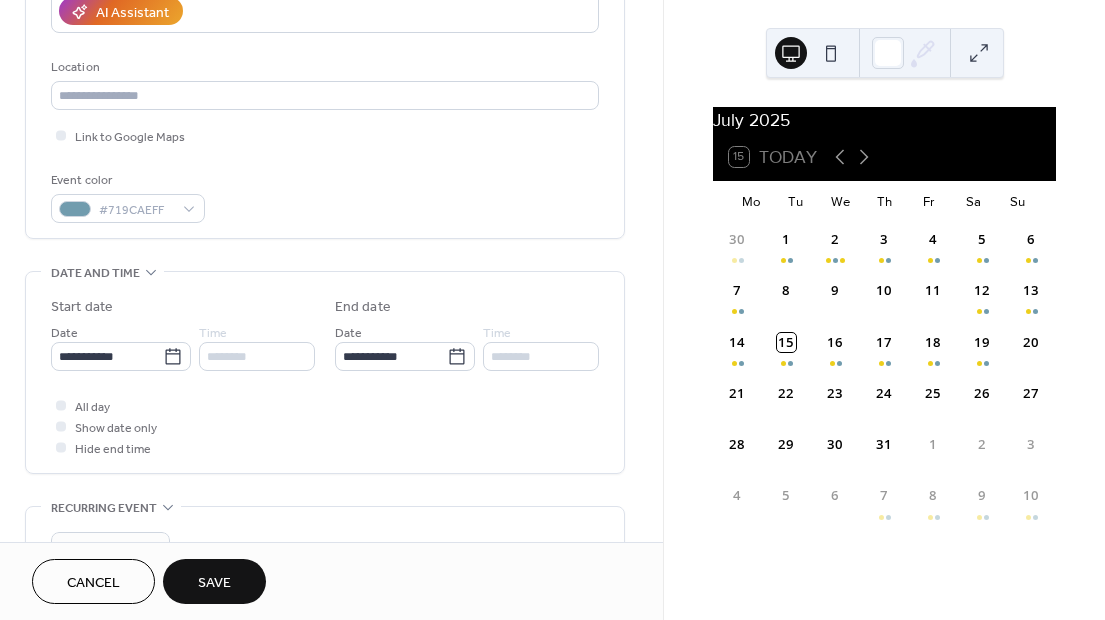 click on "Save" at bounding box center (214, 583) 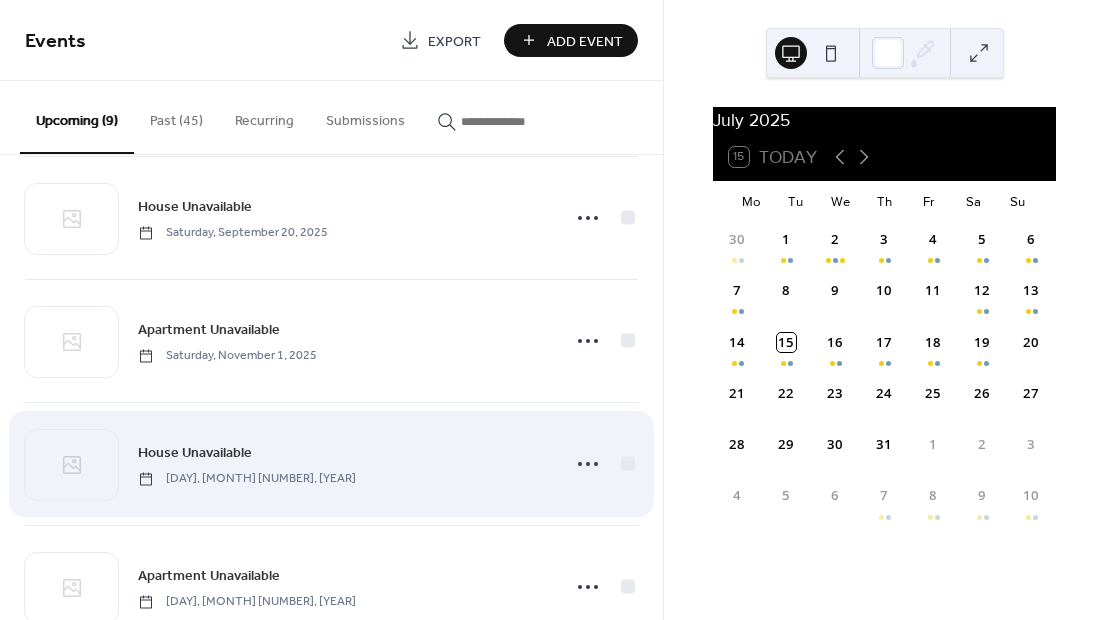 scroll, scrollTop: 641, scrollLeft: 0, axis: vertical 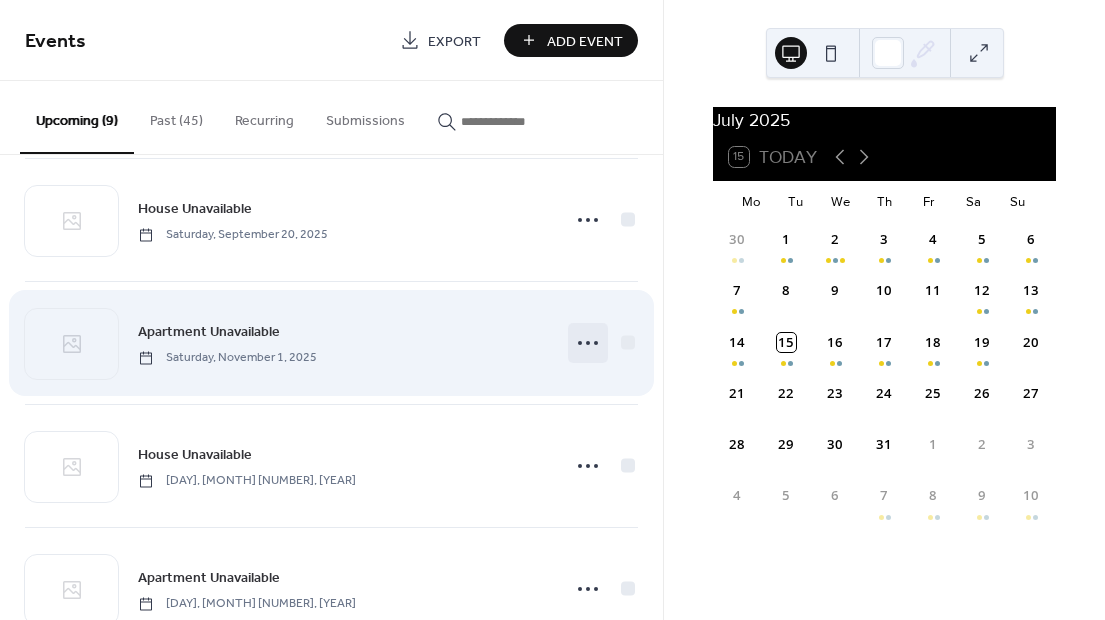 click 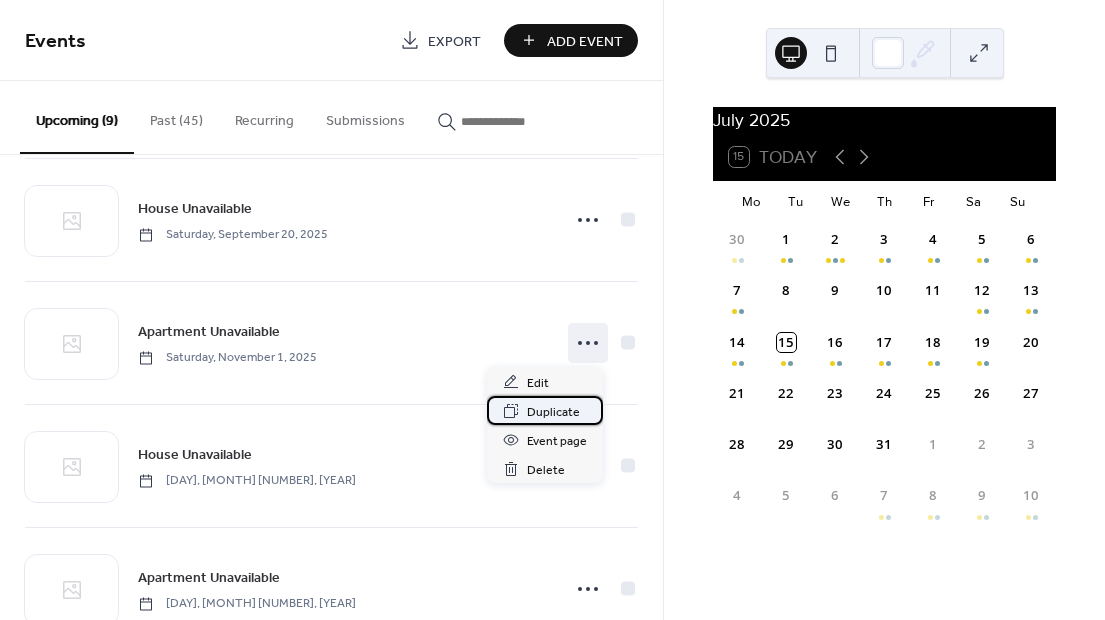 click on "Duplicate" at bounding box center [553, 412] 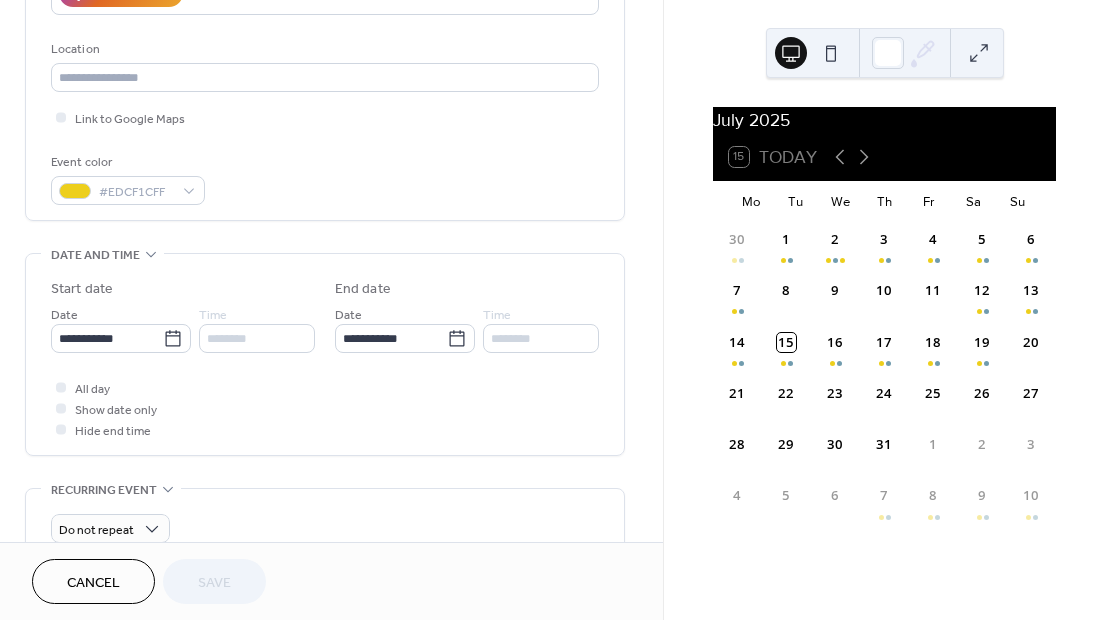 scroll, scrollTop: 416, scrollLeft: 0, axis: vertical 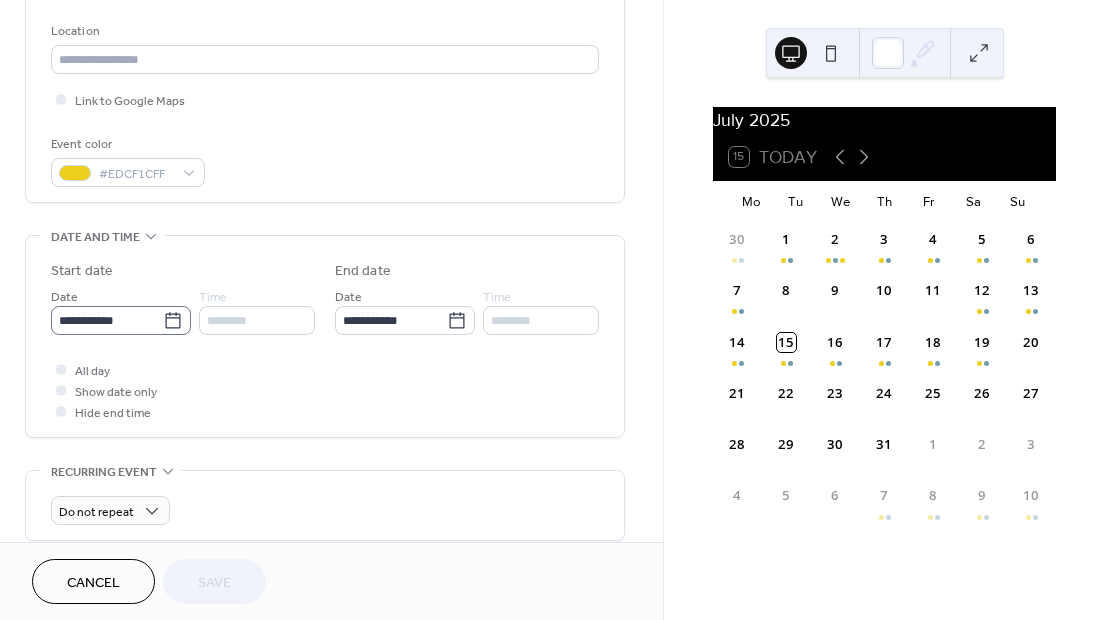 click 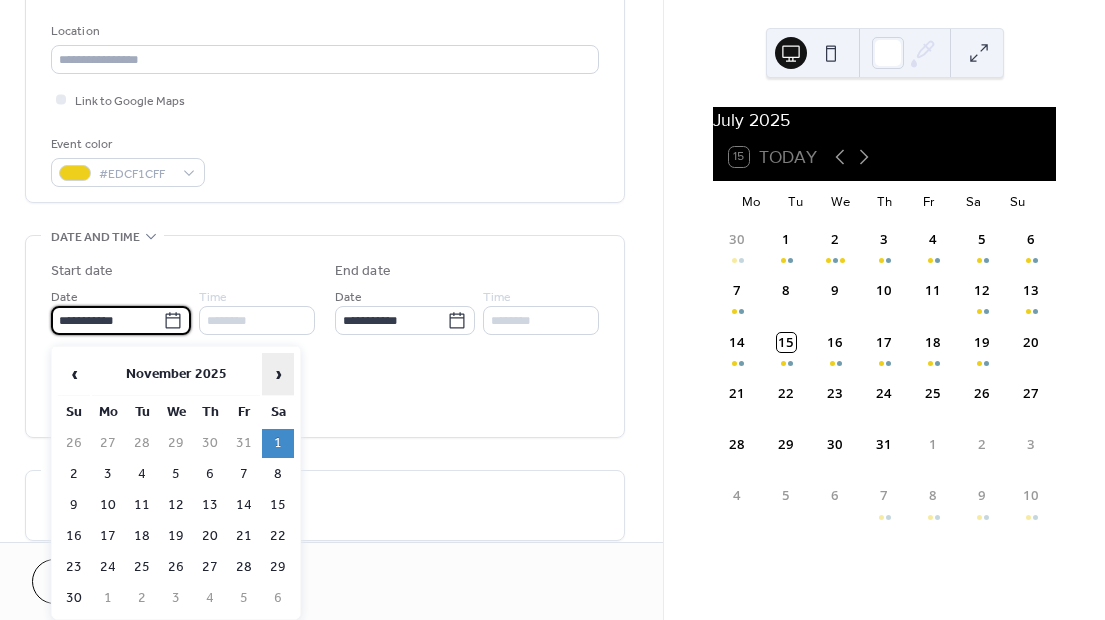 click on "›" at bounding box center (278, 374) 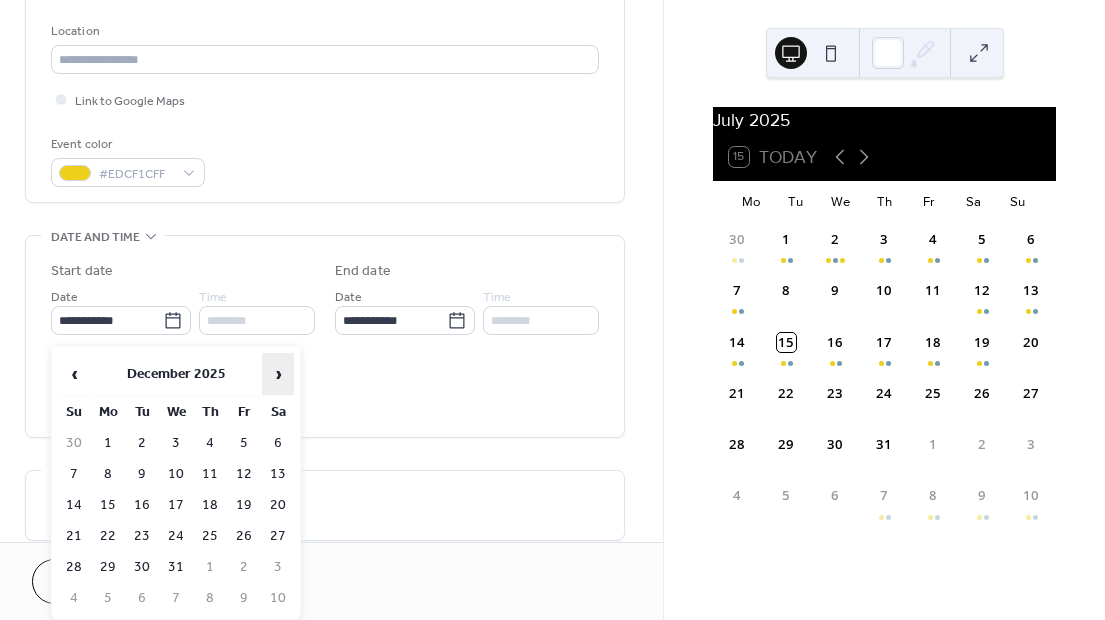 click on "›" at bounding box center (278, 374) 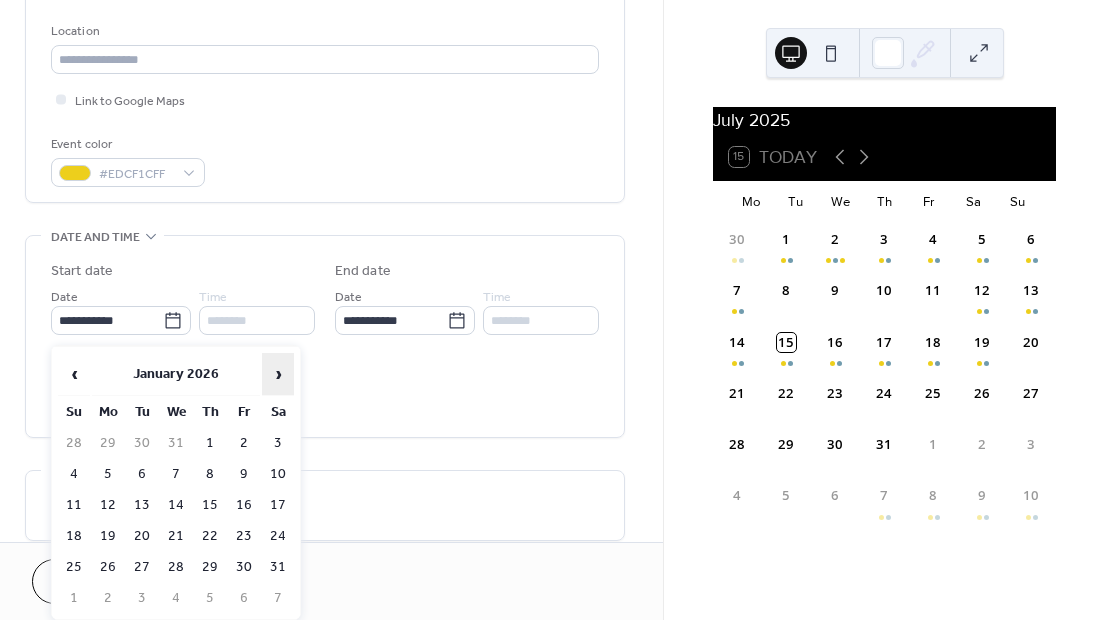 click on "›" at bounding box center [278, 374] 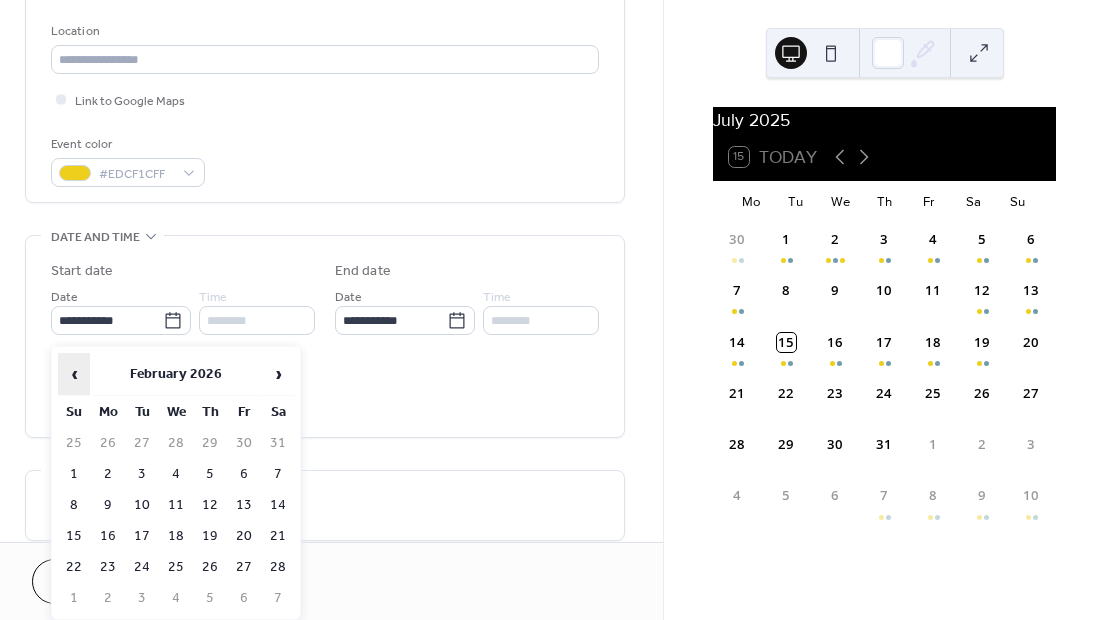 click on "‹" at bounding box center (74, 374) 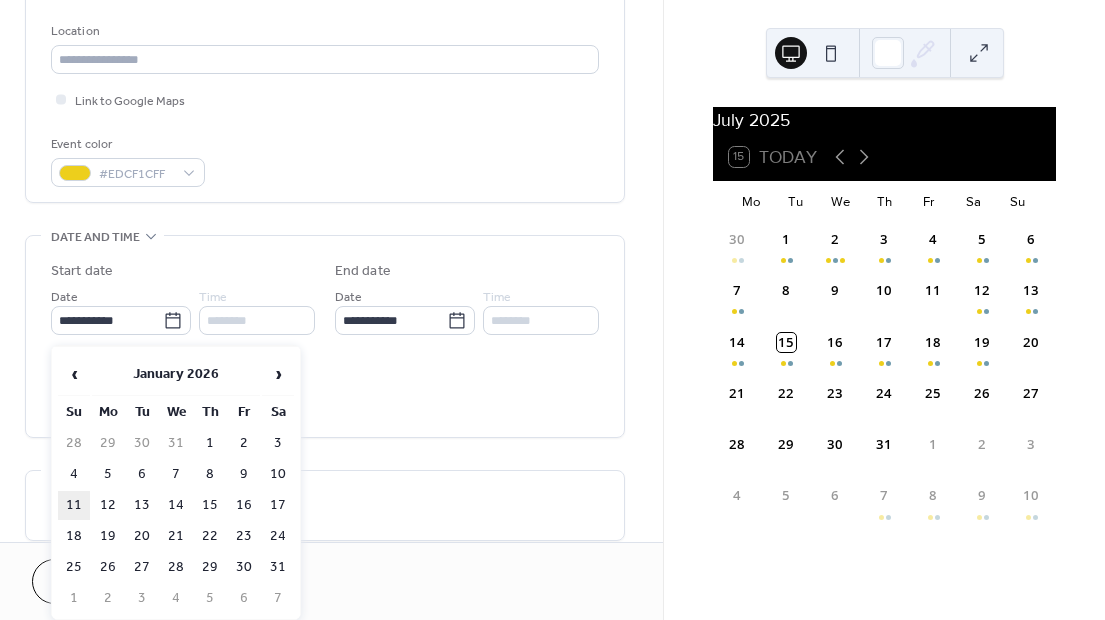 click on "11" at bounding box center (74, 505) 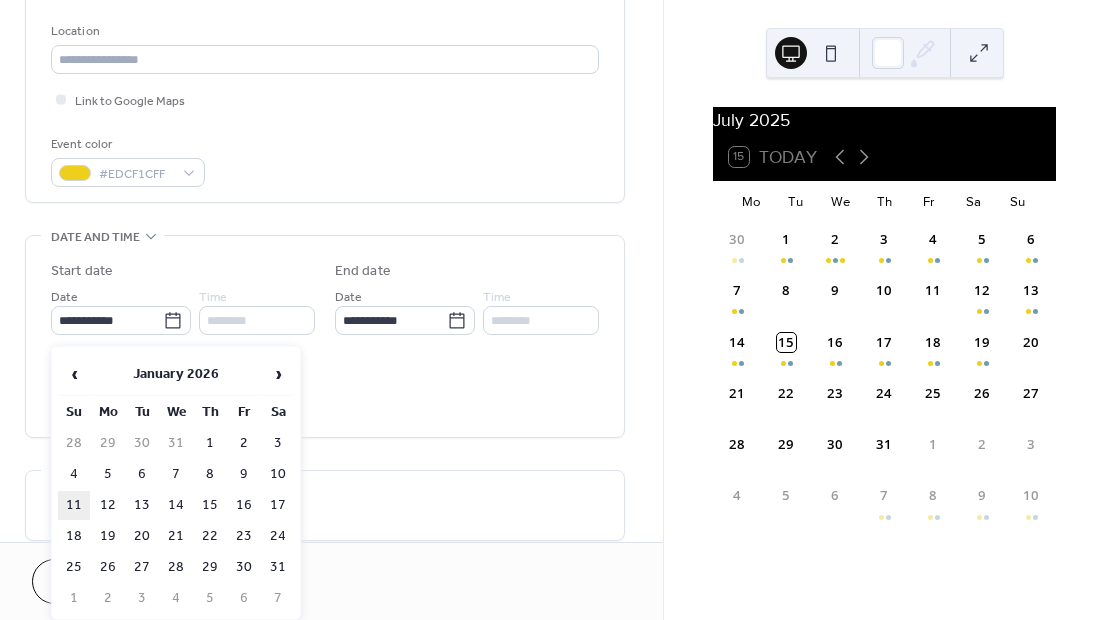 type on "**********" 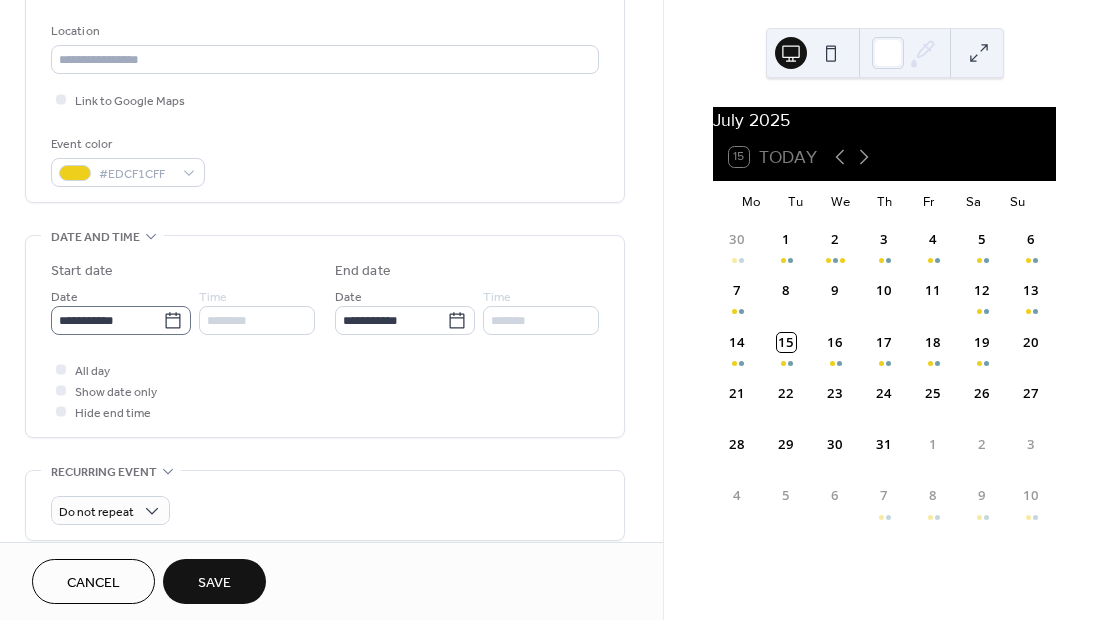 click 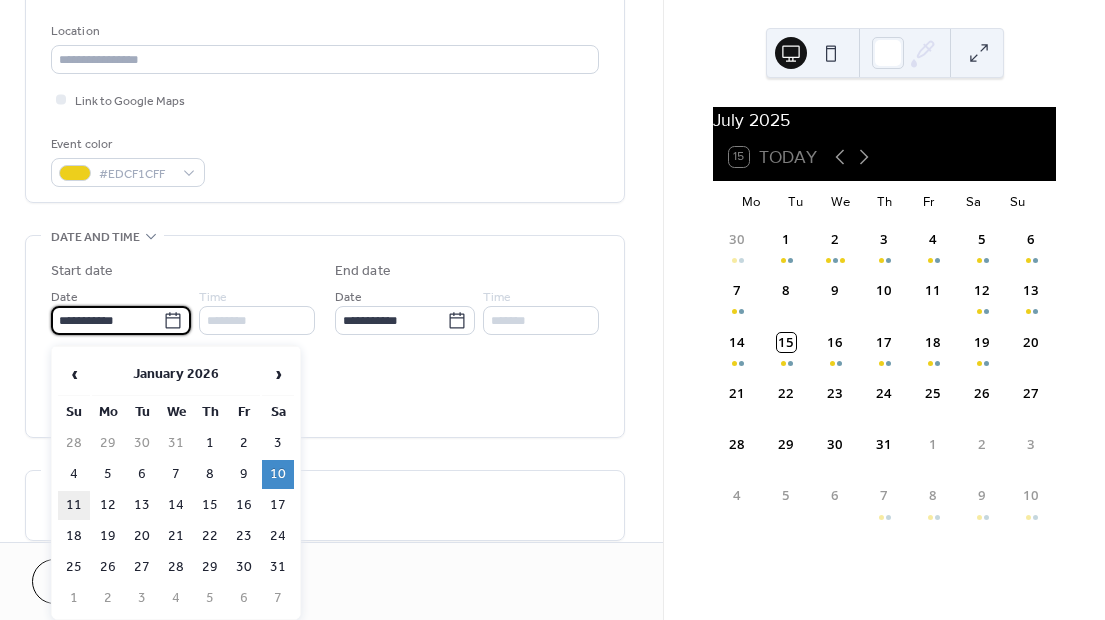 click on "11" at bounding box center [74, 505] 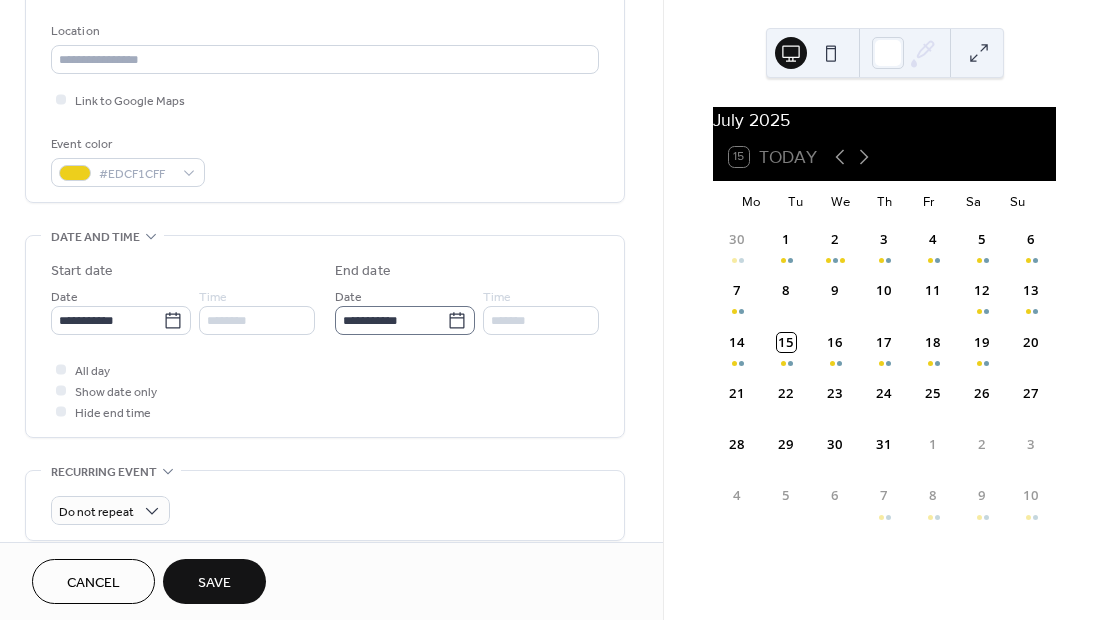click 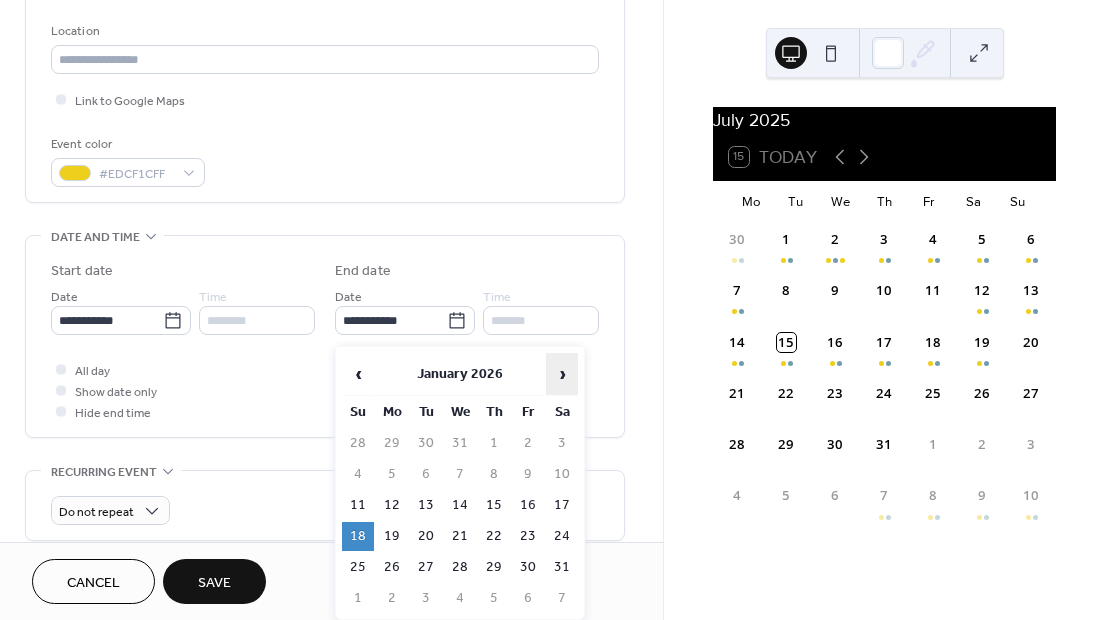 click on "›" at bounding box center (562, 374) 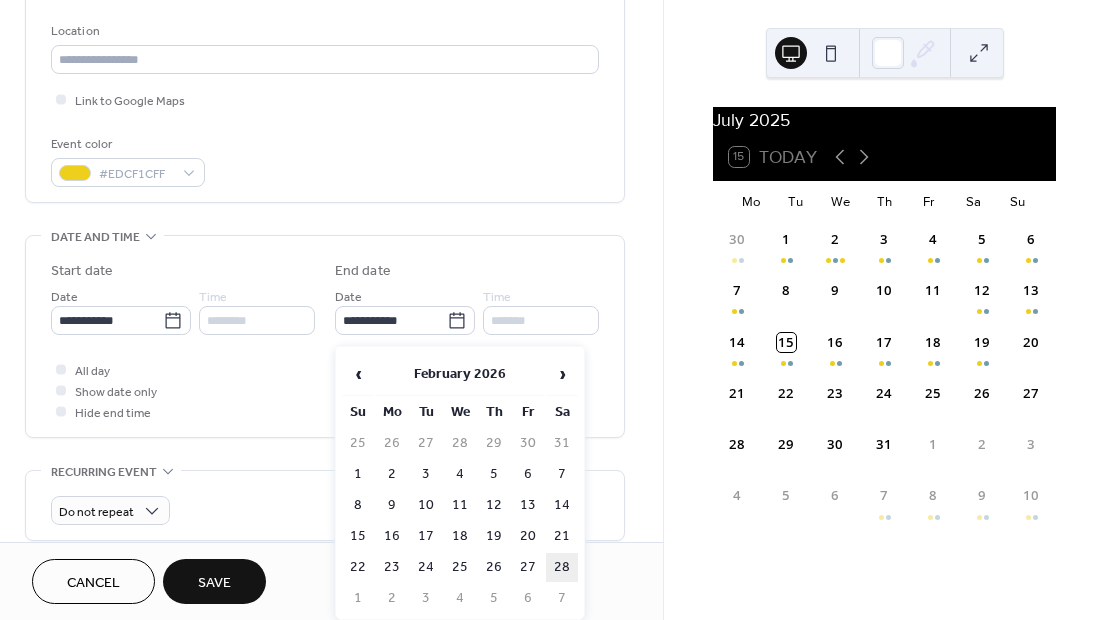 click on "28" at bounding box center [562, 567] 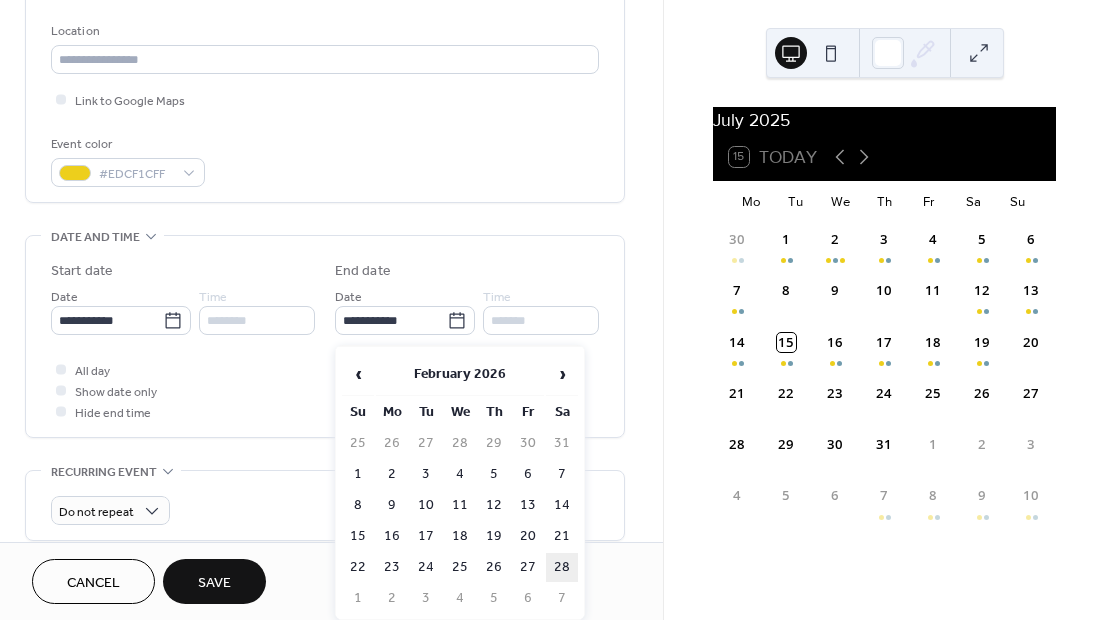 type on "**********" 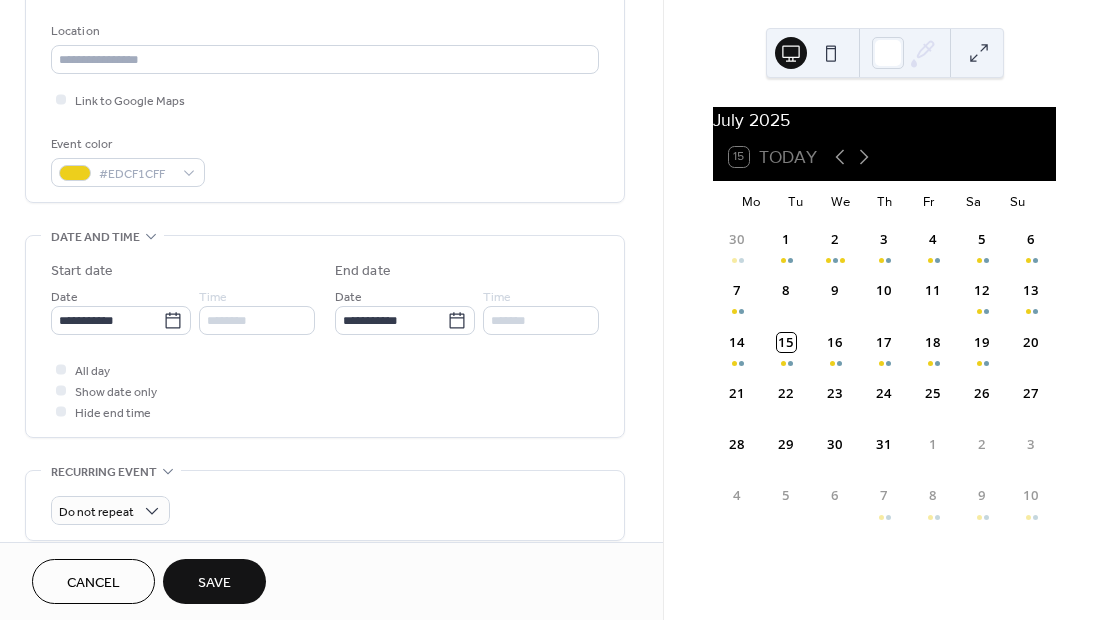 click on "Save" at bounding box center (214, 581) 